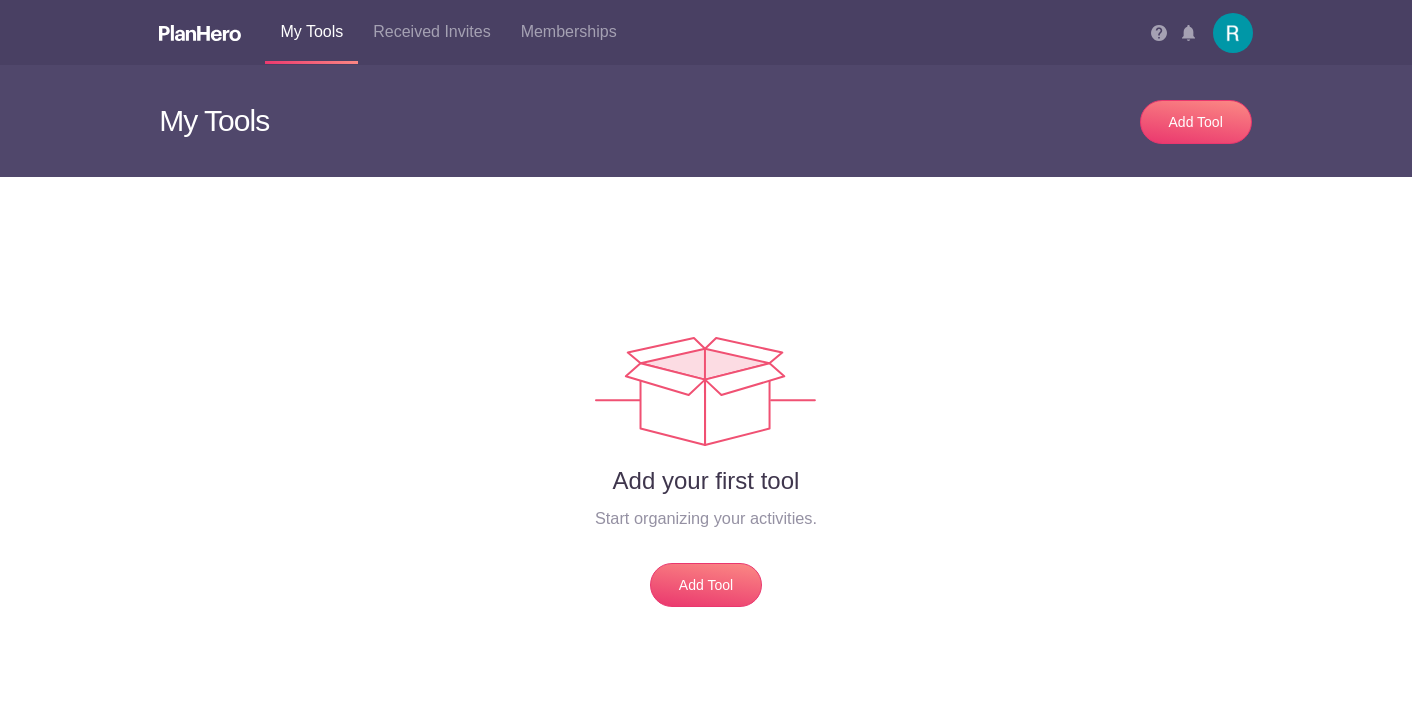 scroll, scrollTop: 0, scrollLeft: 0, axis: both 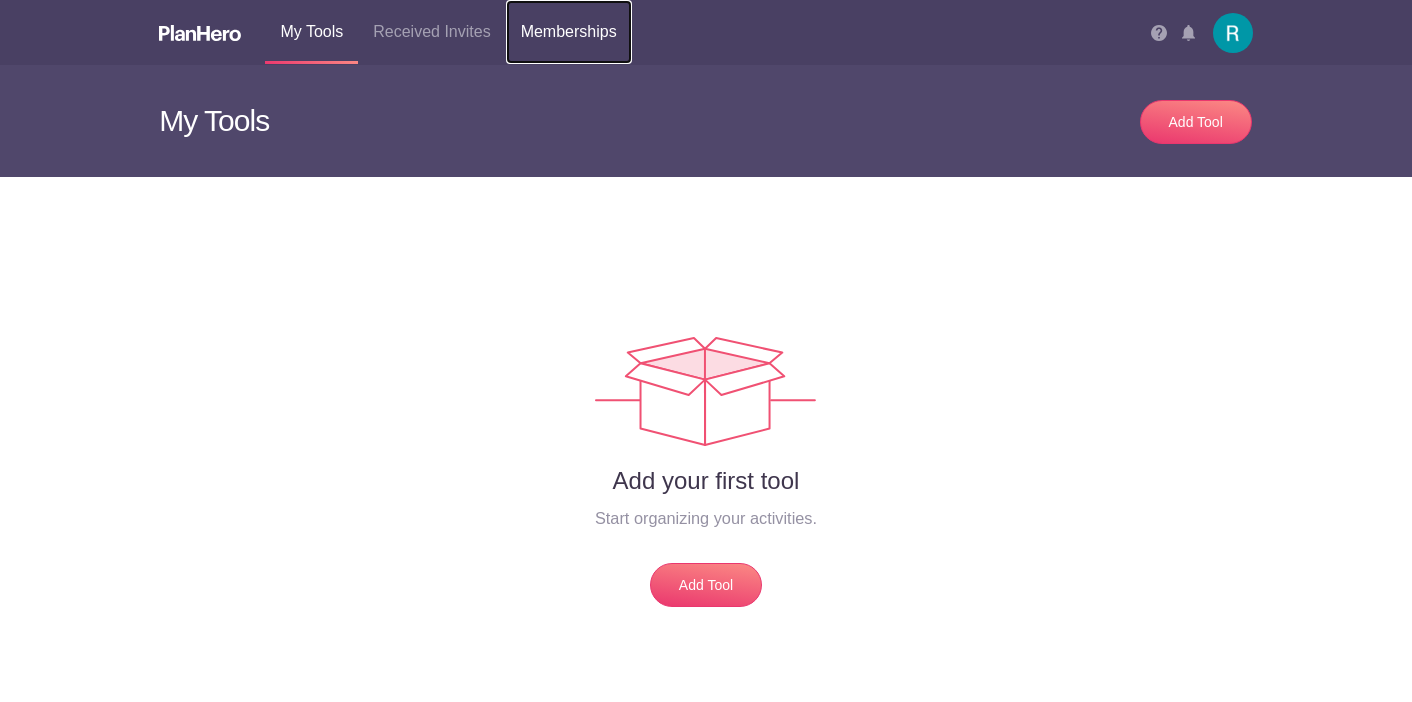 click on "Memberships" at bounding box center [569, 32] 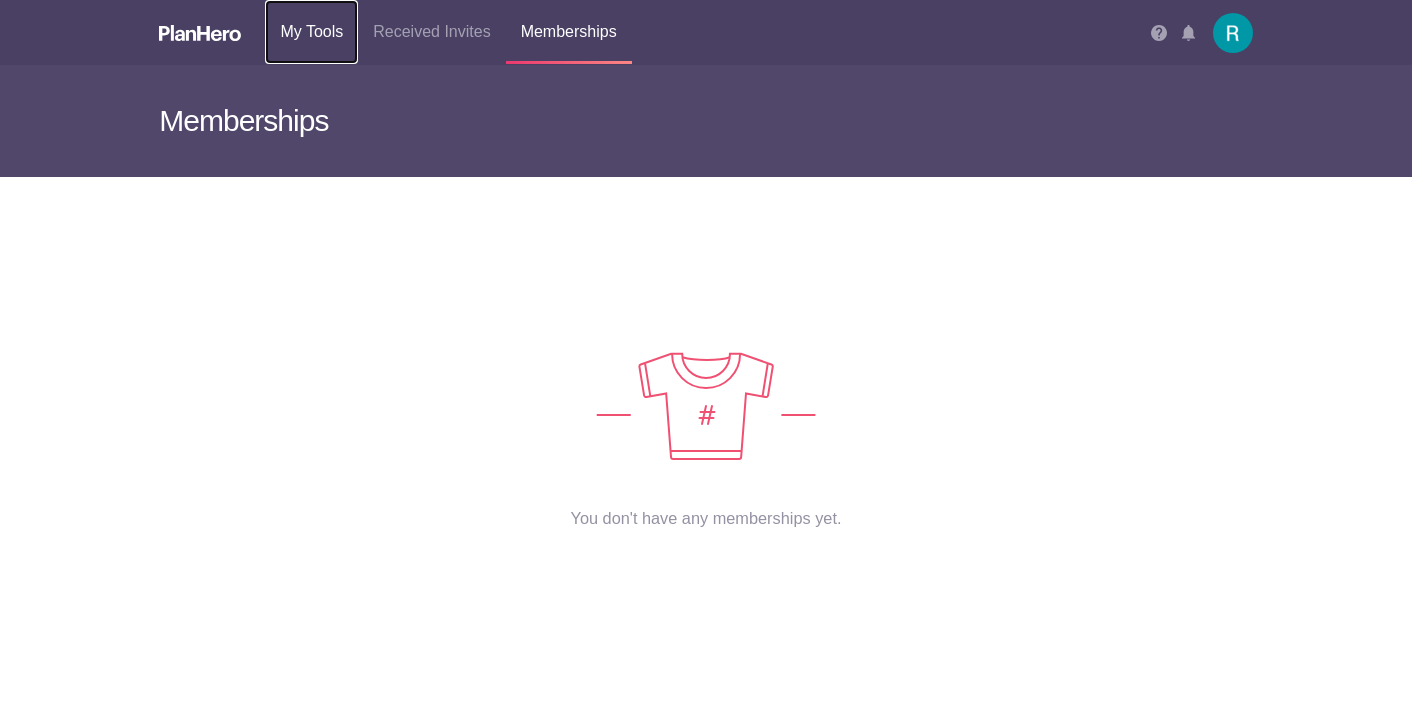 click on "My Tools" at bounding box center (311, 32) 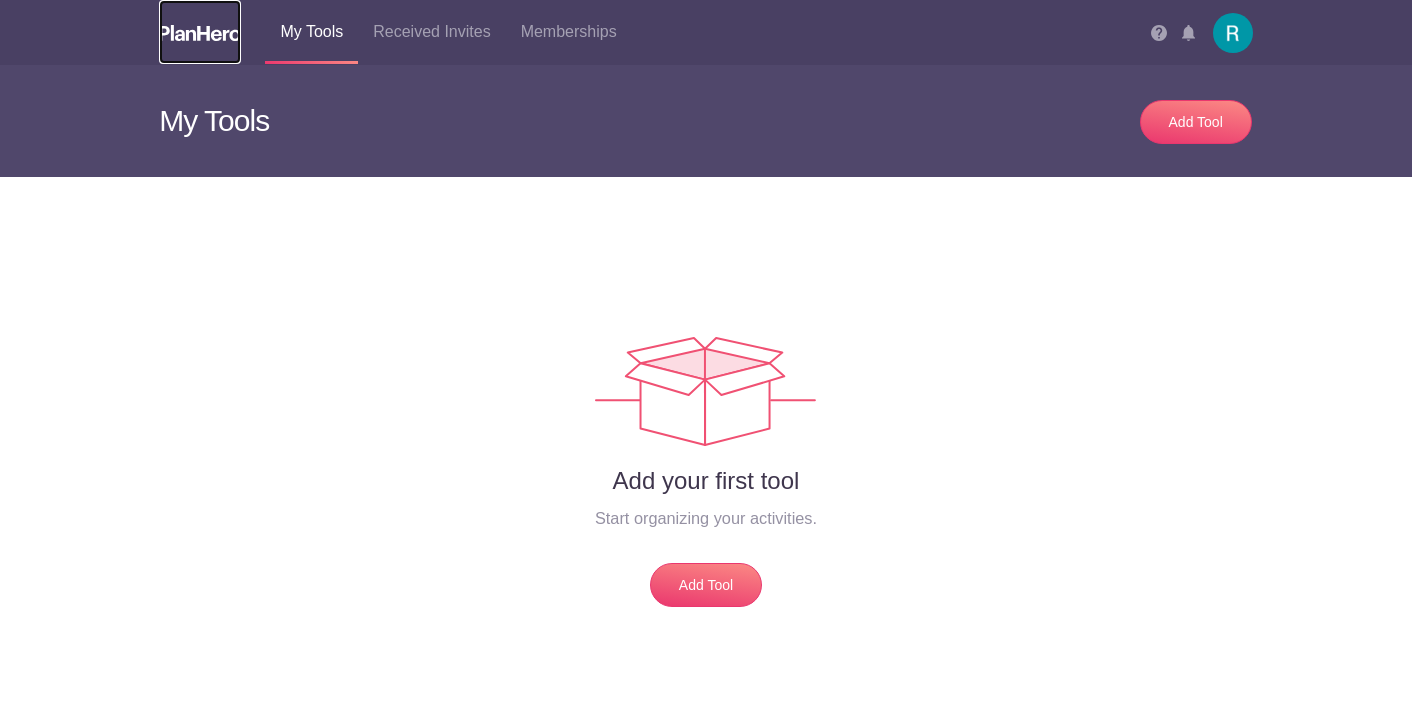 click at bounding box center (200, 32) 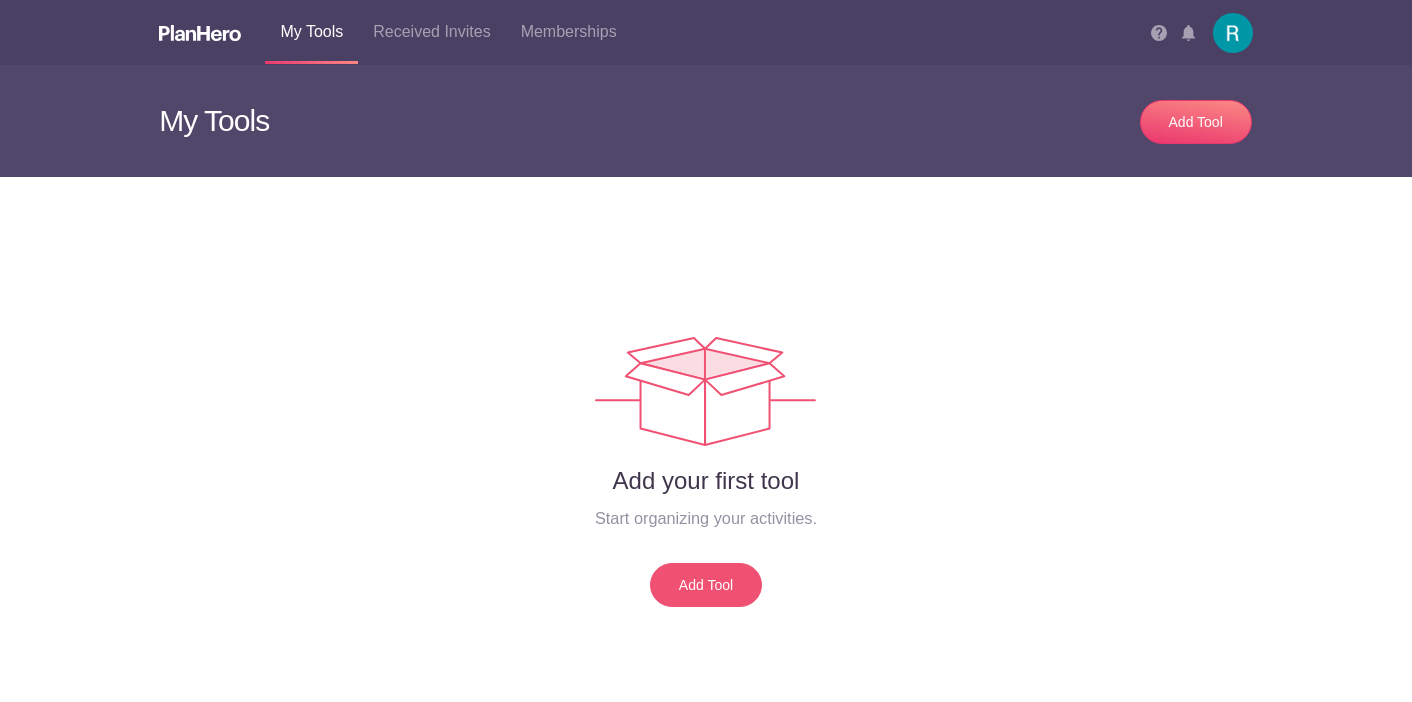 click on "Add Tool" at bounding box center [706, 585] 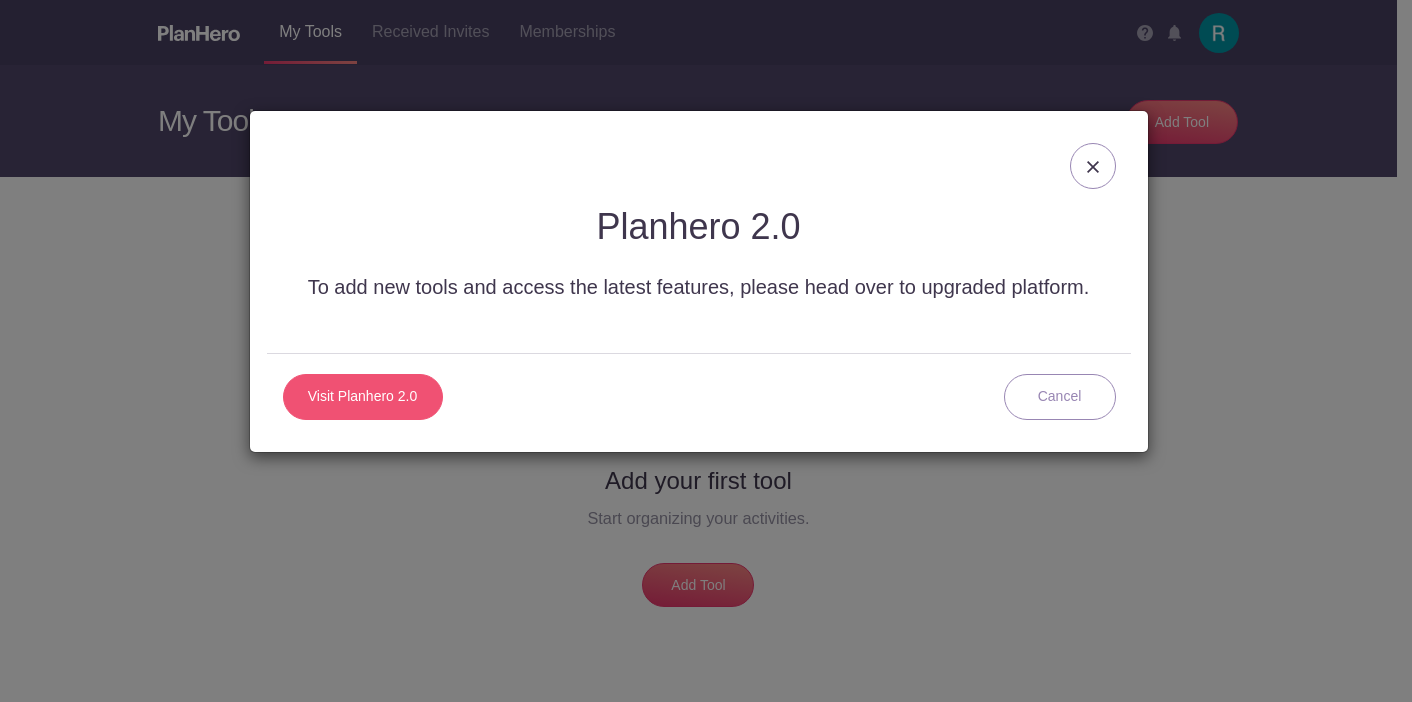 click on "Visit Planhero 2.0" at bounding box center (363, 397) 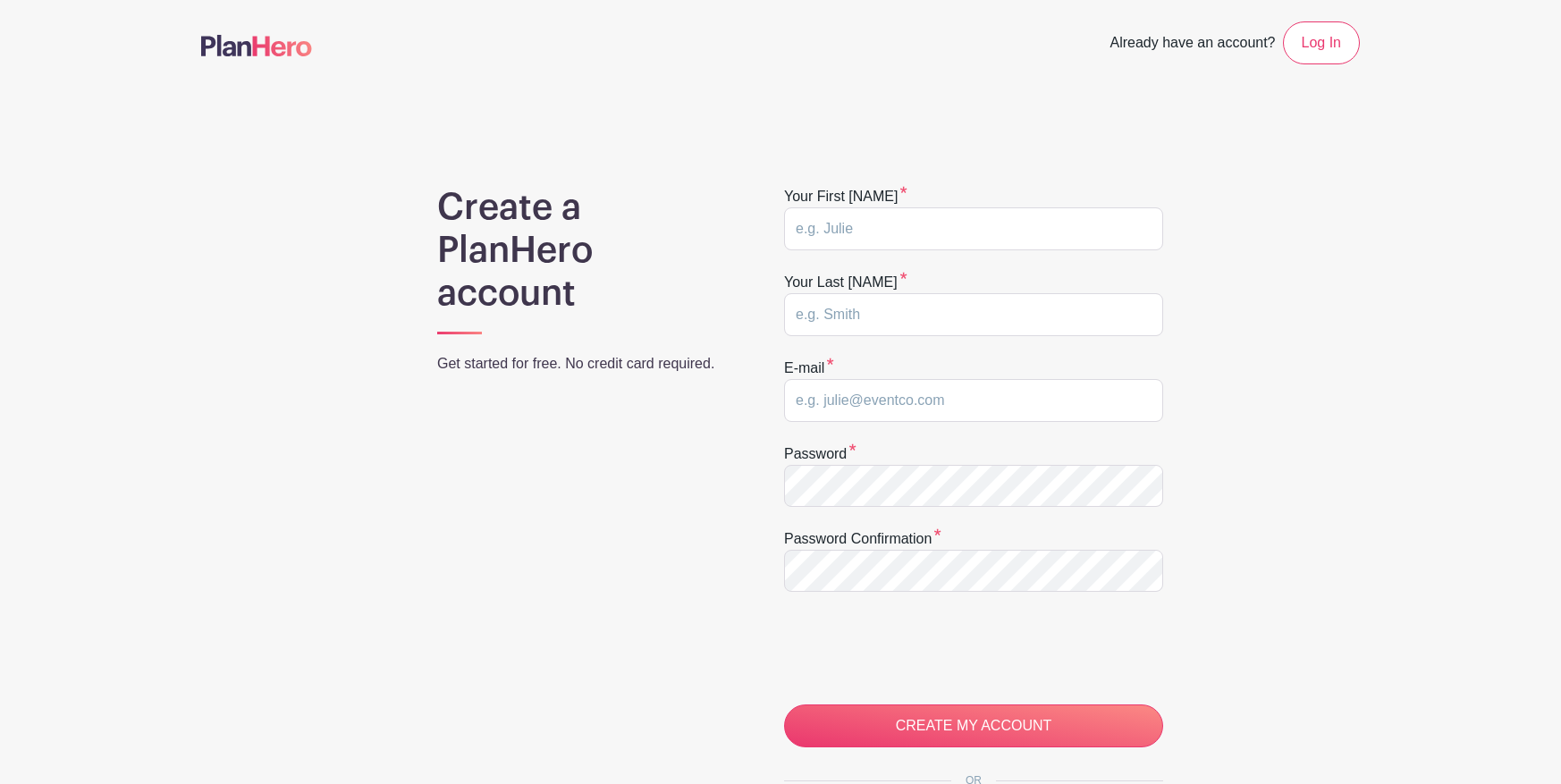 scroll, scrollTop: 0, scrollLeft: 0, axis: both 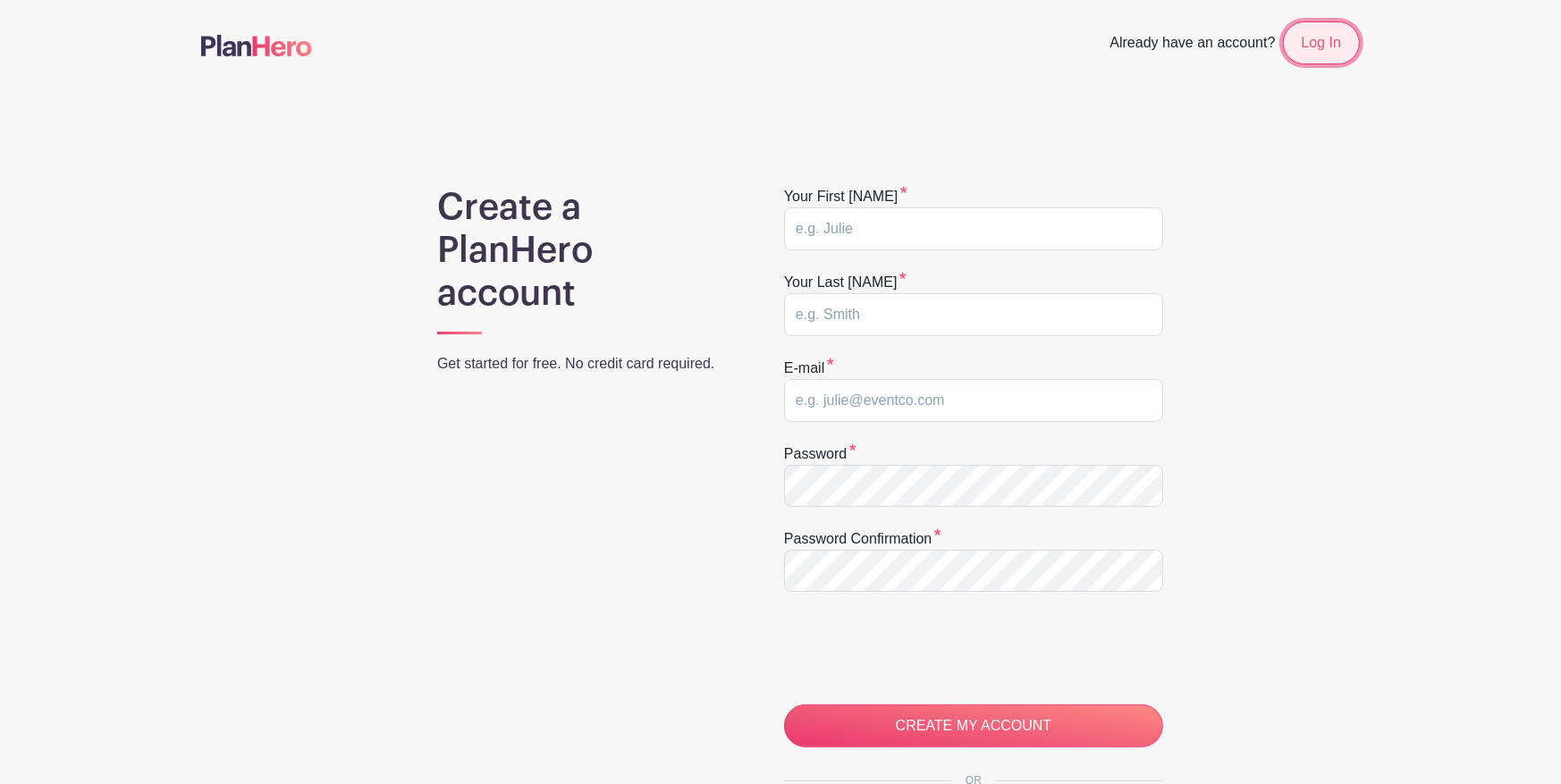 click on "Log In" at bounding box center [1321, 43] 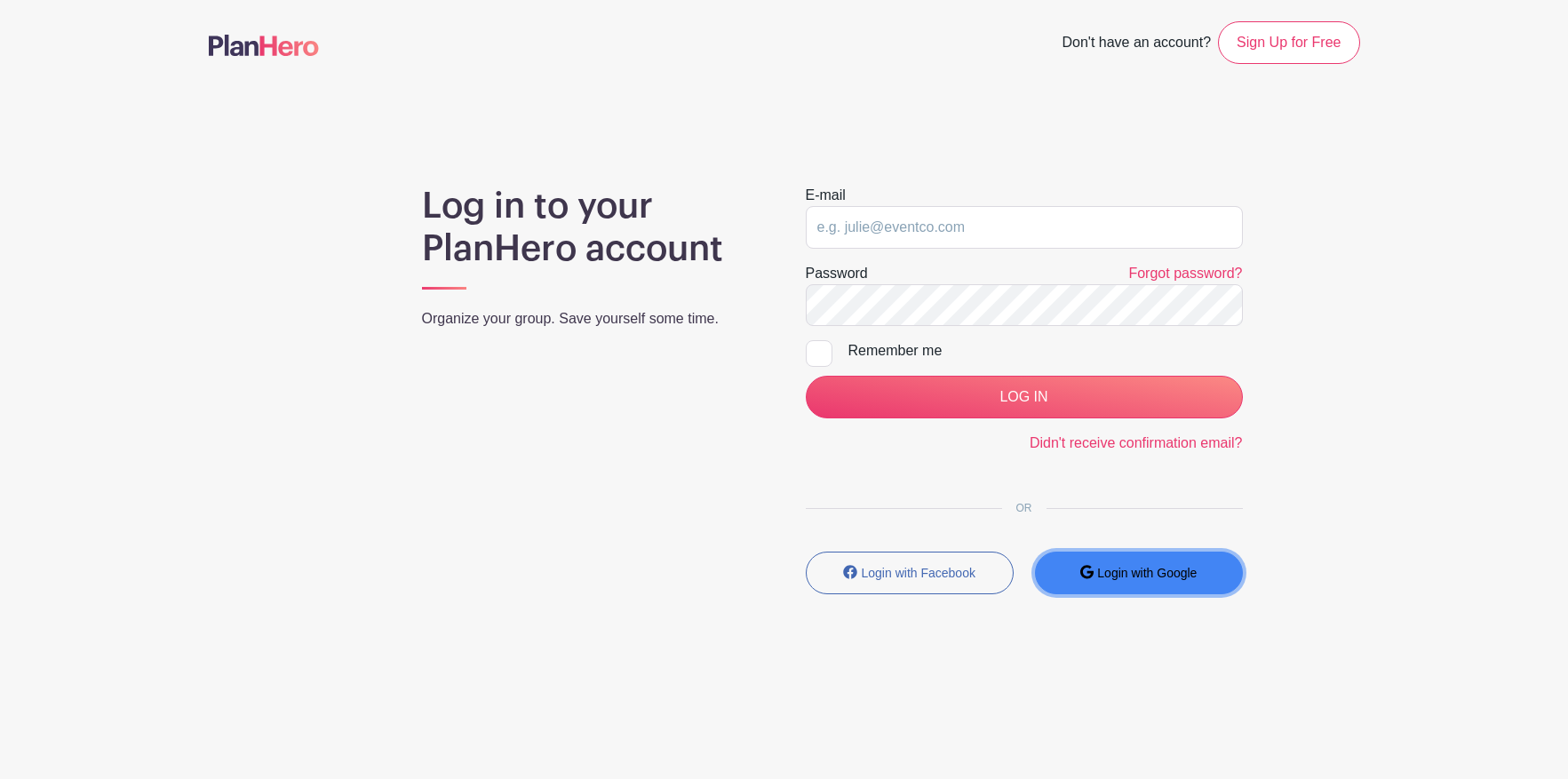 click on "Login with Google" at bounding box center [1139, 573] 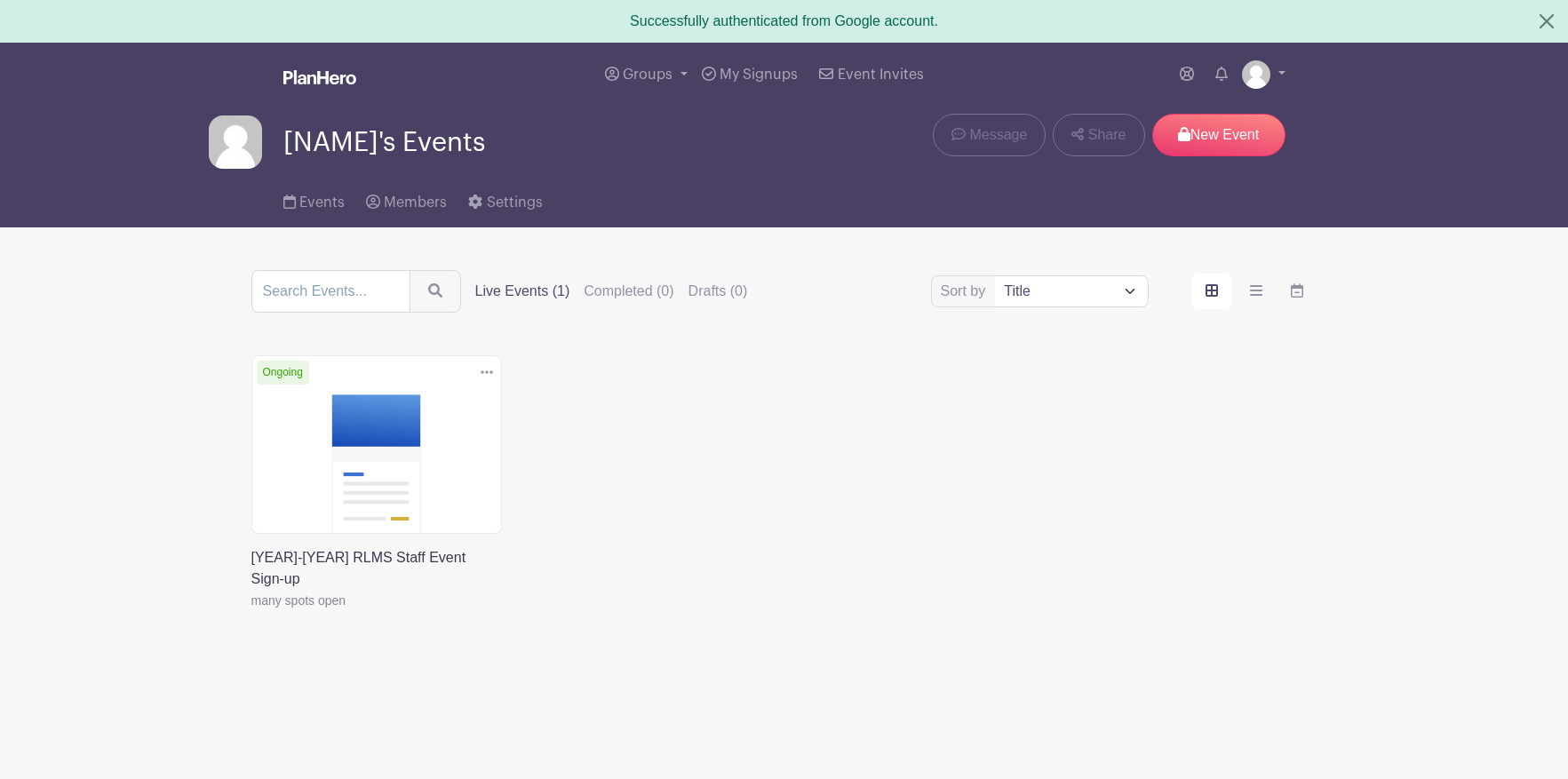 scroll, scrollTop: 0, scrollLeft: 0, axis: both 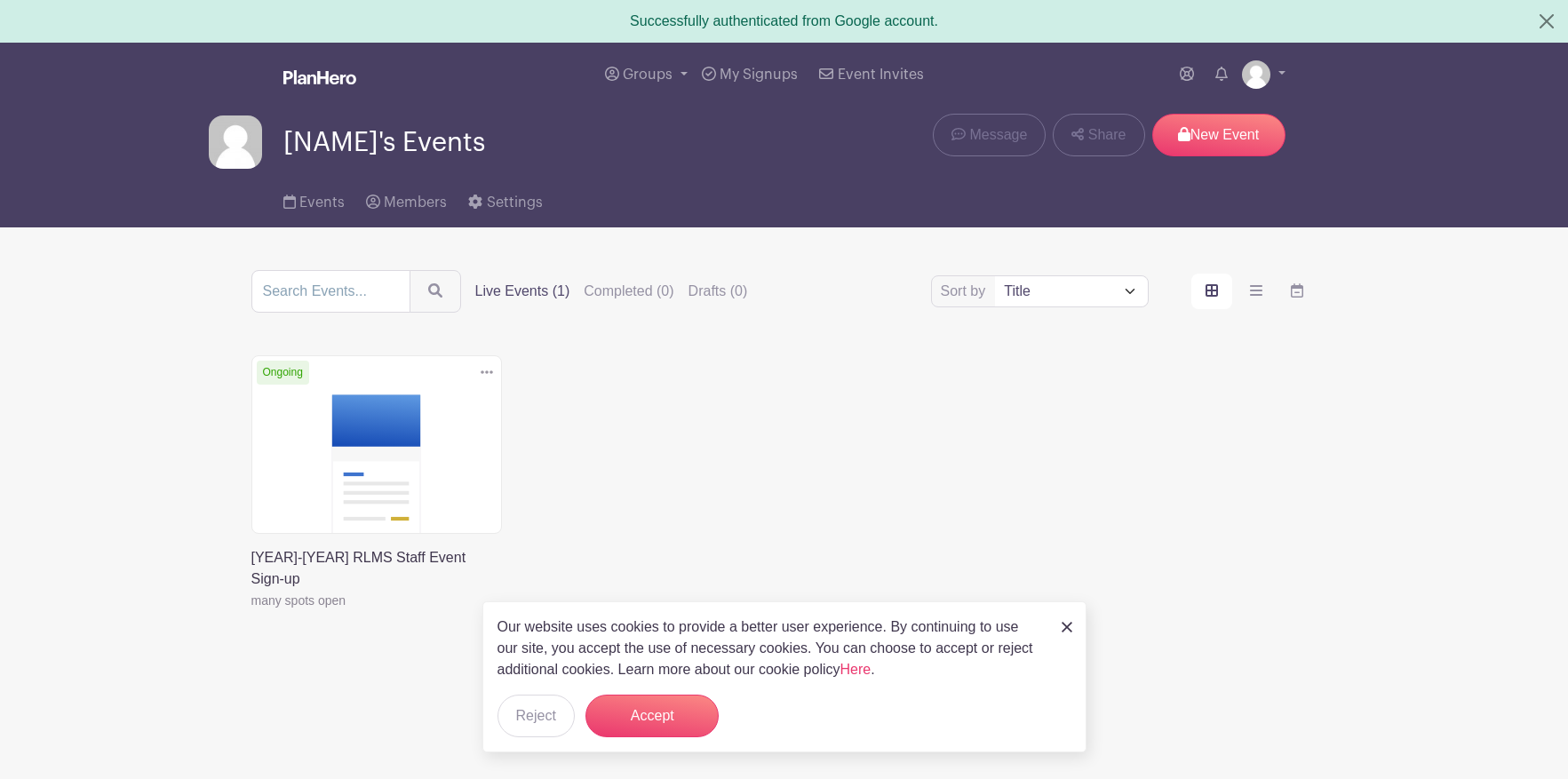 click at bounding box center (1067, 627) 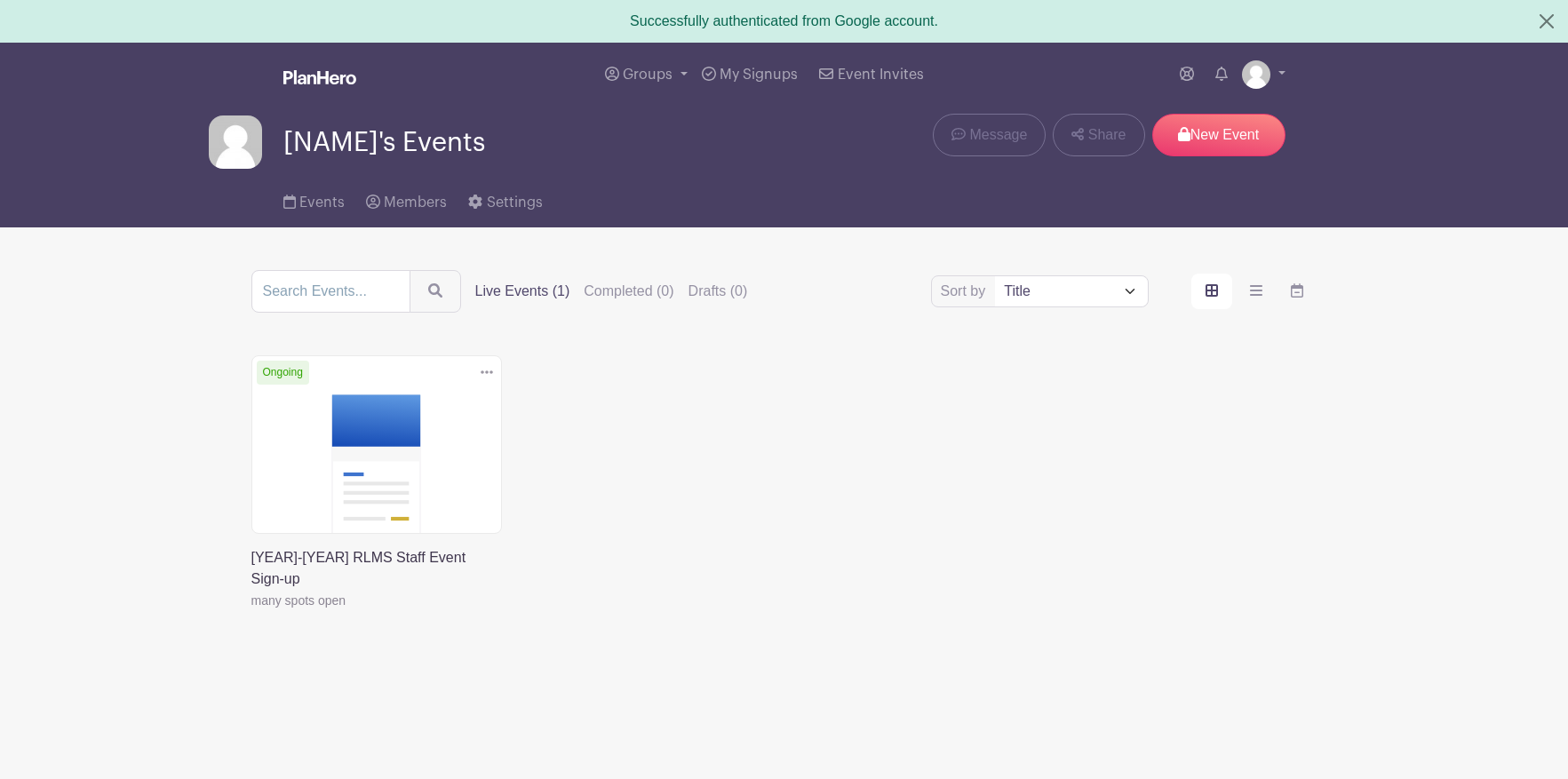 click 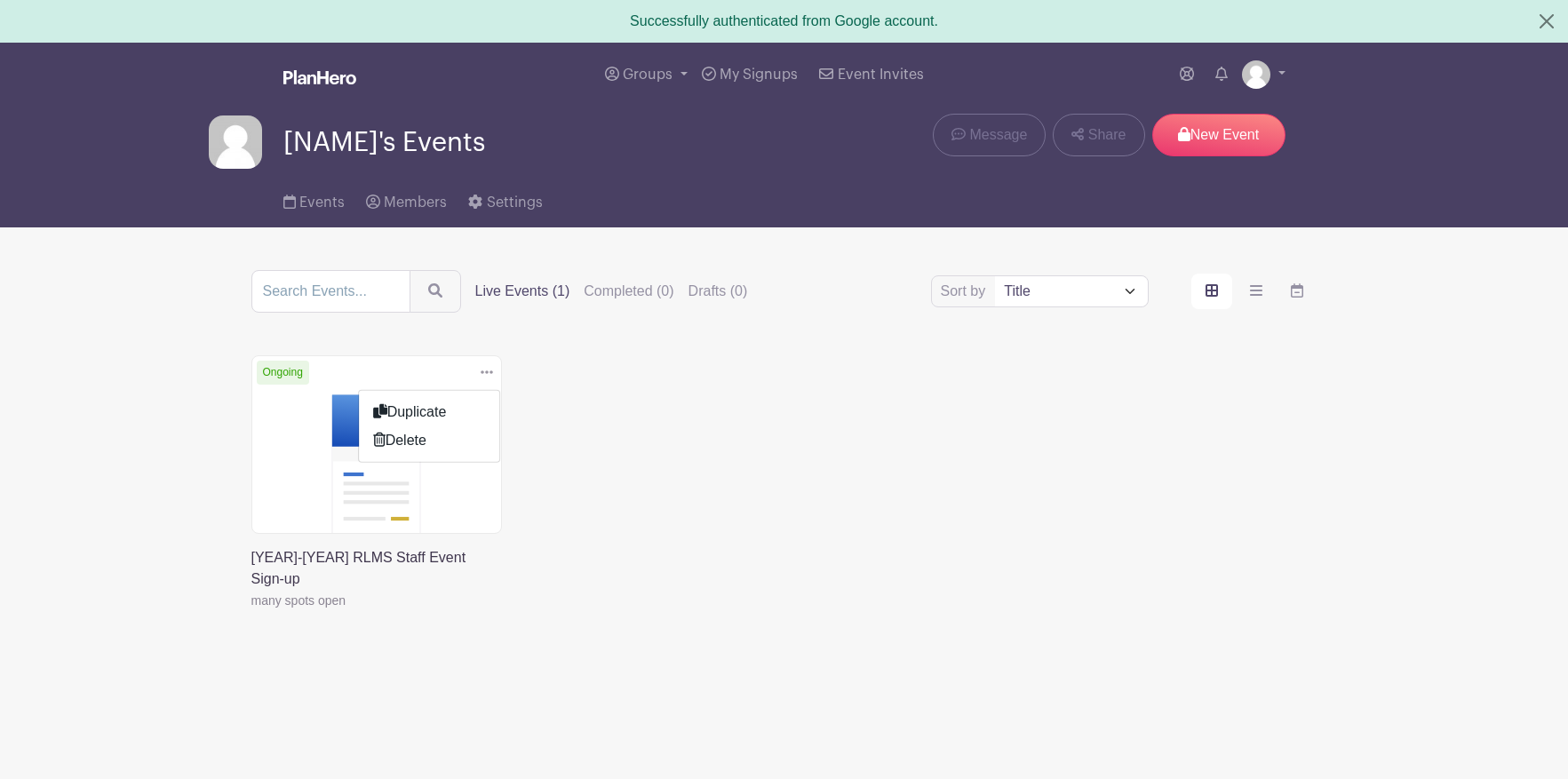 click at bounding box center [251, 611] 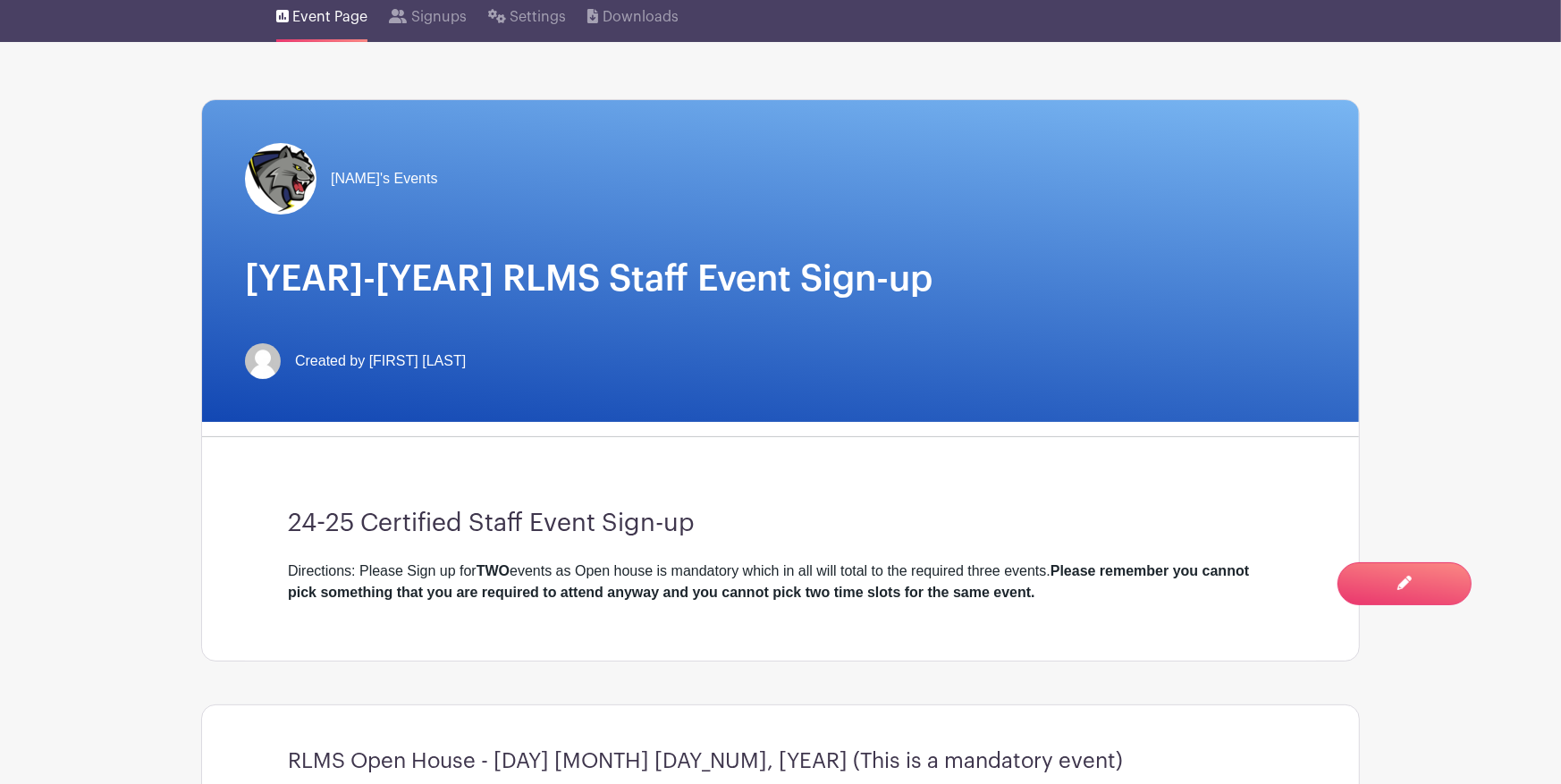 scroll, scrollTop: 0, scrollLeft: 0, axis: both 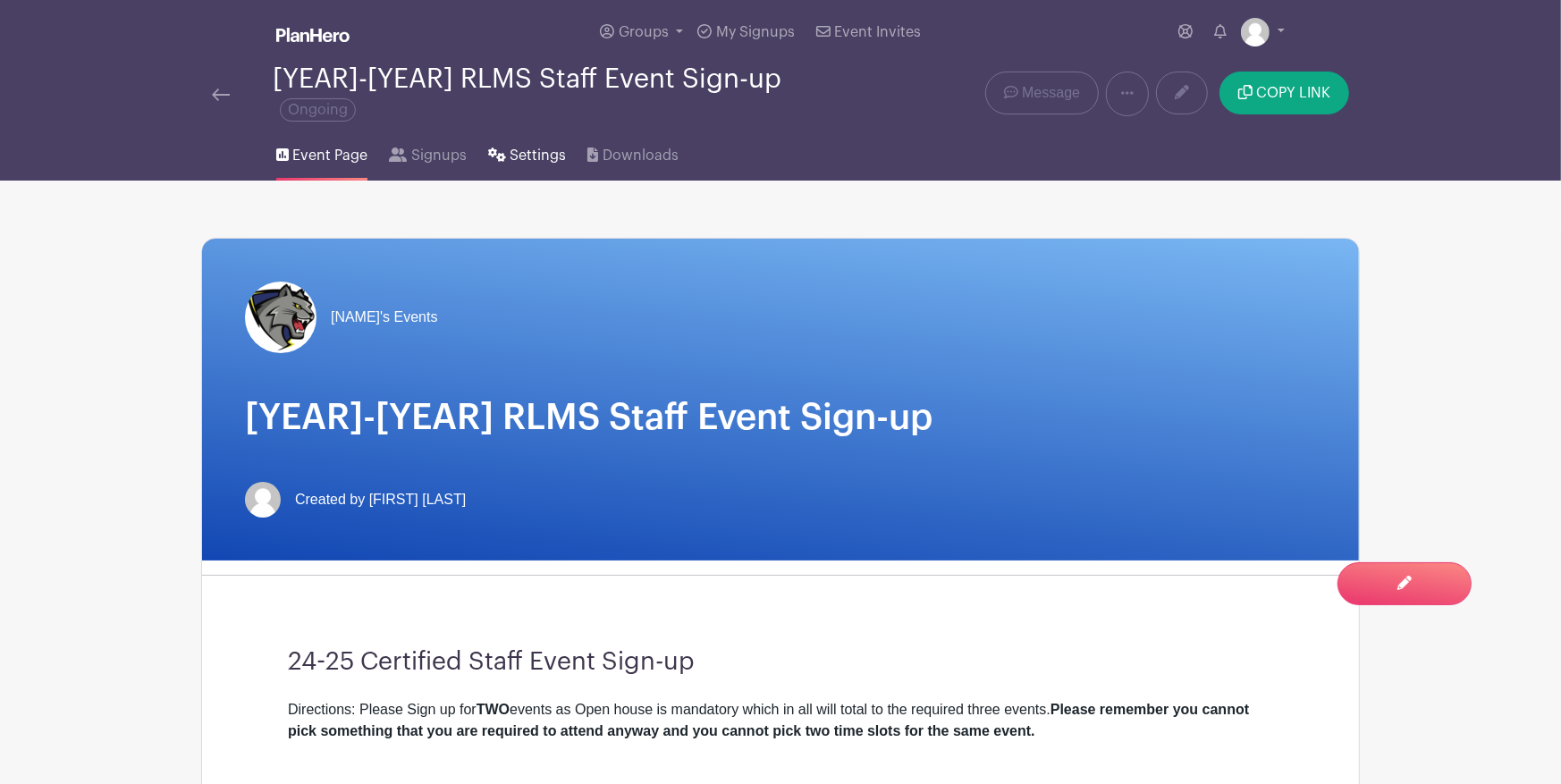 click on "Settings" at bounding box center (537, 156) 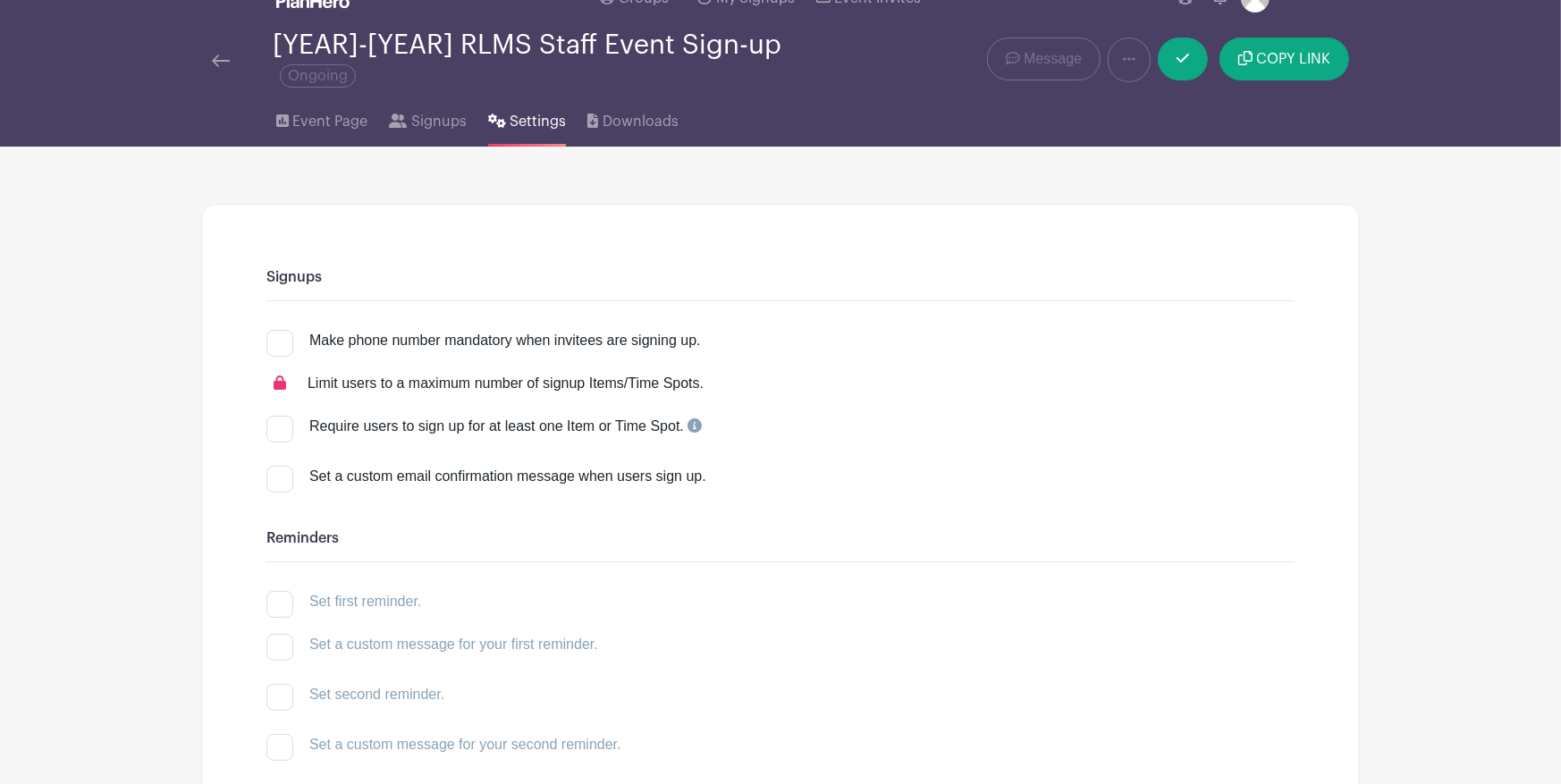 scroll, scrollTop: 0, scrollLeft: 0, axis: both 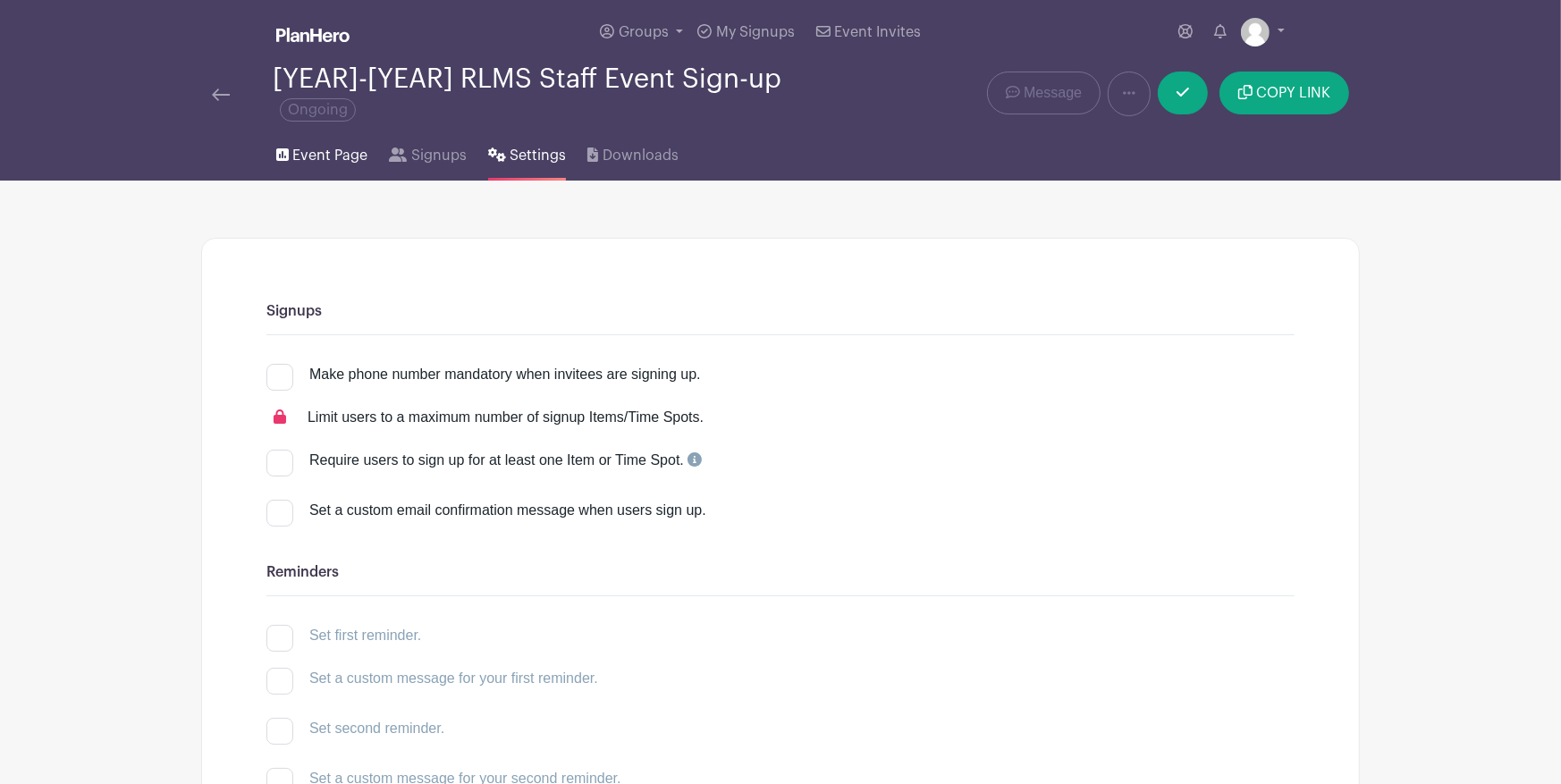 click on "Event Page" at bounding box center [322, 152] 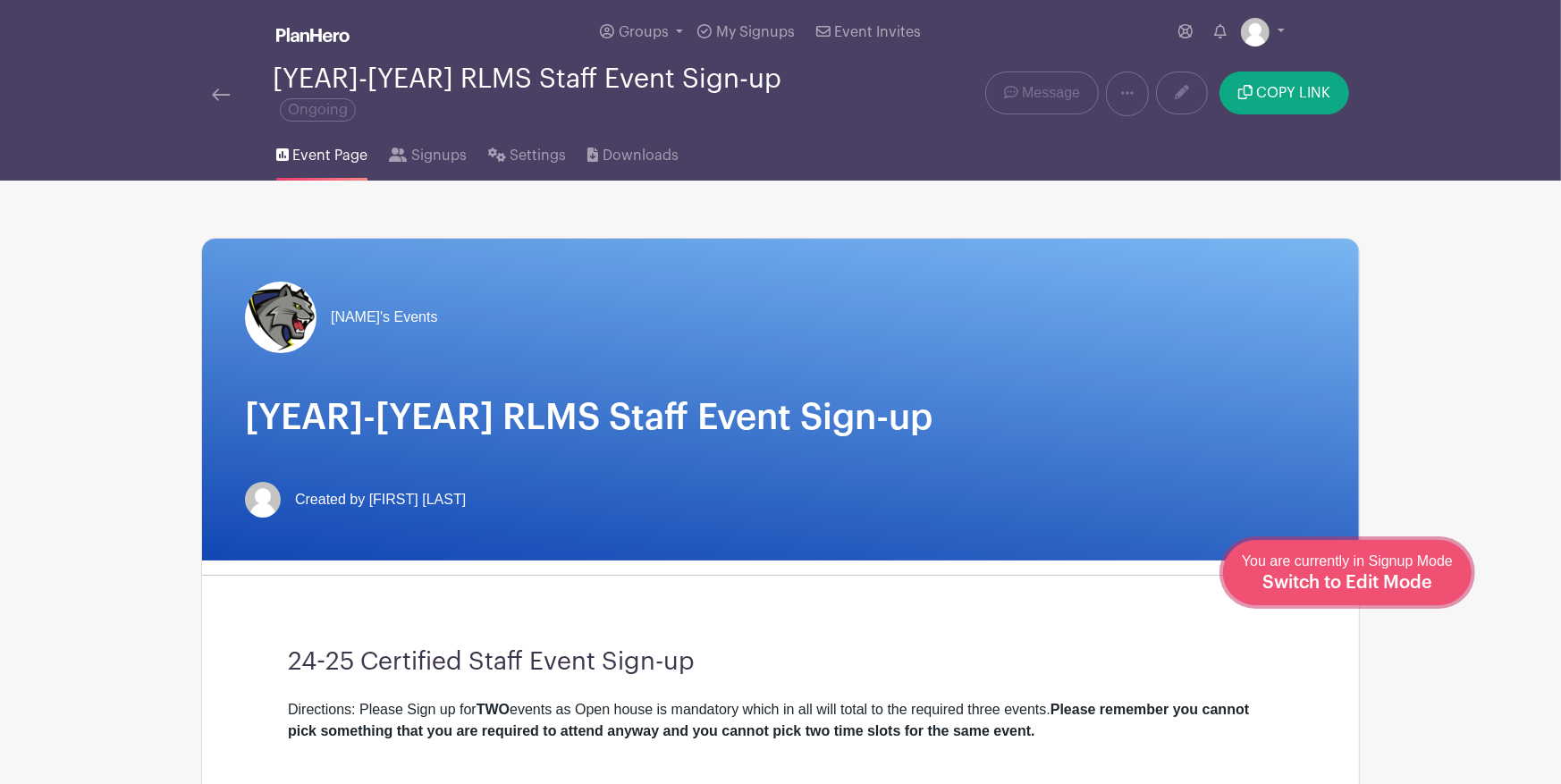 click on "Switch to Edit Mode" at bounding box center [1347, 583] 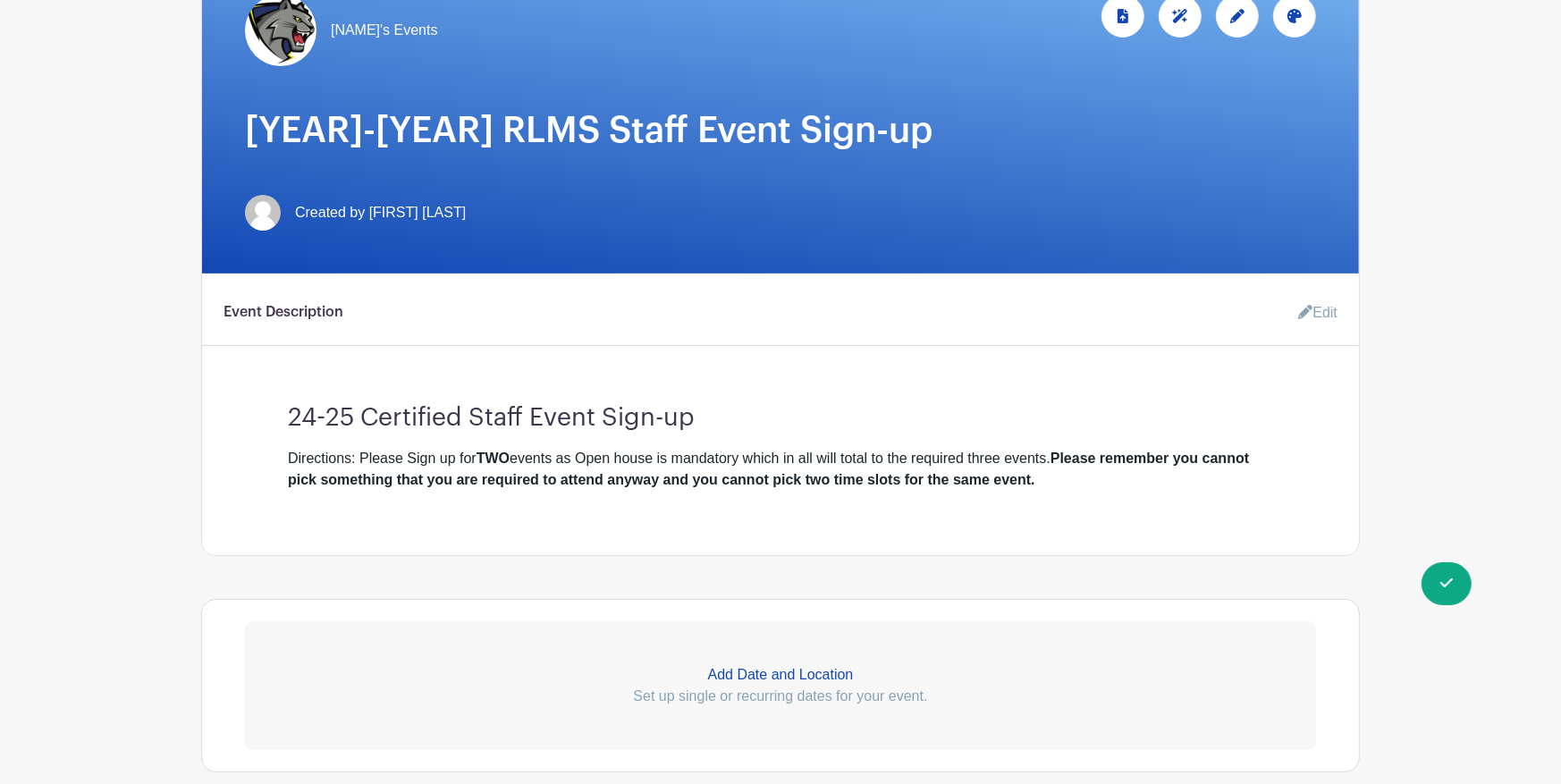 scroll, scrollTop: 0, scrollLeft: 0, axis: both 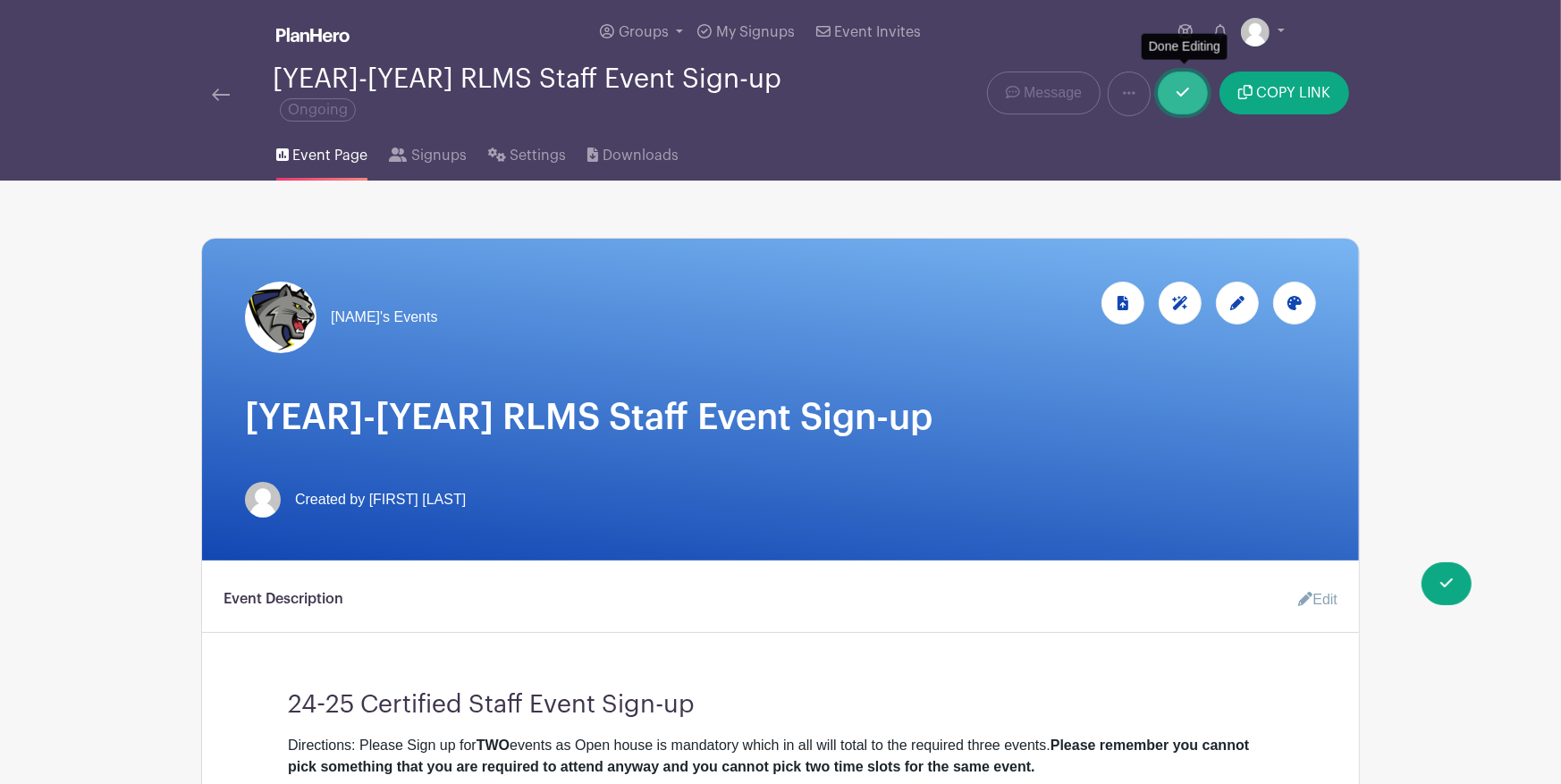 click at bounding box center (1183, 93) 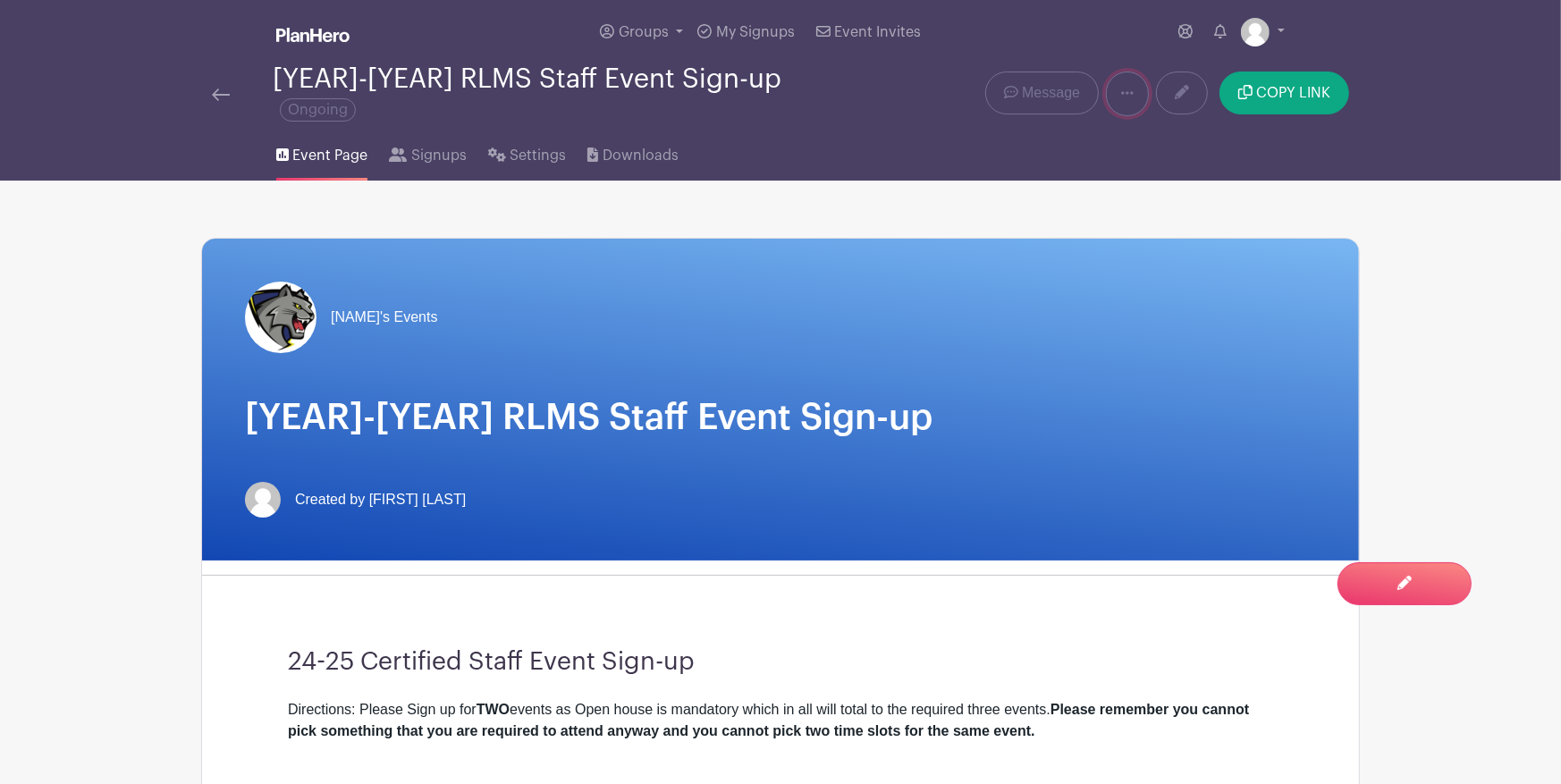click at bounding box center (1127, 94) 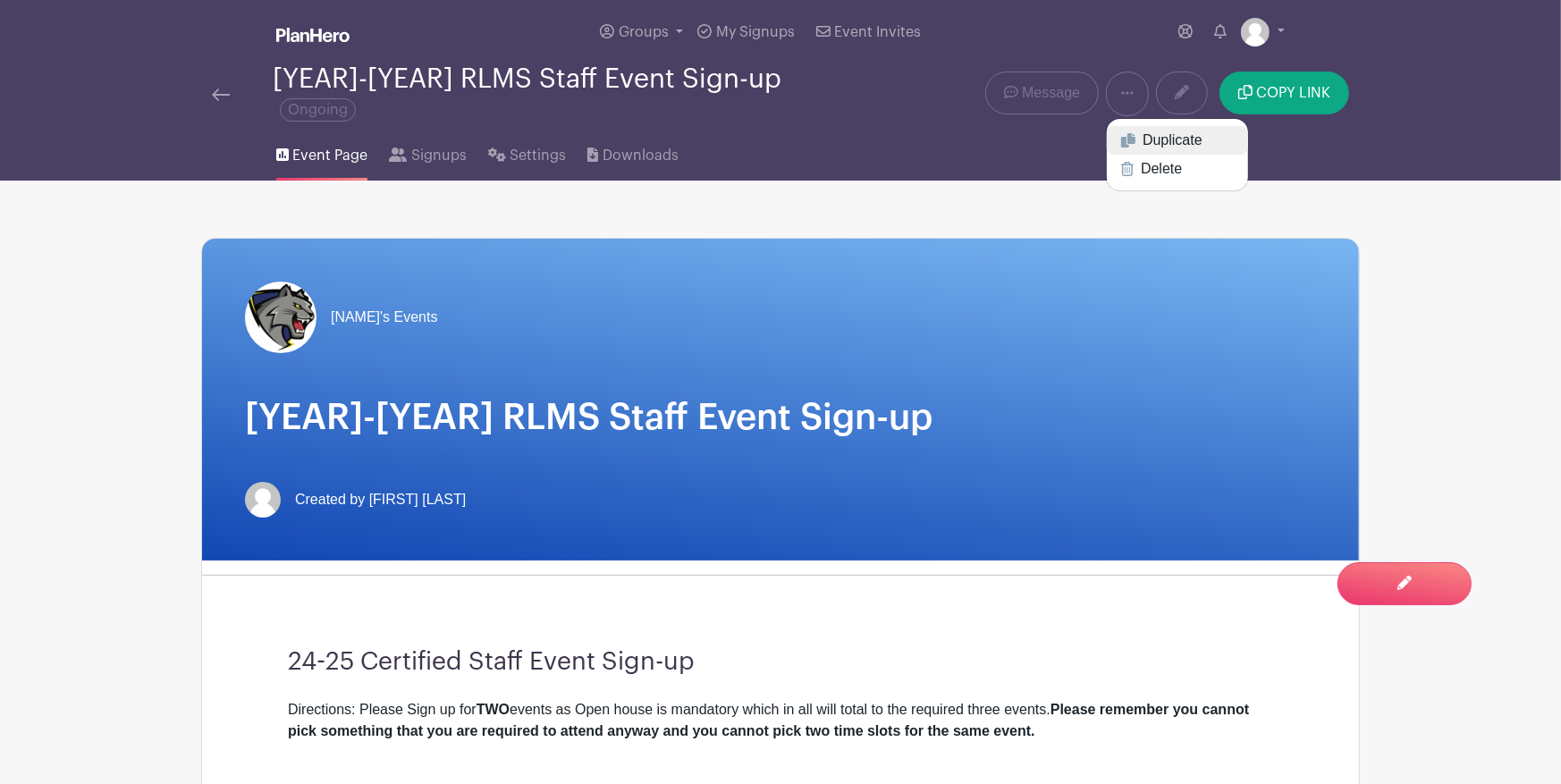 click on "Duplicate" at bounding box center [1177, 140] 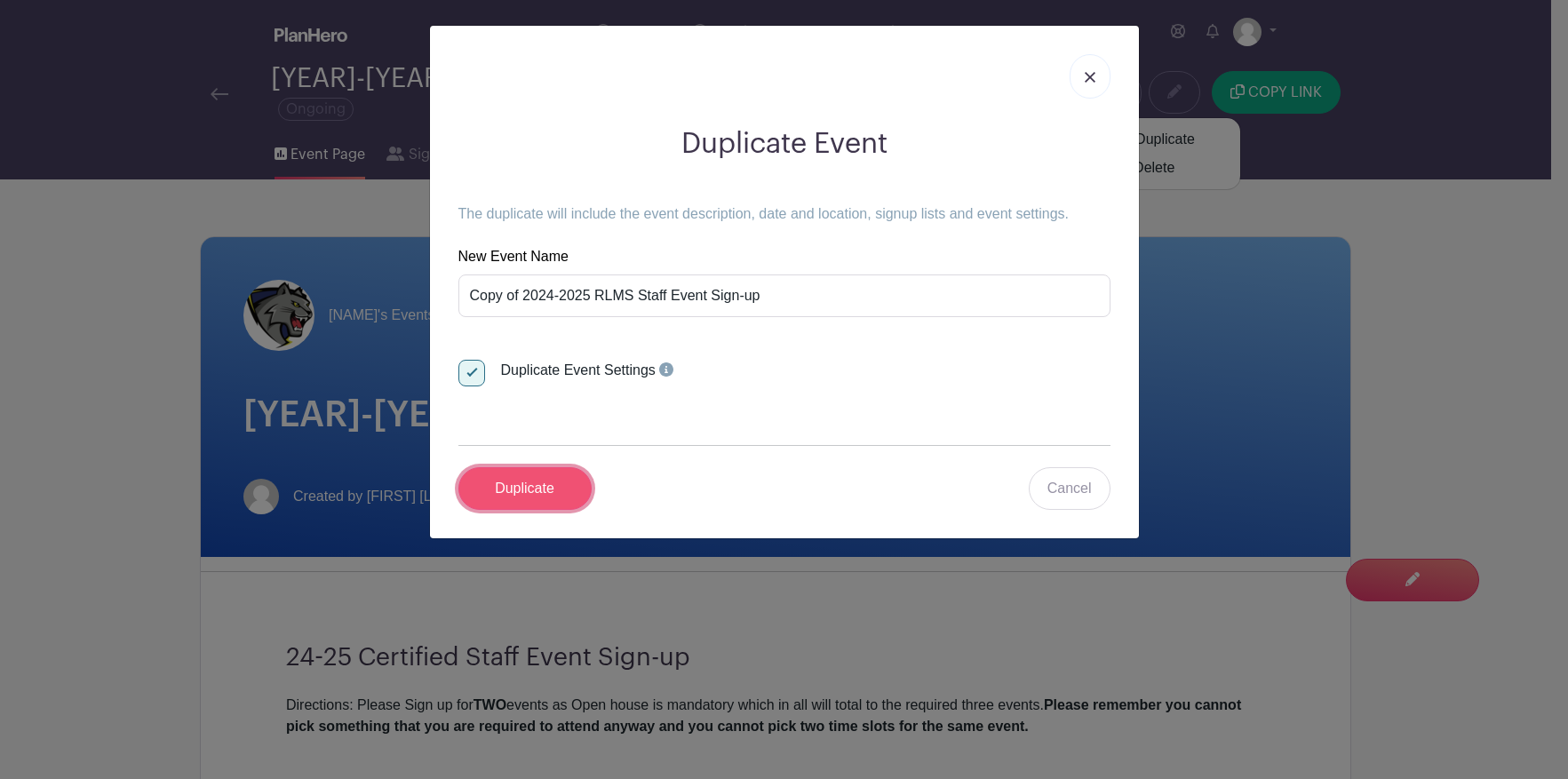 click on "Duplicate" at bounding box center (525, 489) 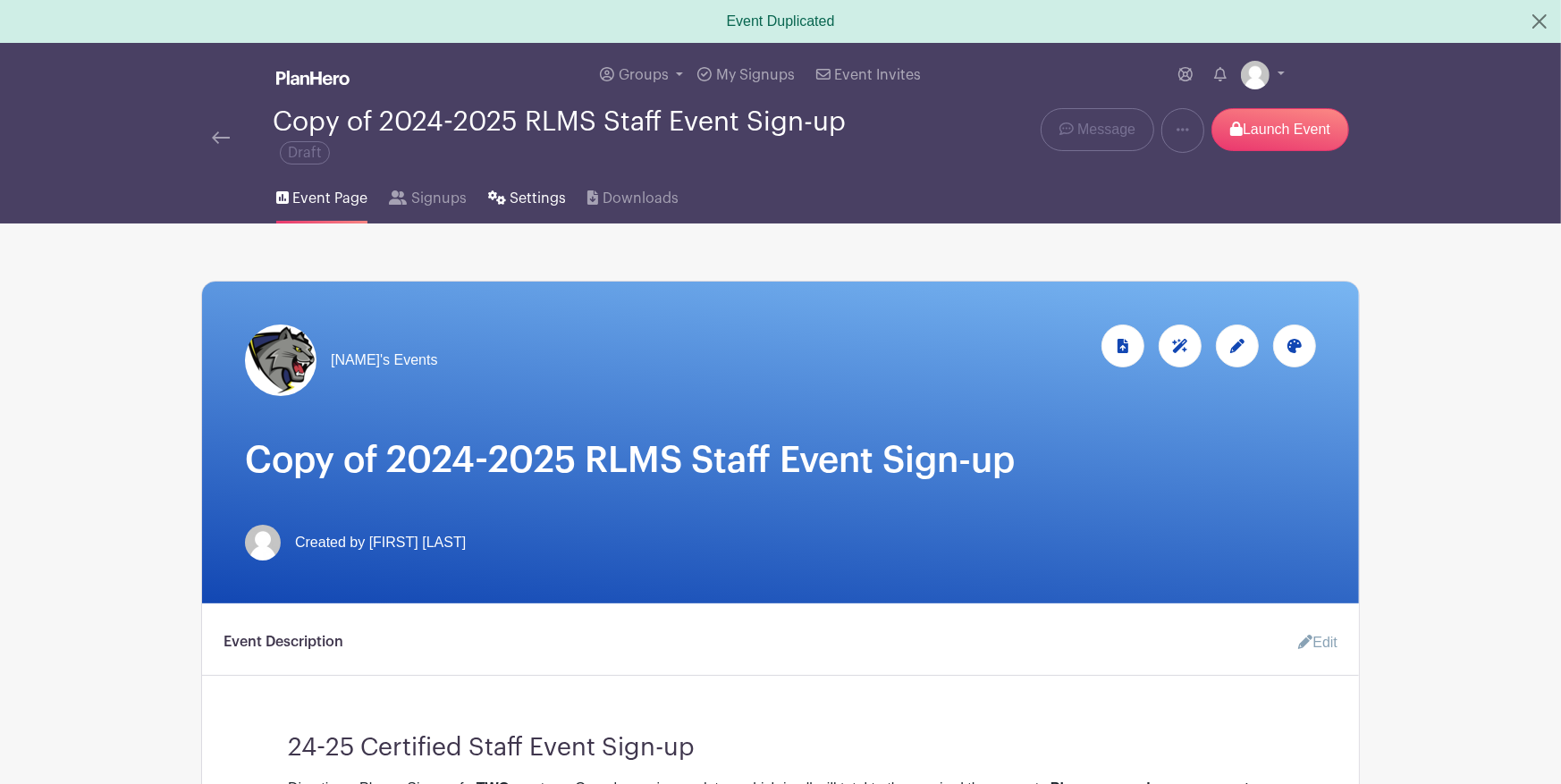 click on "Settings" at bounding box center (537, 198) 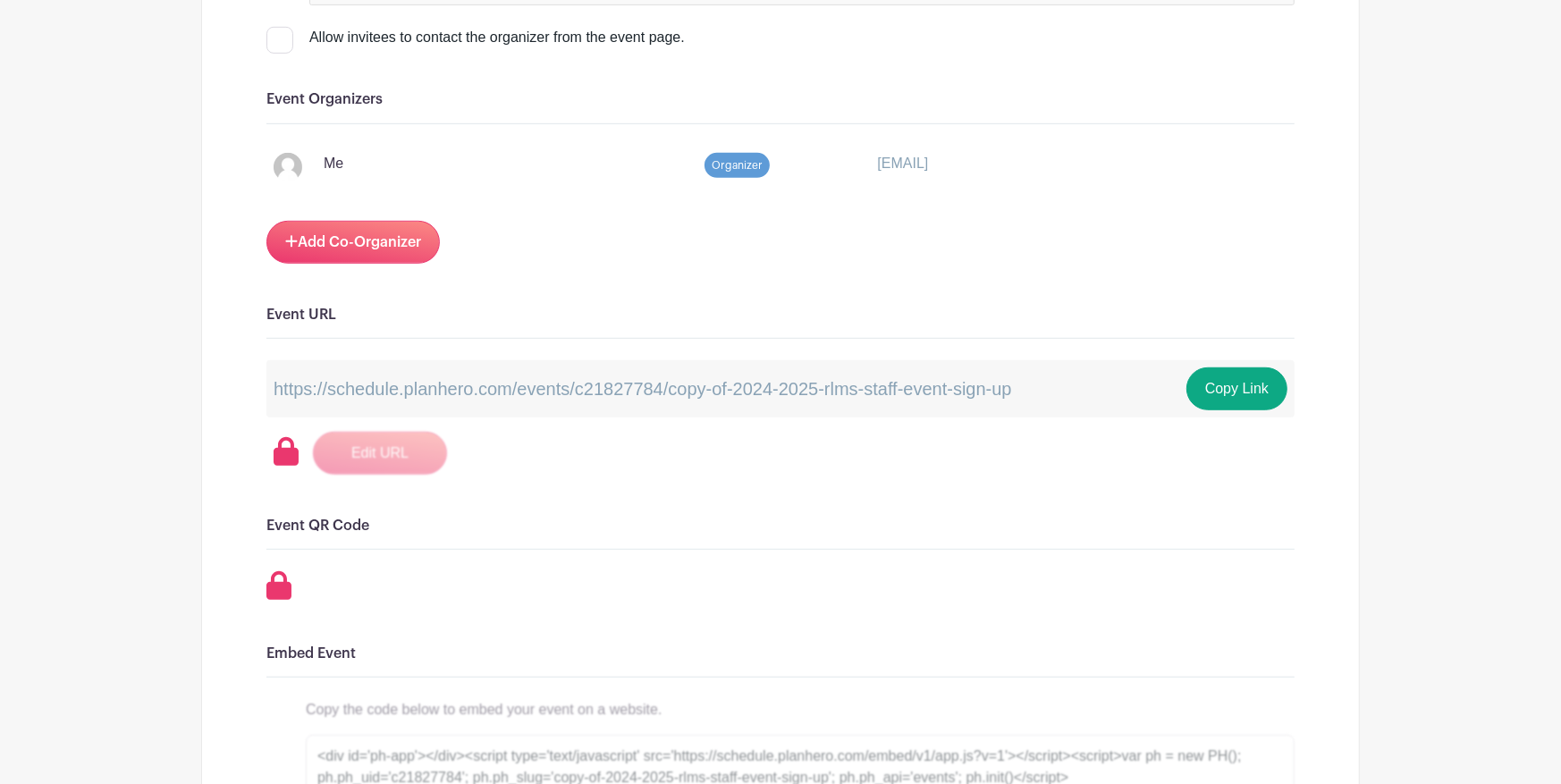 scroll, scrollTop: 967, scrollLeft: 0, axis: vertical 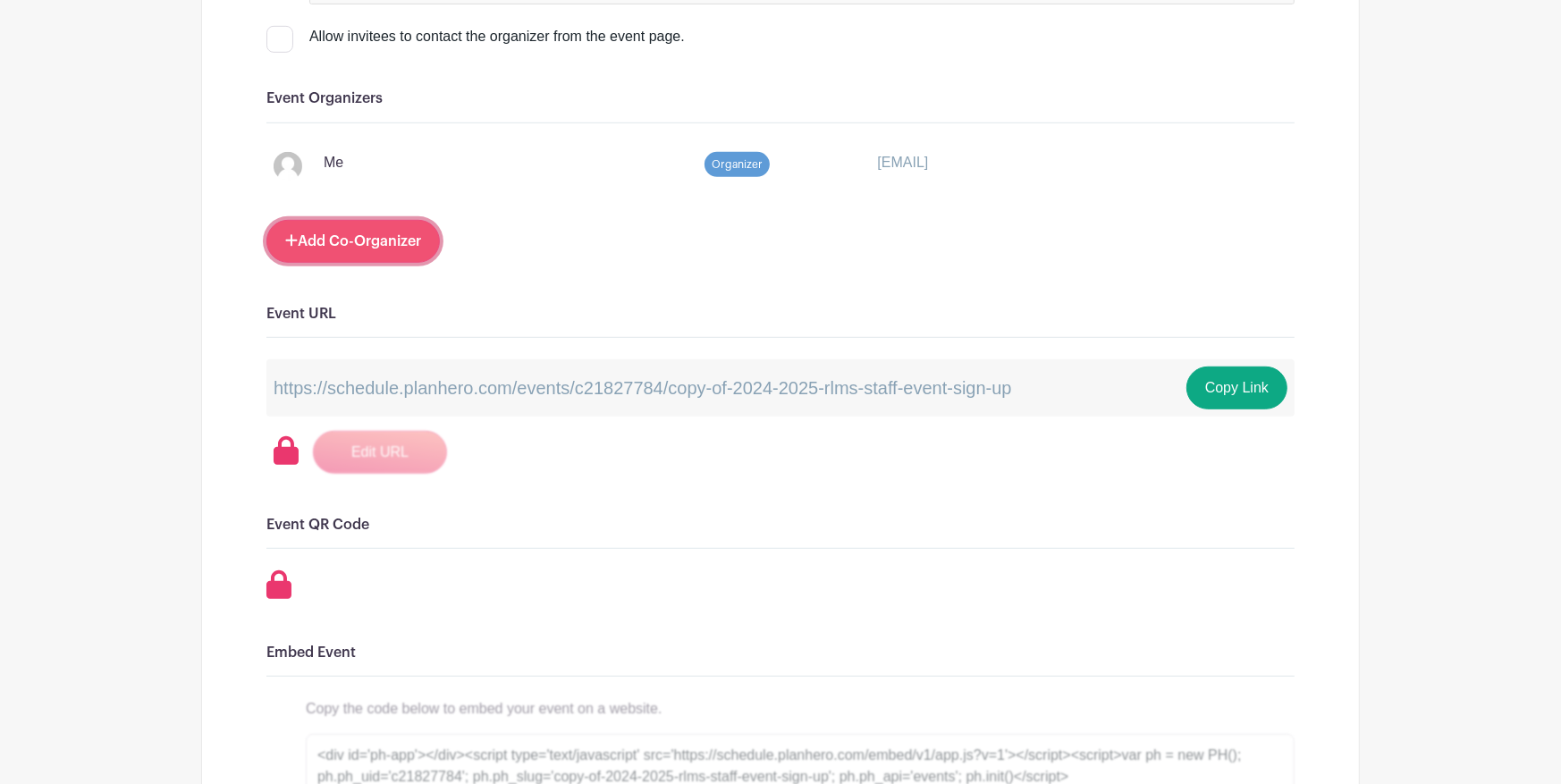 click on "Add Co-Organizer" at bounding box center [353, 241] 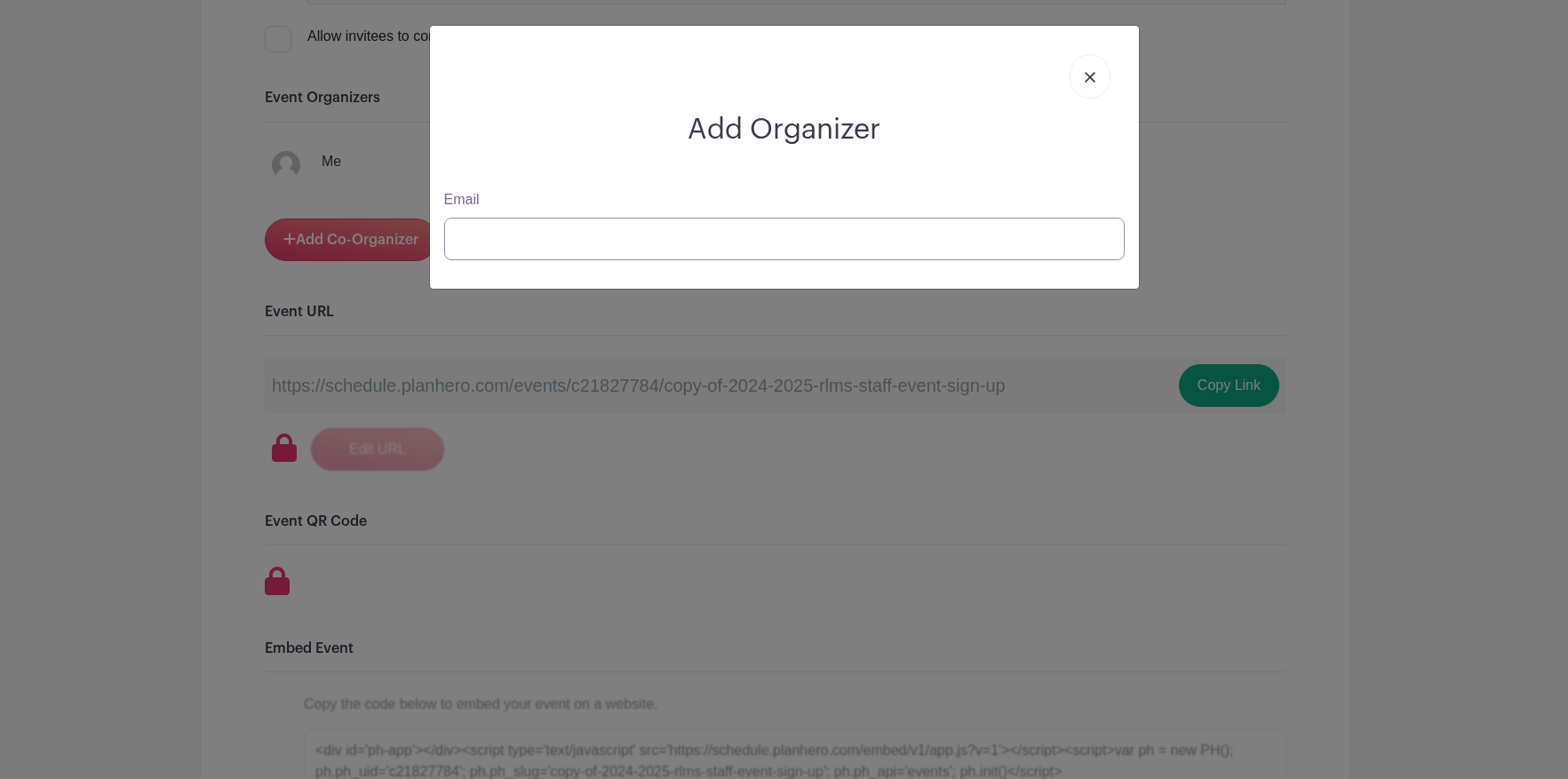 click on "Email" at bounding box center [784, 239] 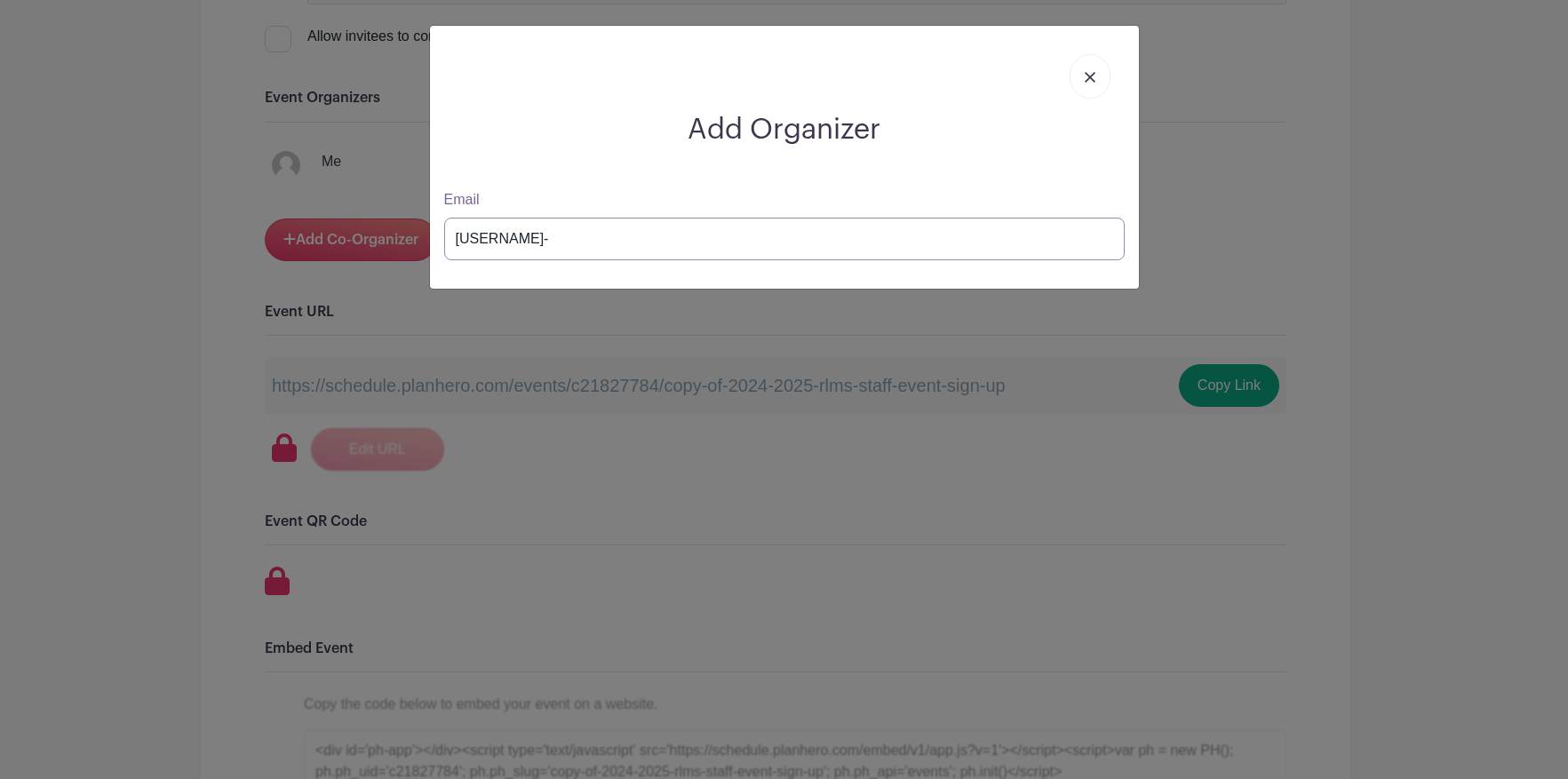 type on "[EMAIL]" 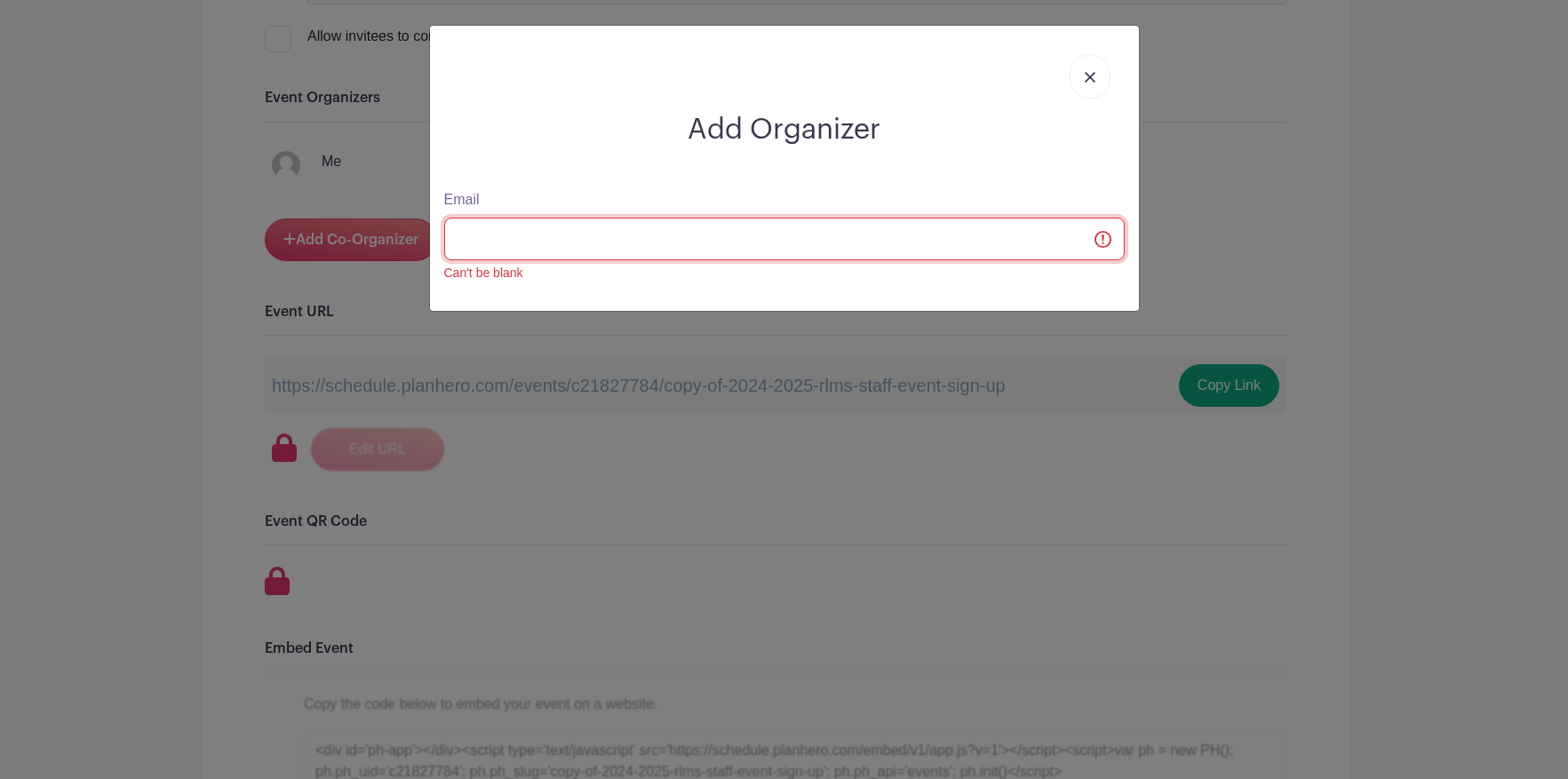 click on "Email" at bounding box center [784, 239] 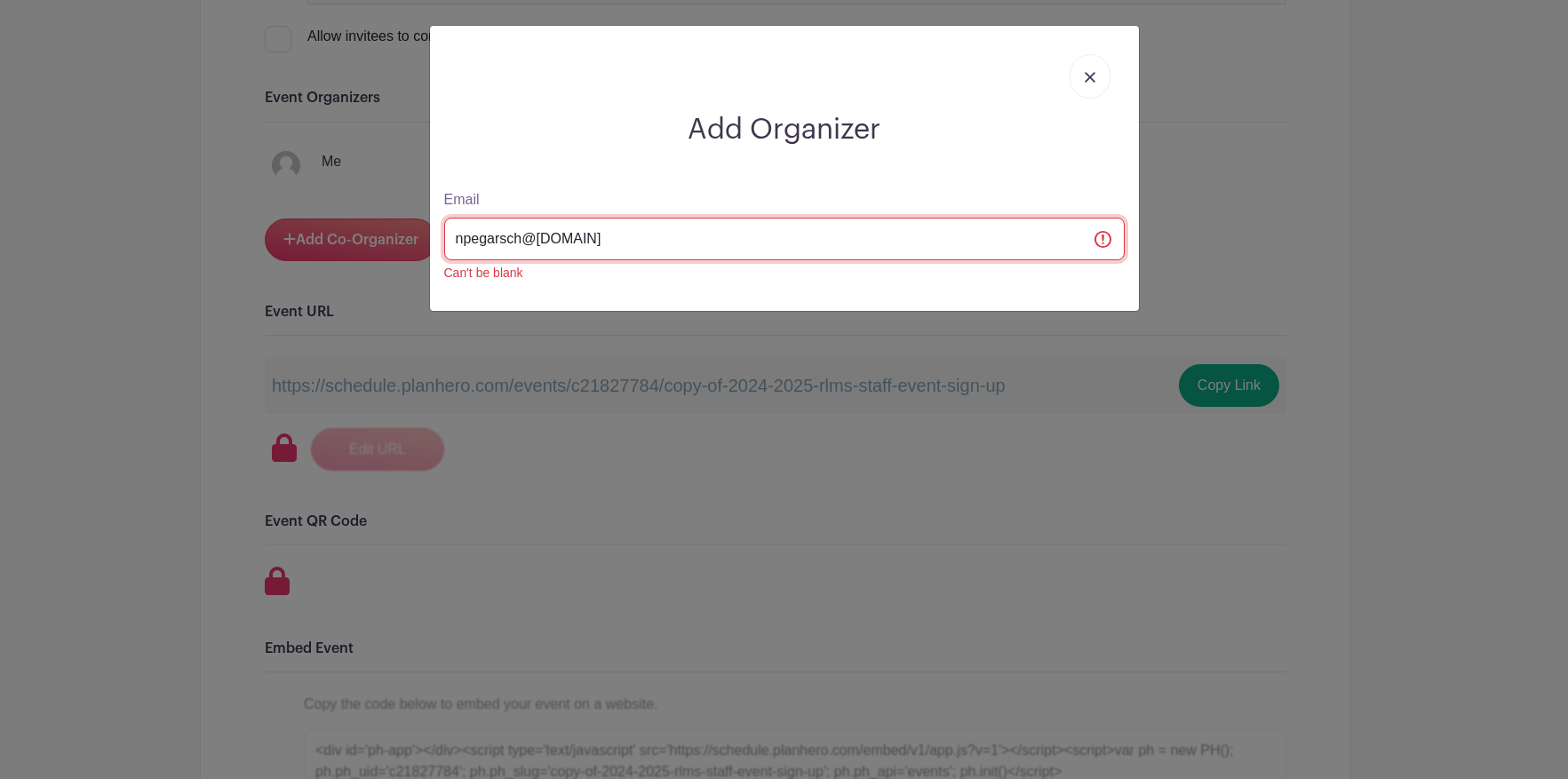 type on "[USERNAME]-" 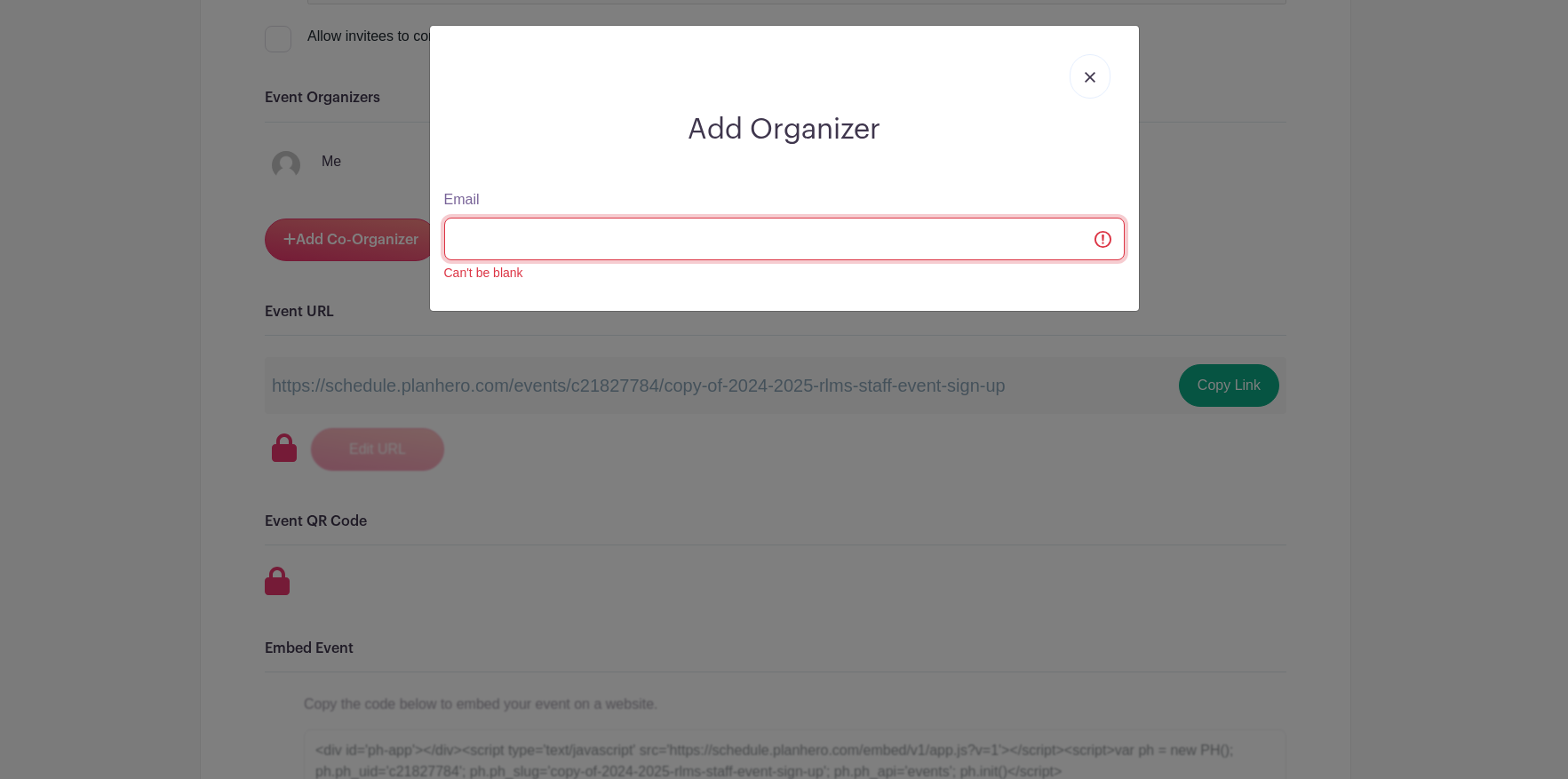 click on "Email" at bounding box center [784, 239] 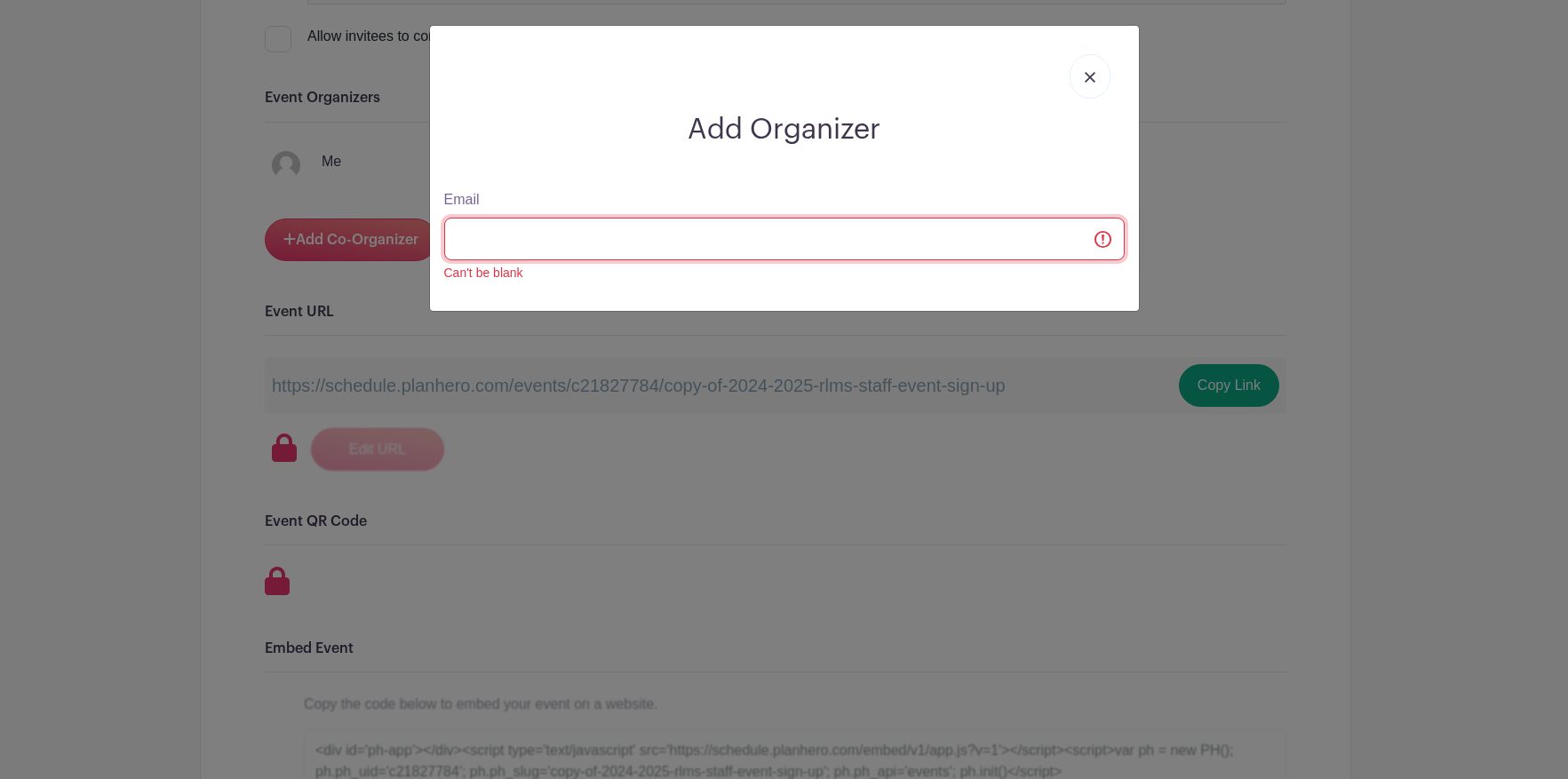 type on "[EMAIL]" 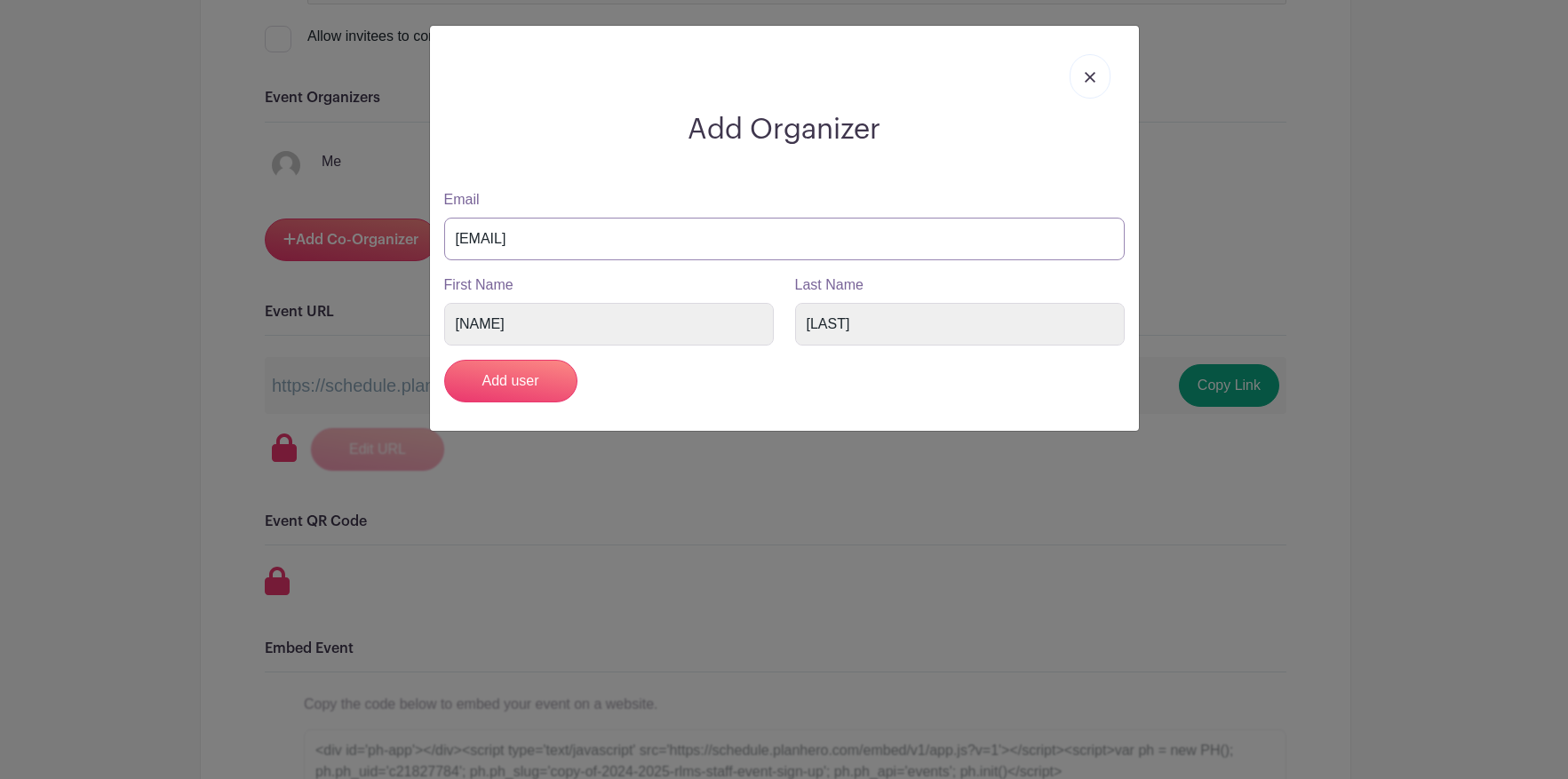drag, startPoint x: 508, startPoint y: 242, endPoint x: 402, endPoint y: 232, distance: 106.47065 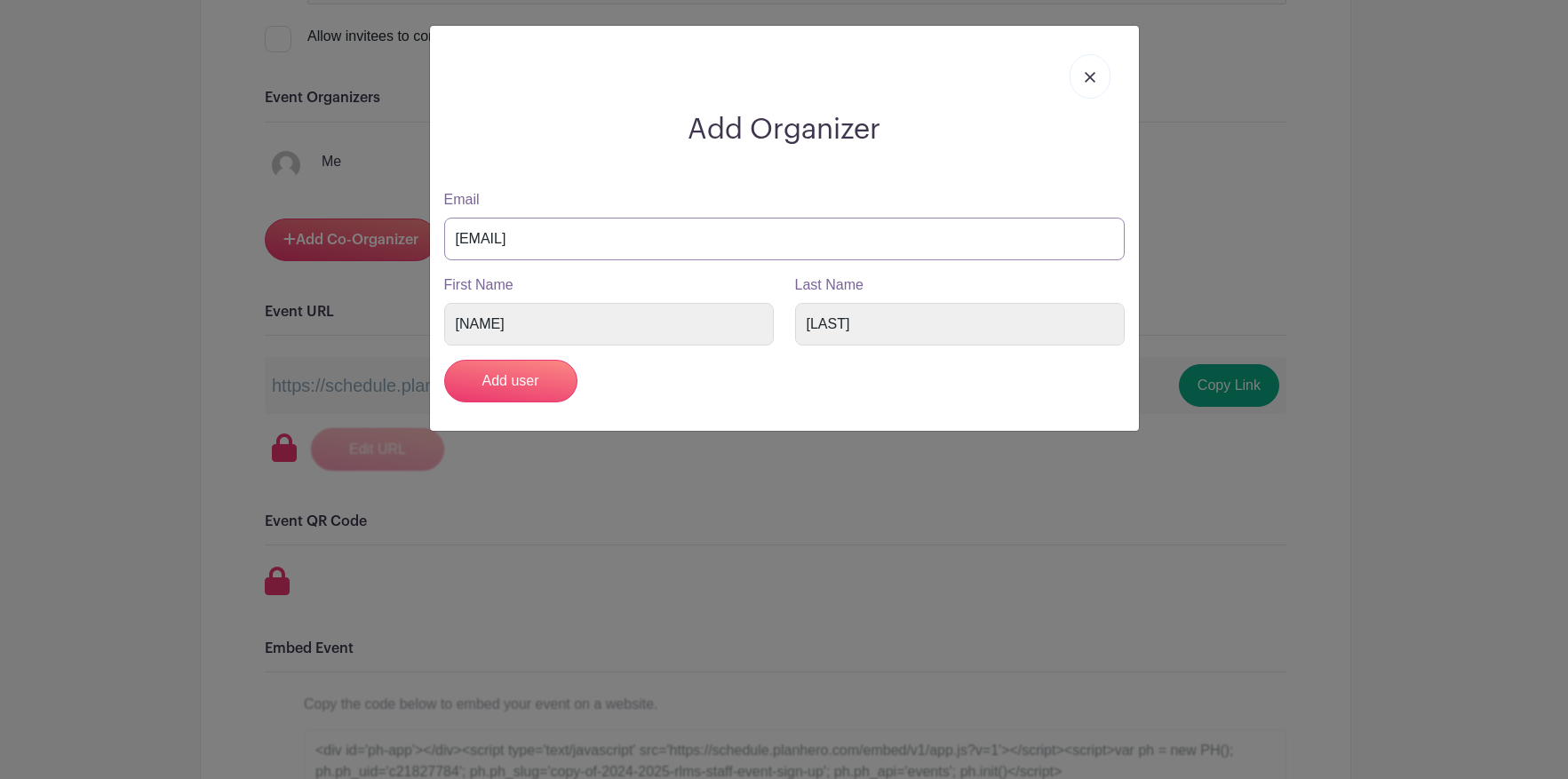 click on "Add Organizer
Email
[EMAIL]
First Name
[FIRST]
Last Name
[LAST]
Add user" at bounding box center (784, 389) 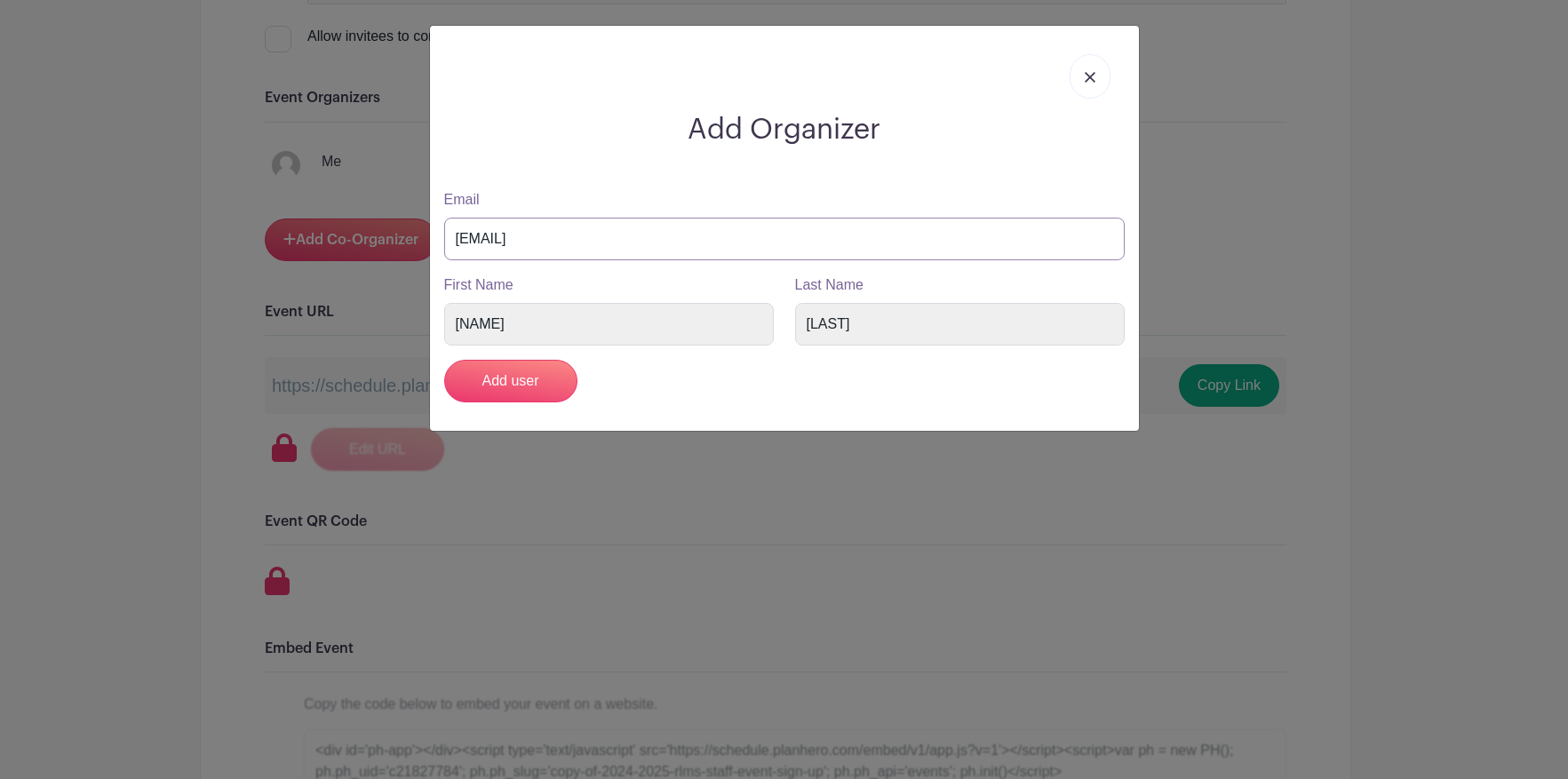 type on "[USERNAME]@[DOMAIN]" 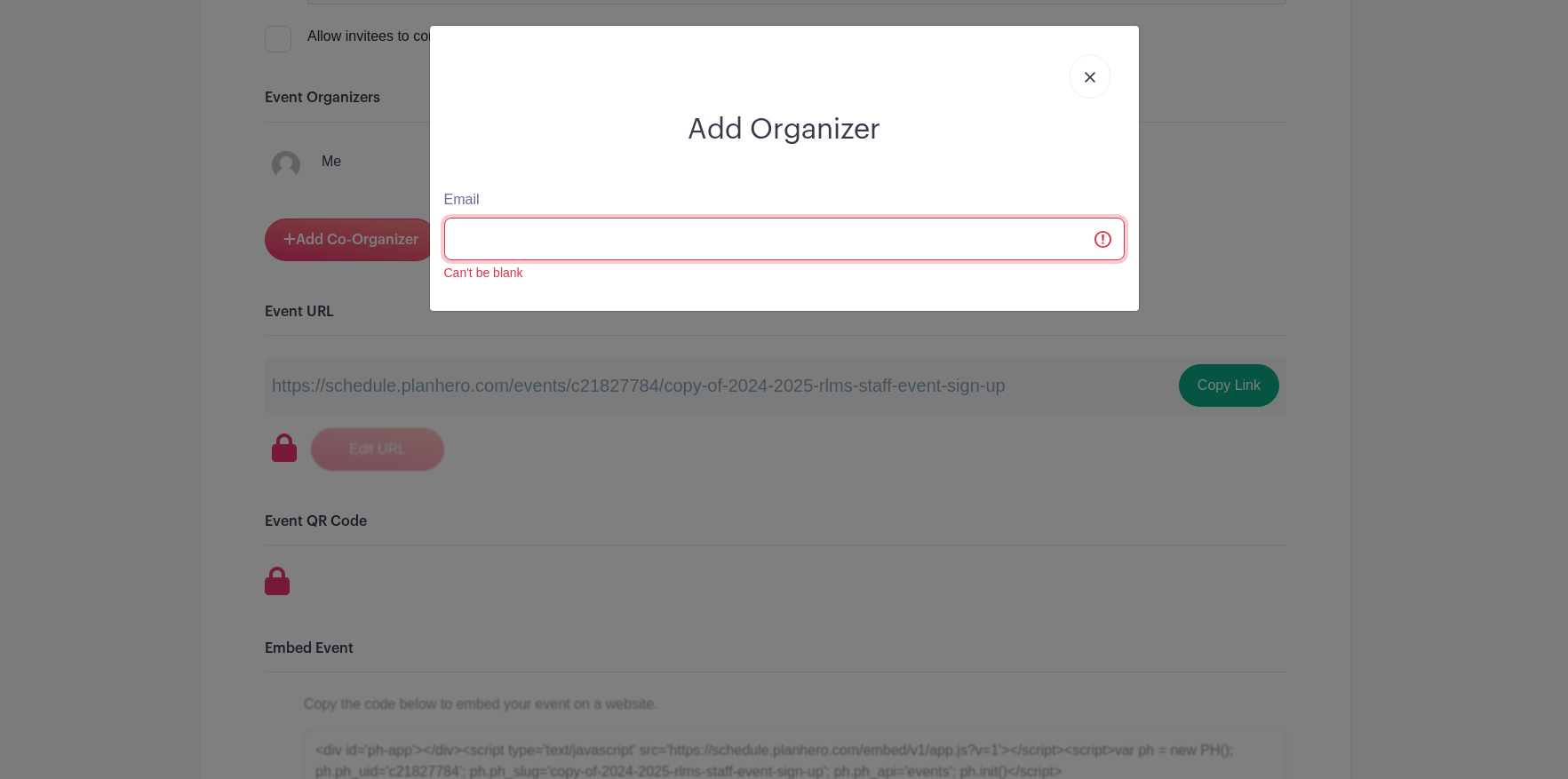 click on "Email" at bounding box center (784, 239) 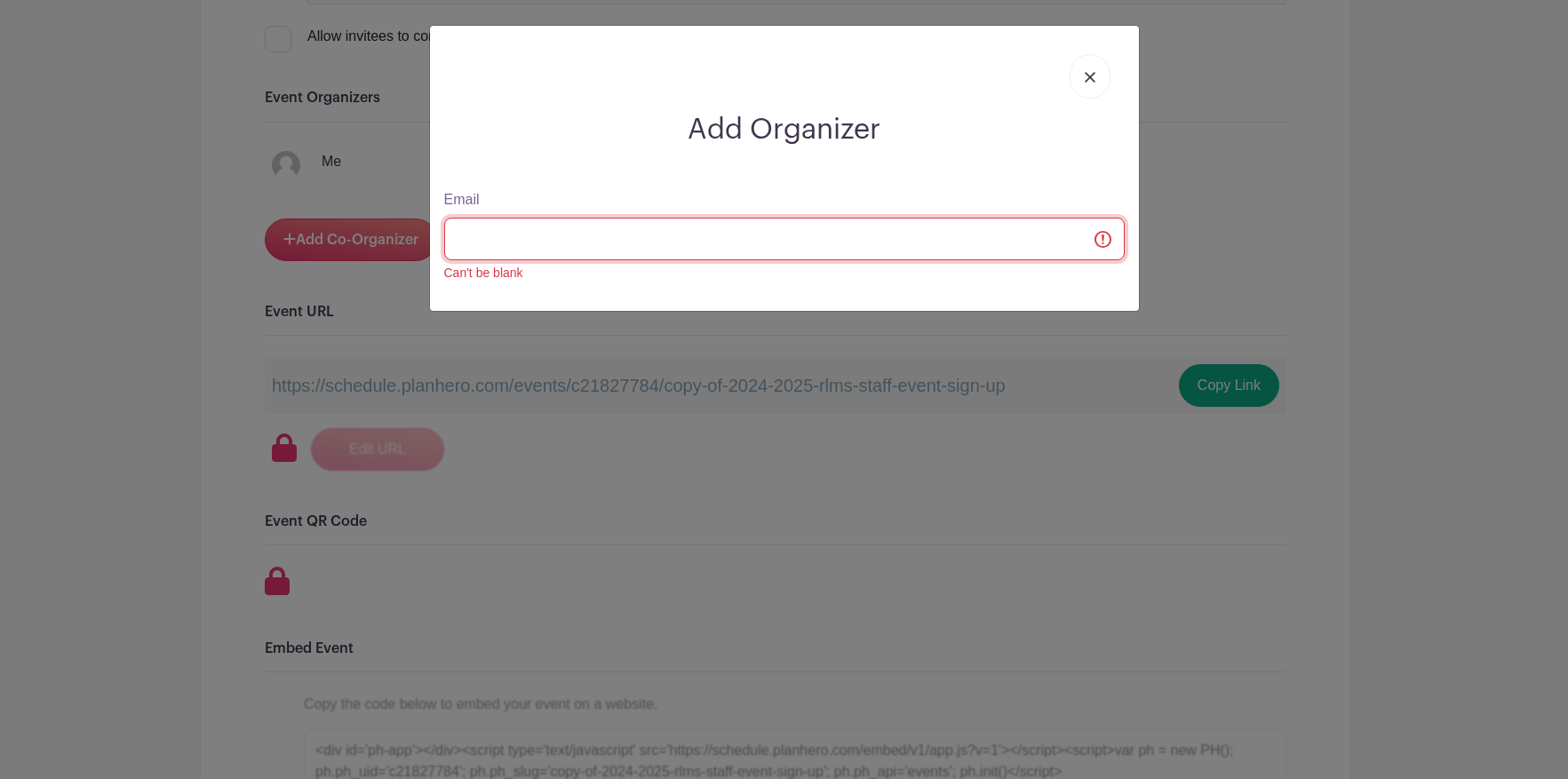 type on "[EMAIL]" 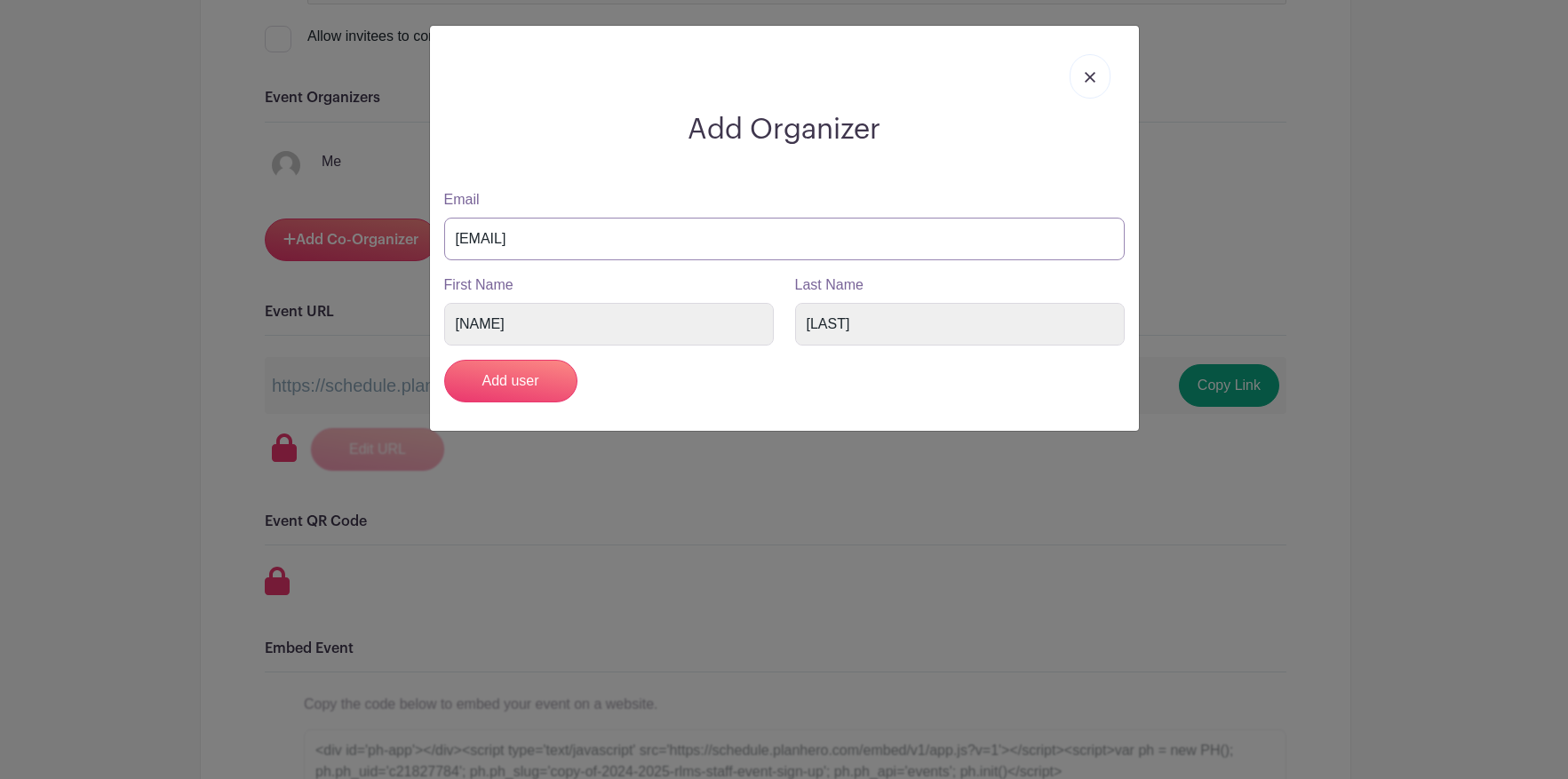 drag, startPoint x: 508, startPoint y: 244, endPoint x: 443, endPoint y: 238, distance: 65.27634 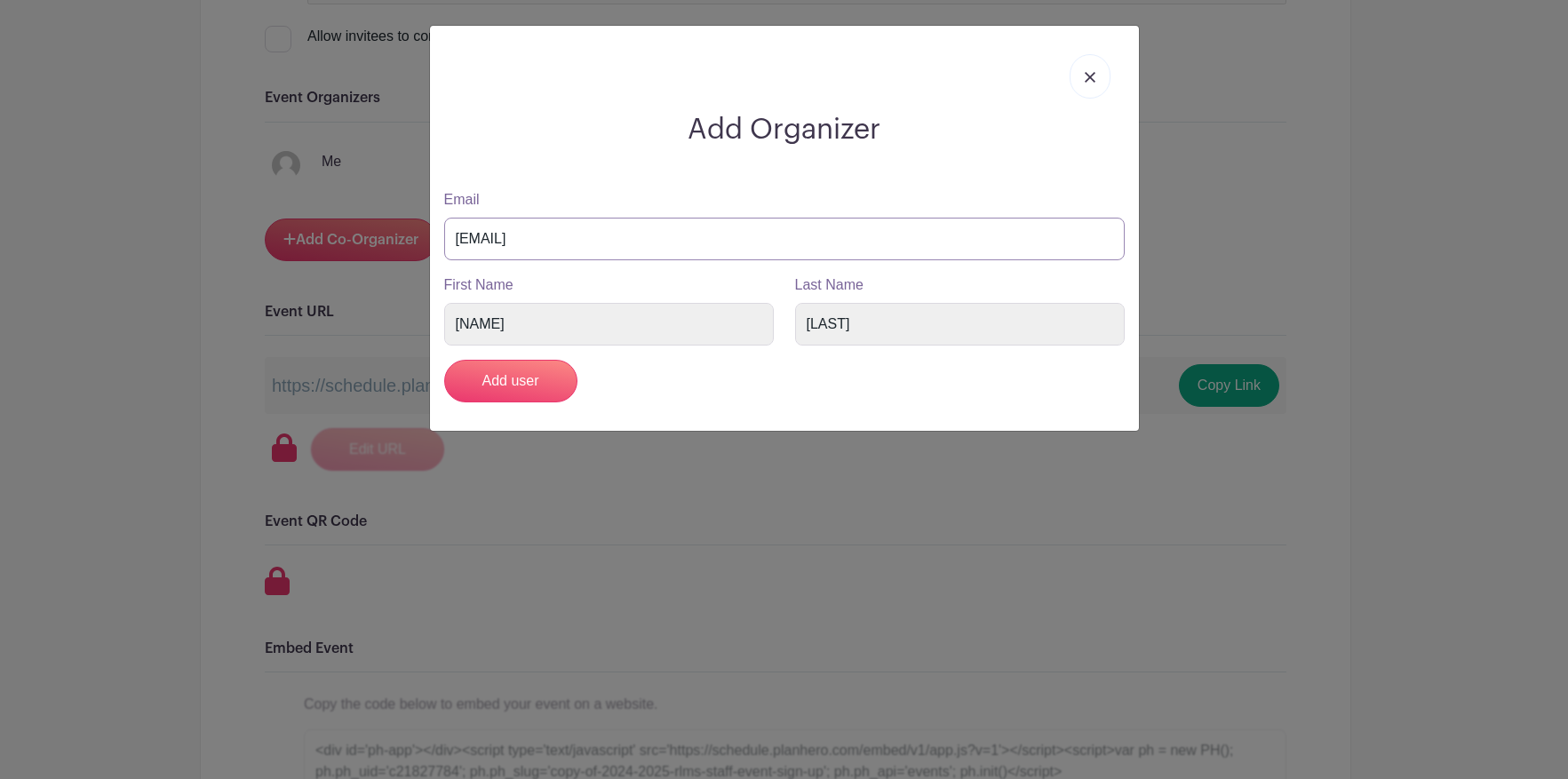 click on "[EMAIL]" at bounding box center (784, 239) 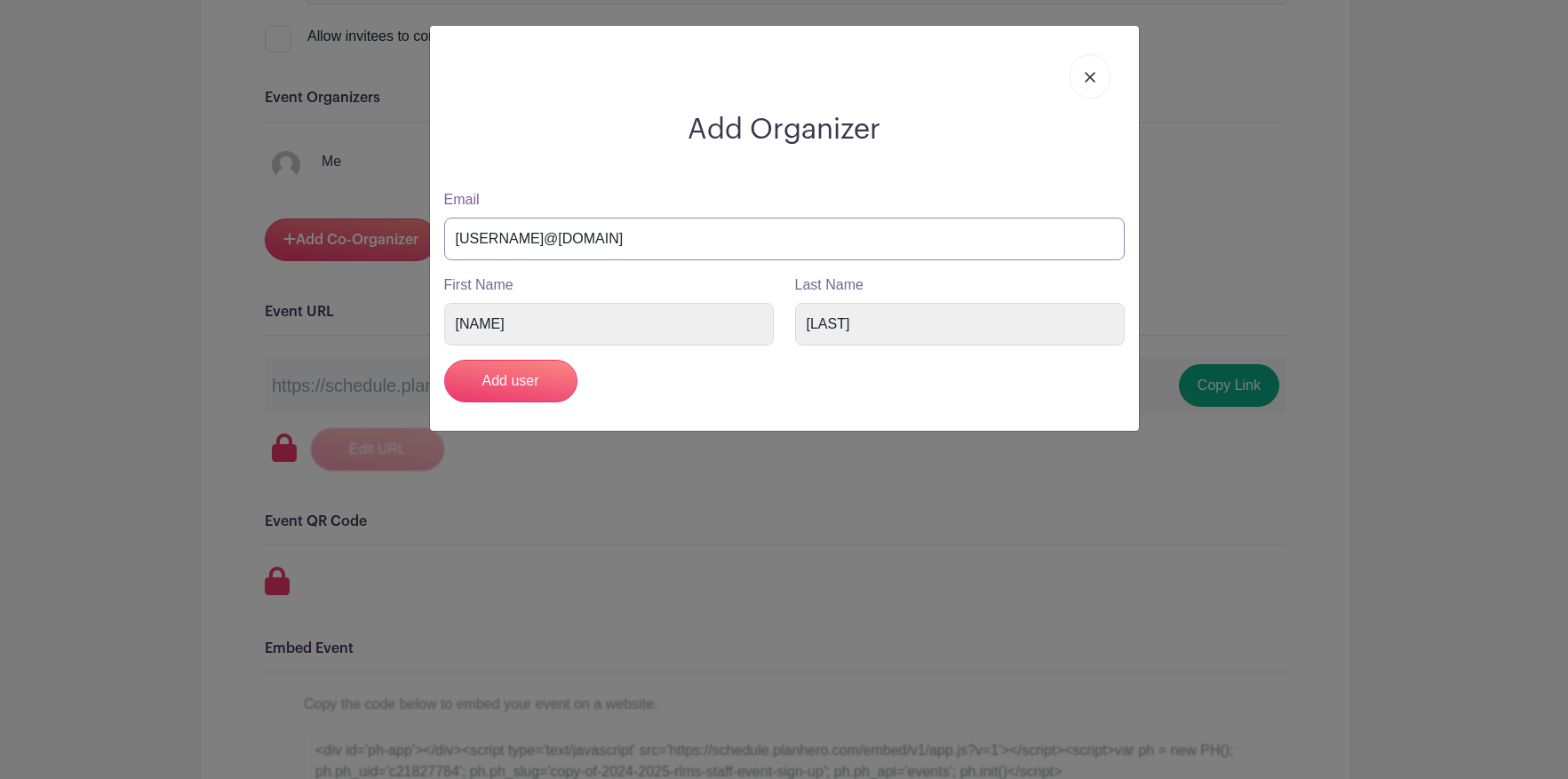 type on "[USERNAME]@[DOMAIN]" 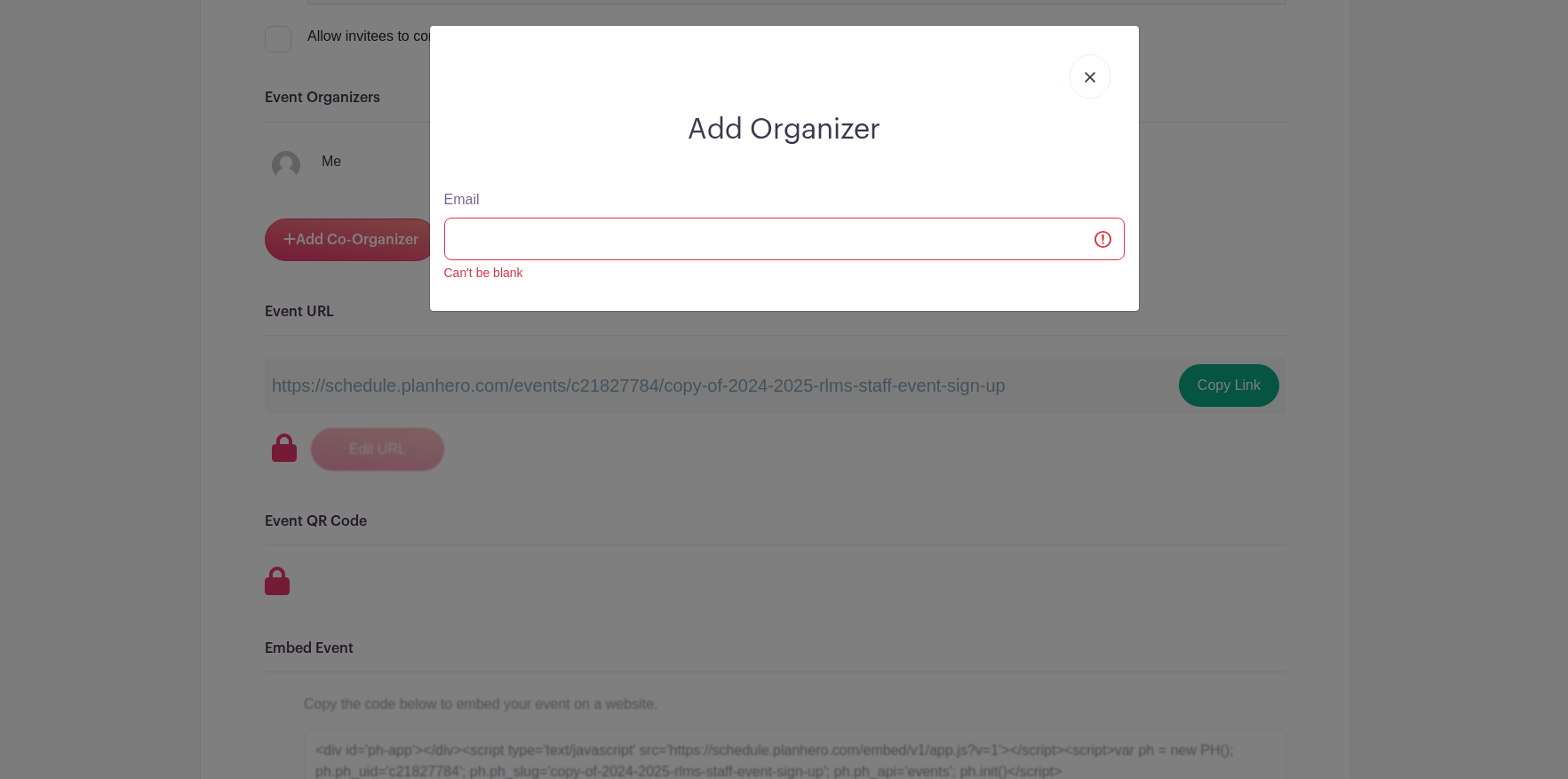 click at bounding box center (1090, 76) 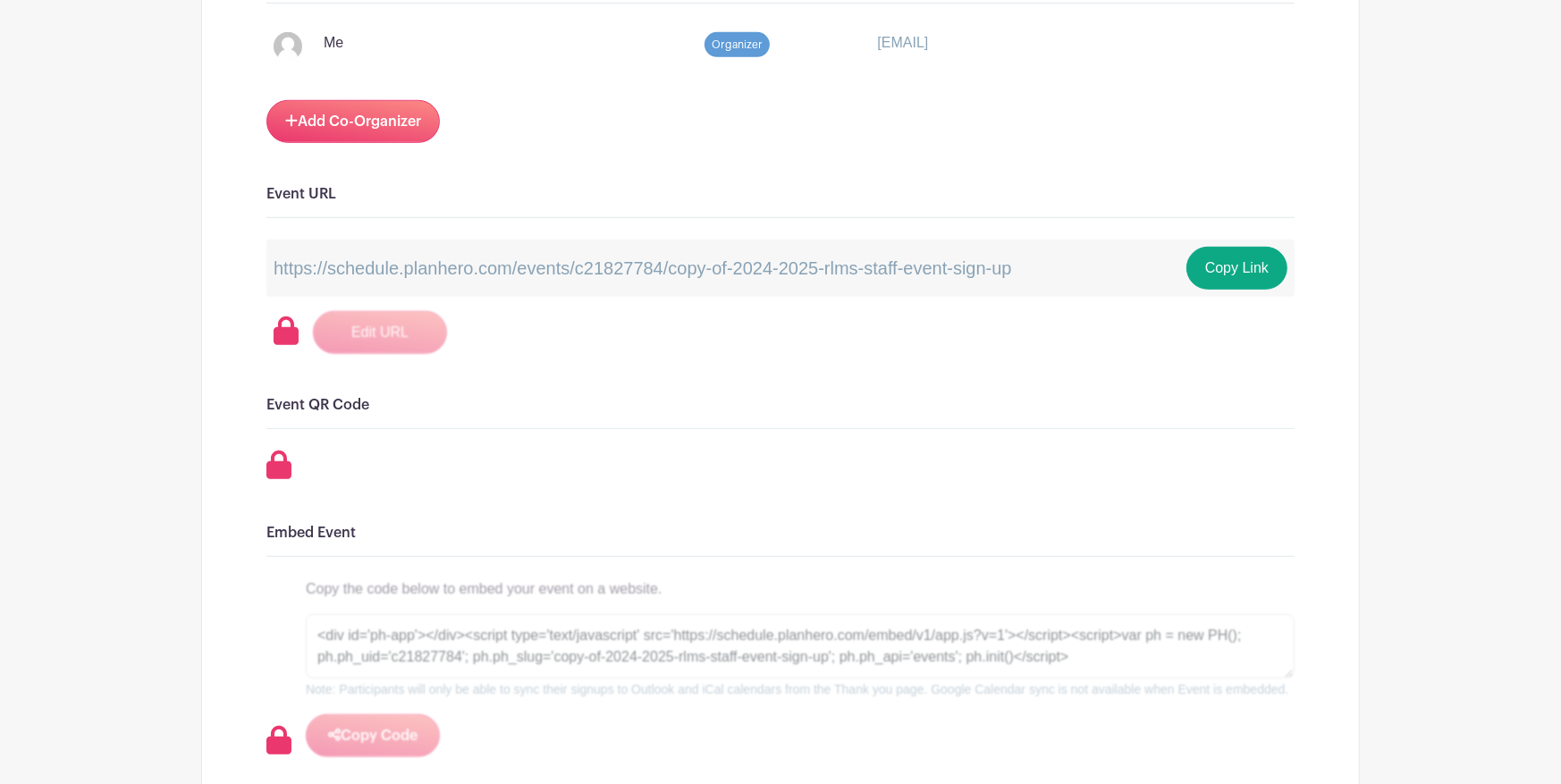 scroll, scrollTop: 0, scrollLeft: 0, axis: both 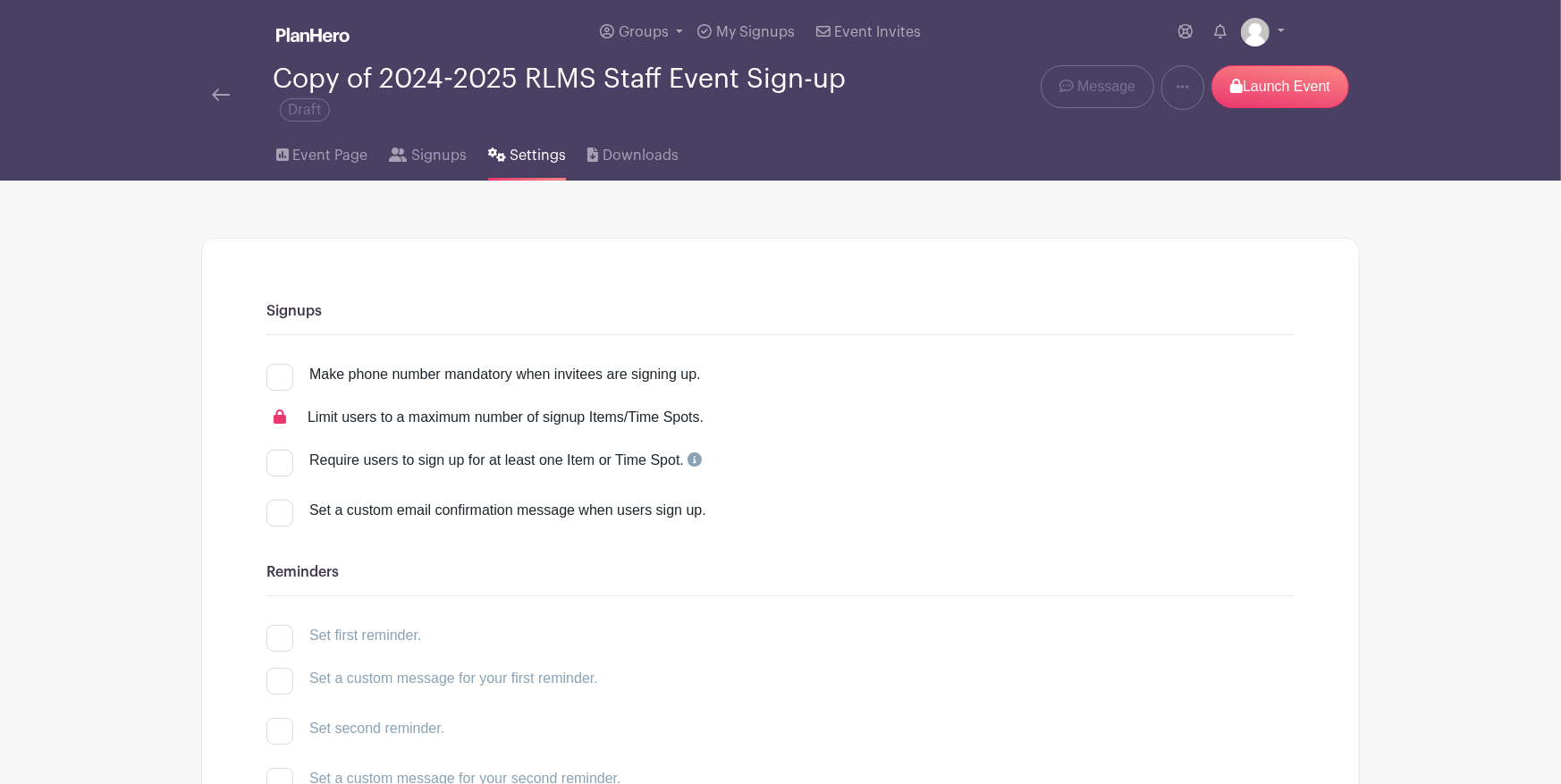 click at bounding box center [221, 95] 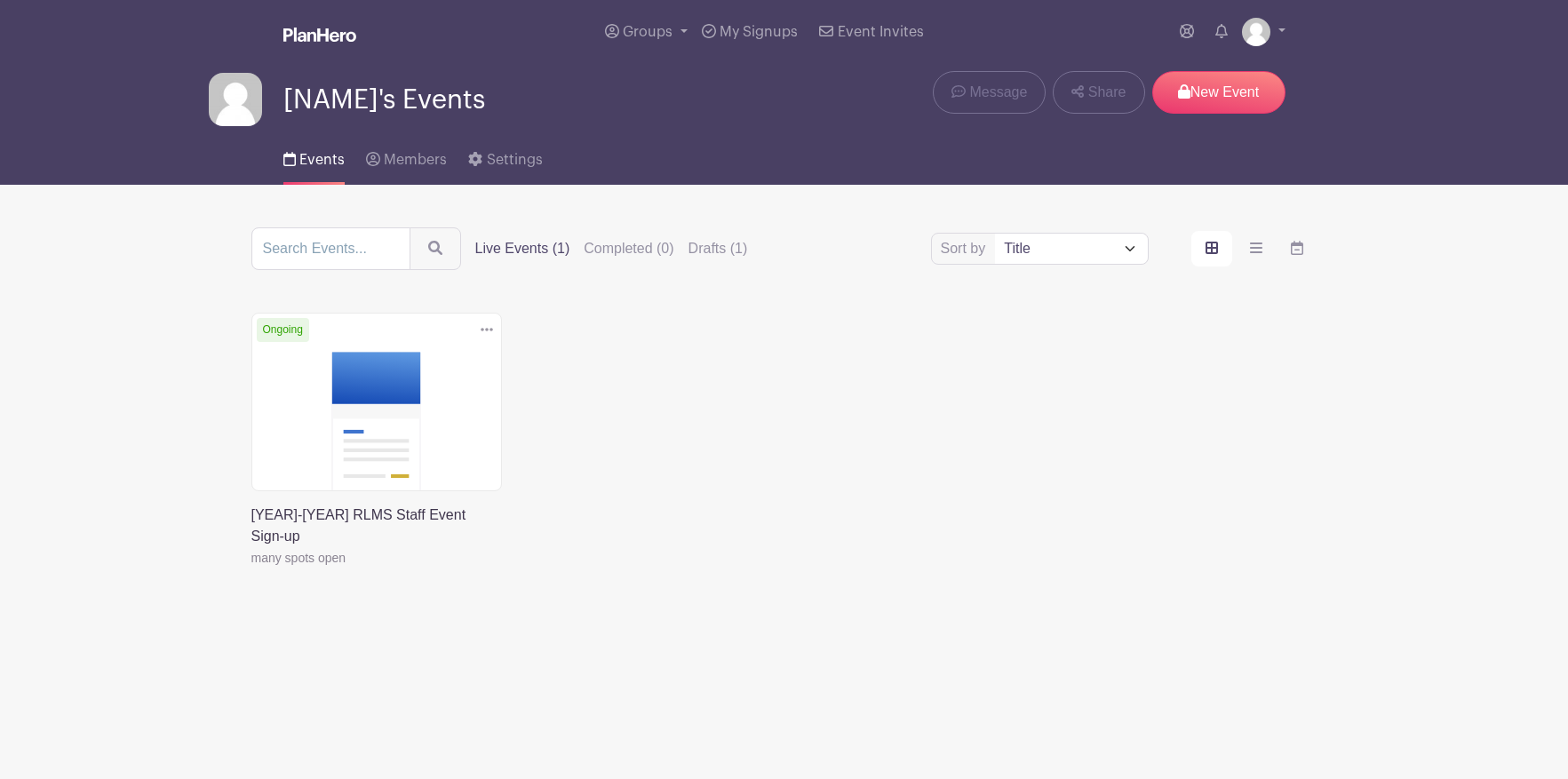 click at bounding box center [320, 35] 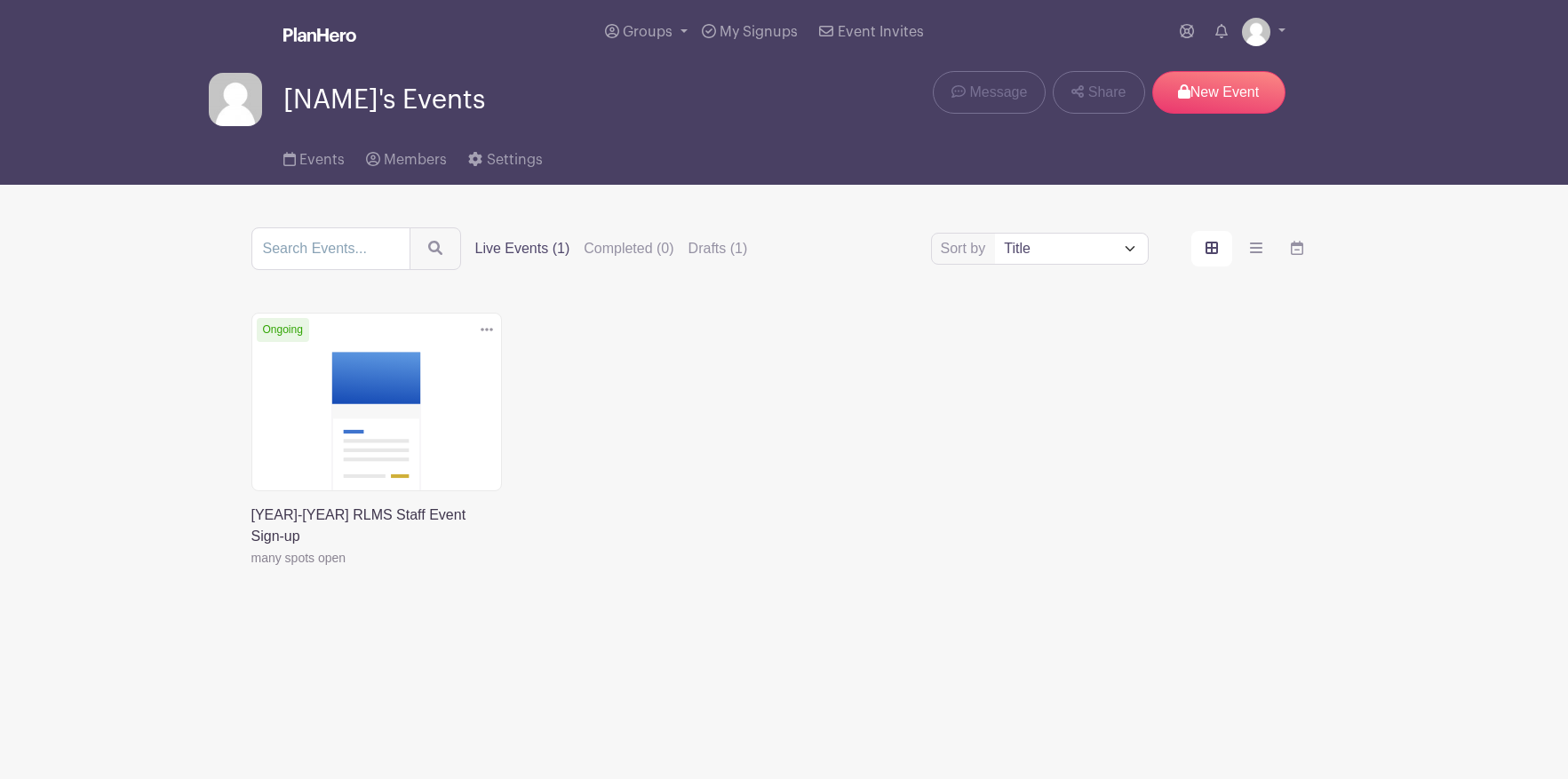 click at bounding box center [251, 568] 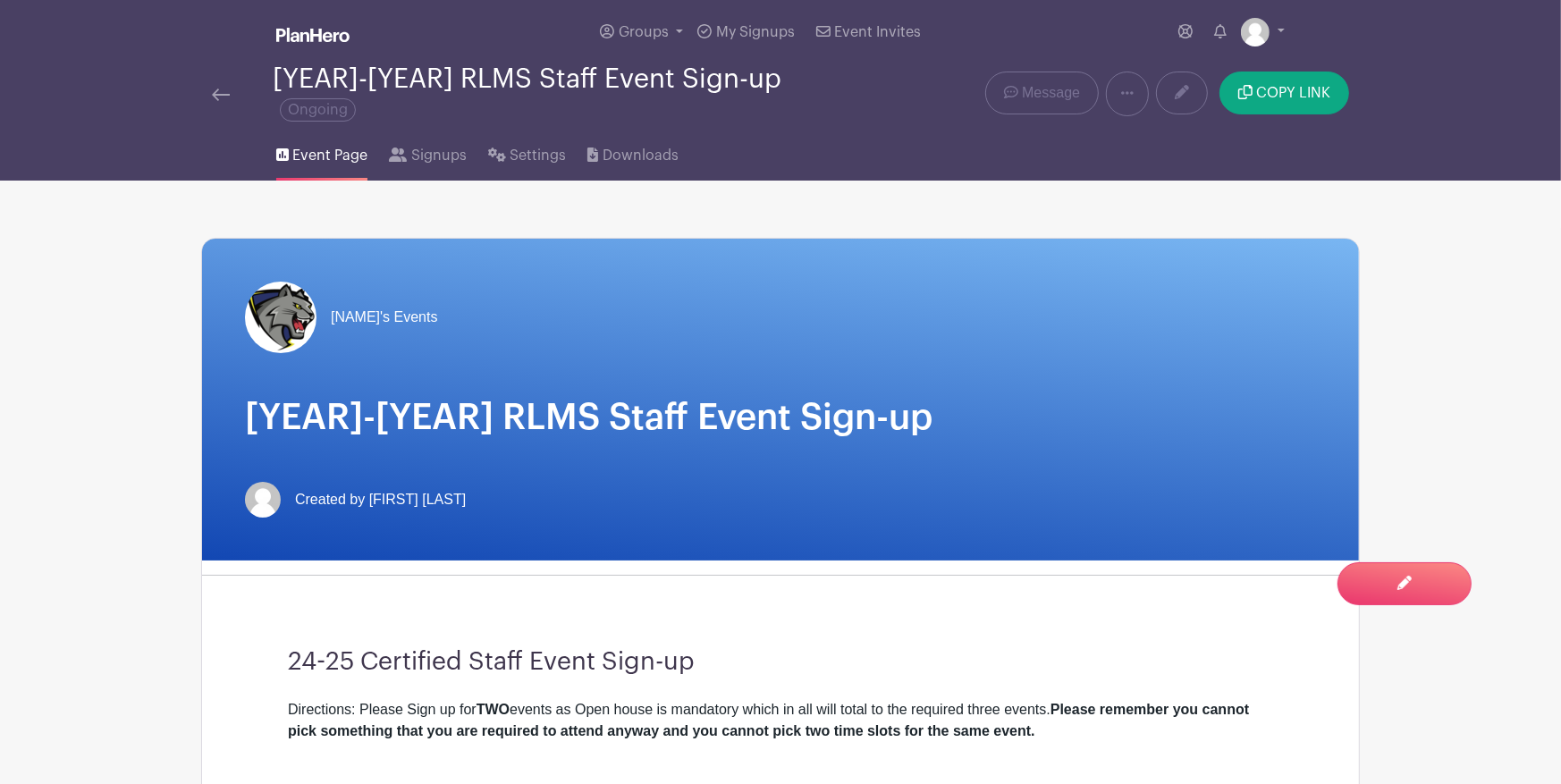 scroll, scrollTop: 12, scrollLeft: 0, axis: vertical 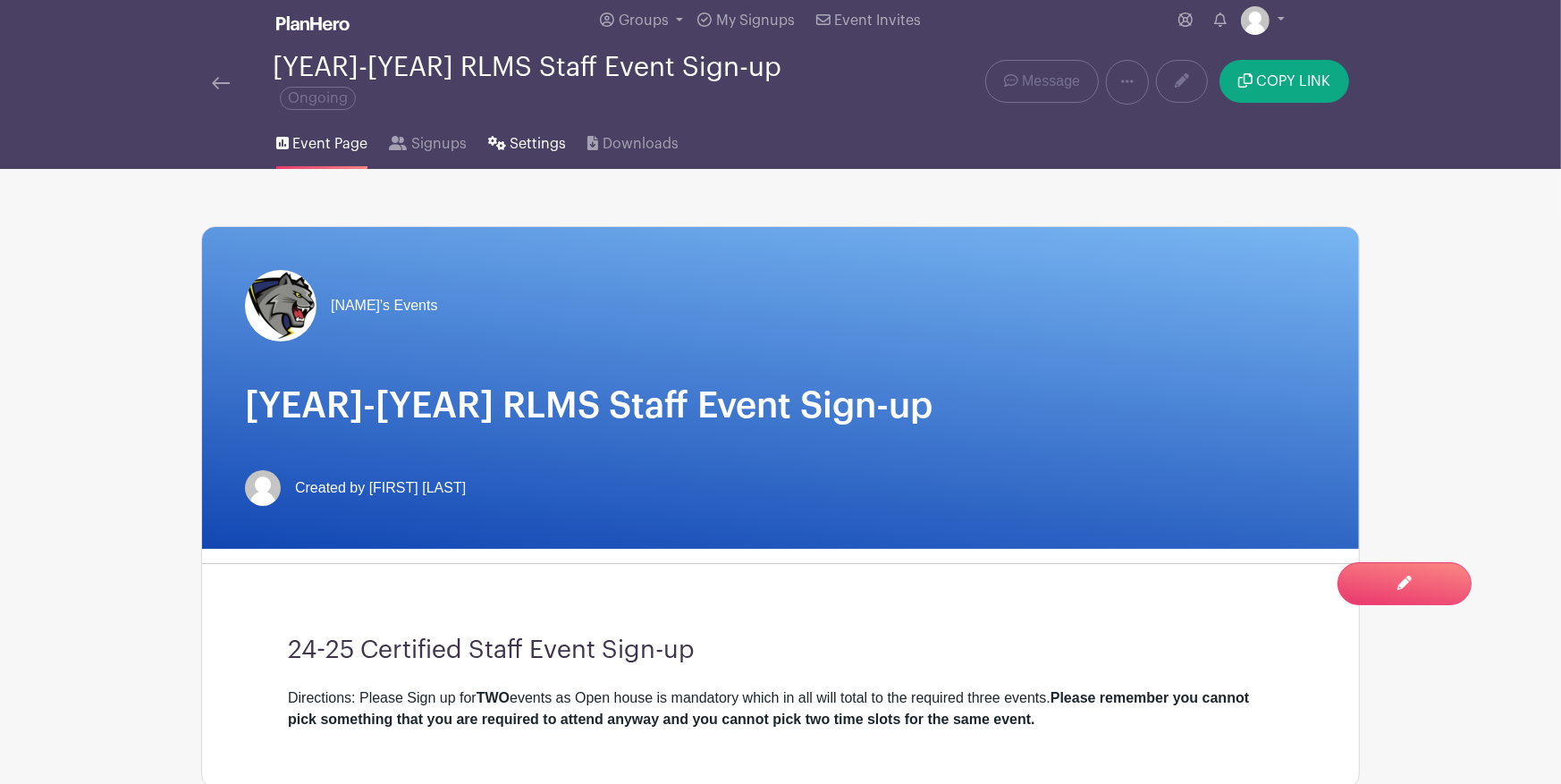 click on "Settings" at bounding box center (527, 140) 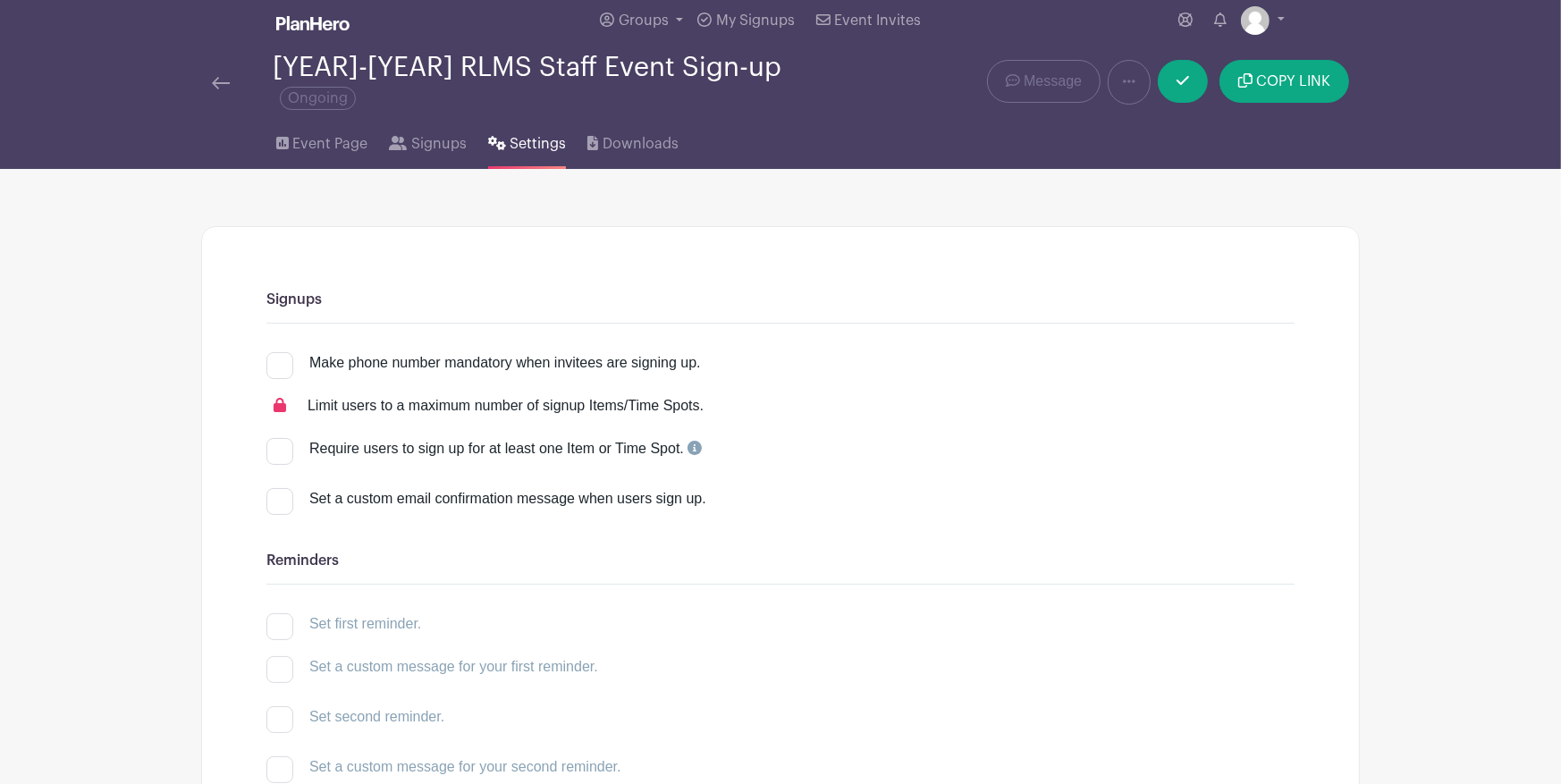 scroll, scrollTop: 0, scrollLeft: 0, axis: both 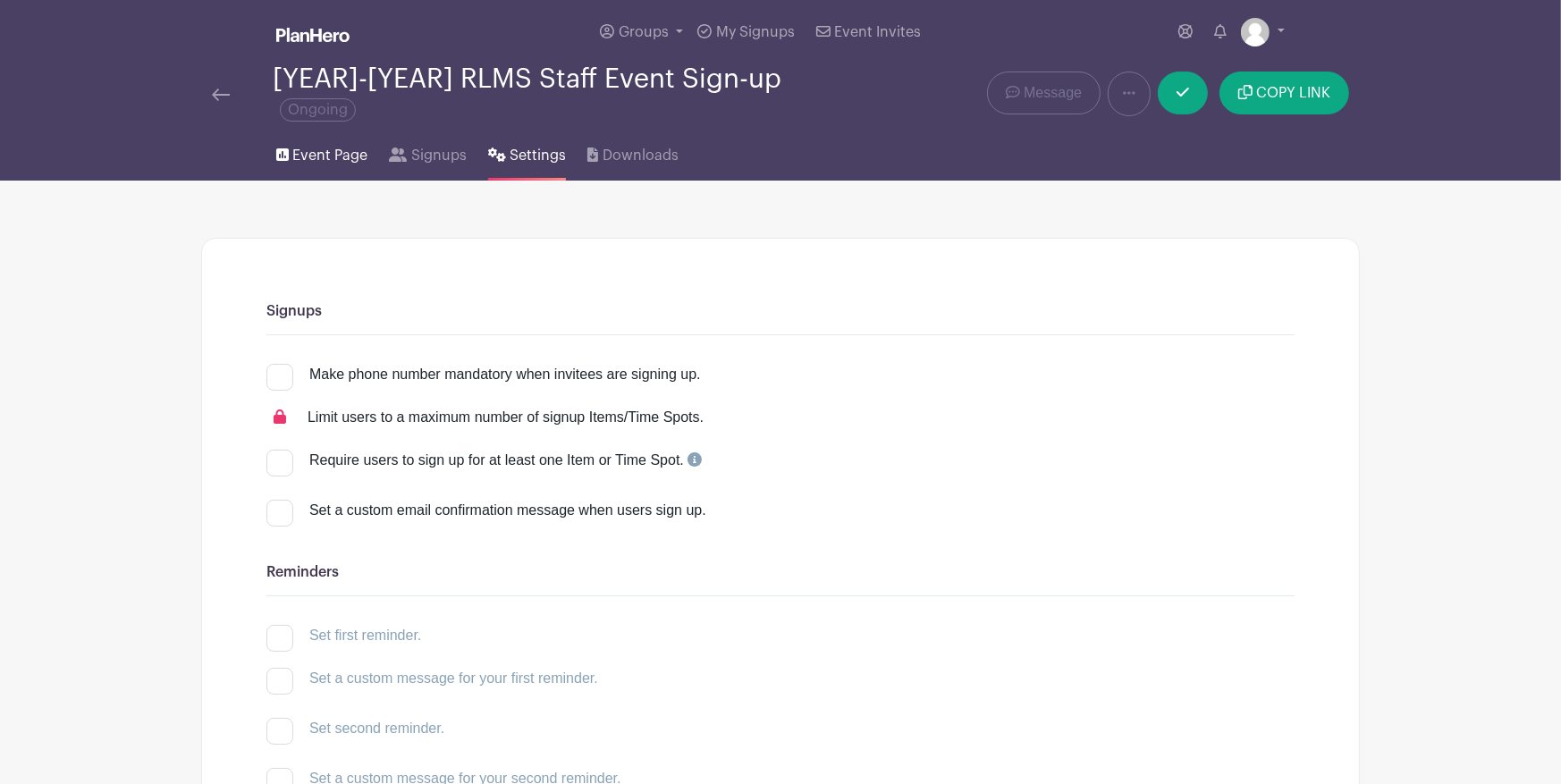 click on "Event Page" at bounding box center [330, 156] 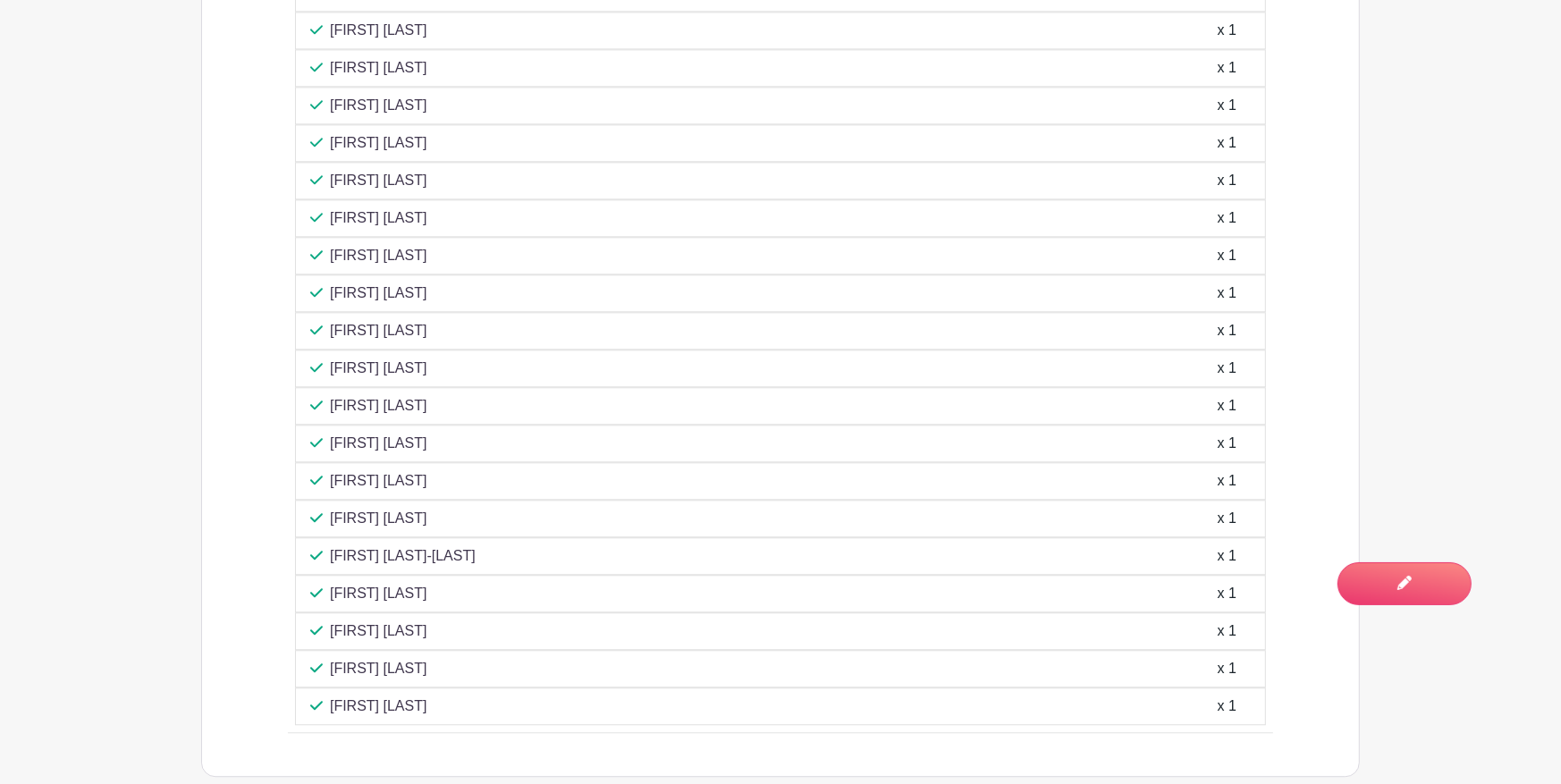 scroll, scrollTop: 10129, scrollLeft: 0, axis: vertical 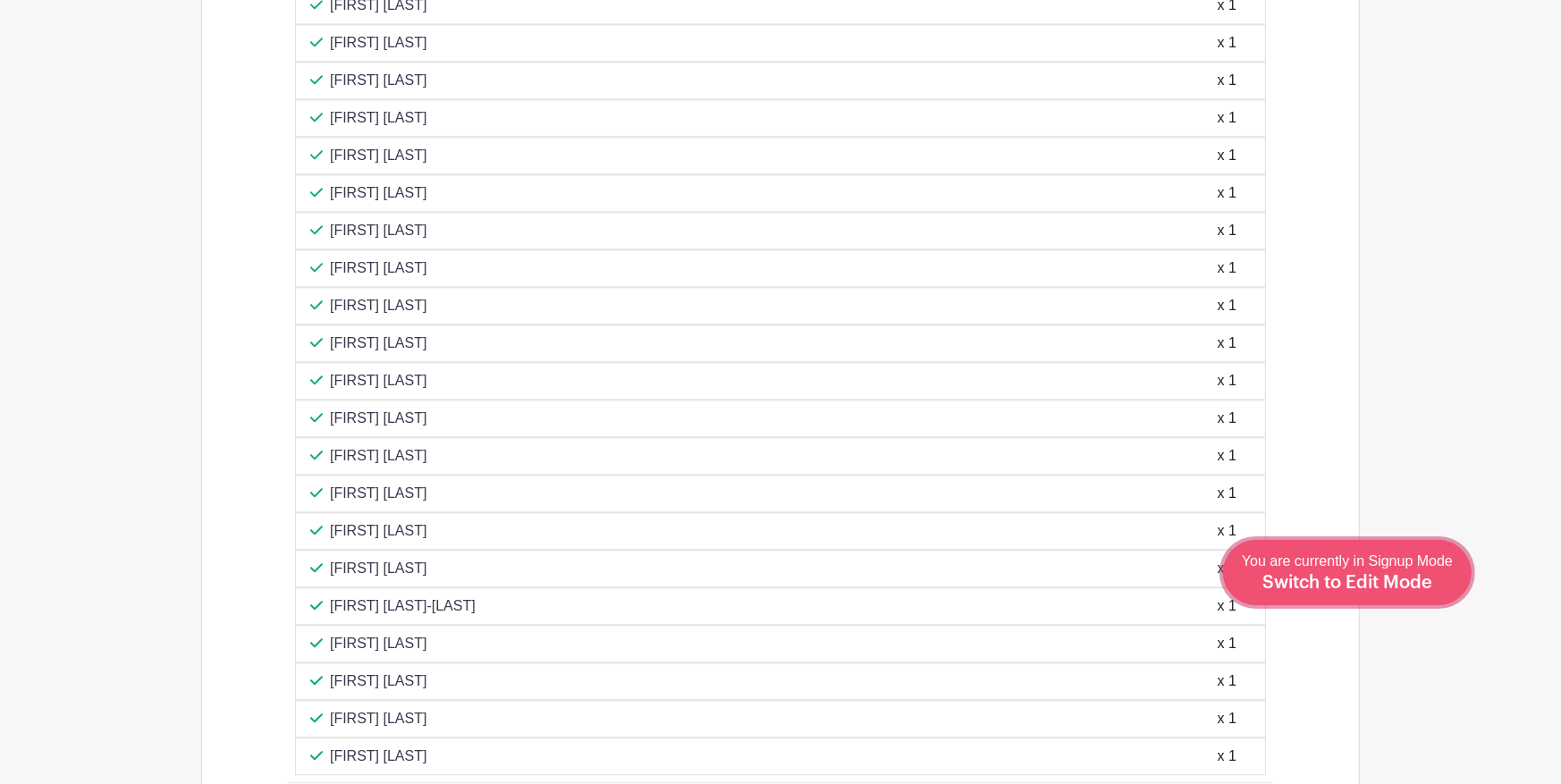 click on "You are currently in Signup Mode
Switch to Edit Mode" at bounding box center [1347, 572] 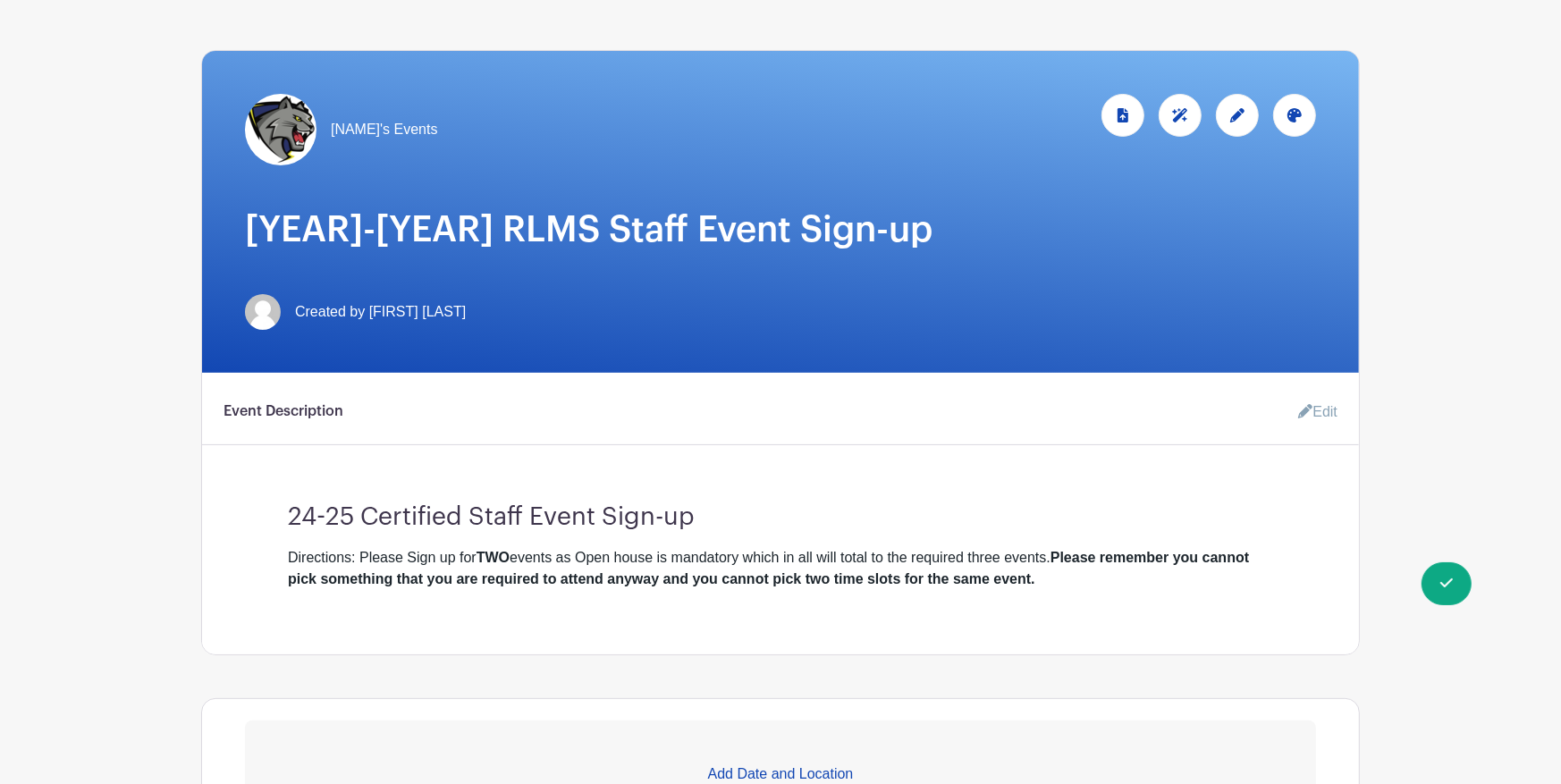 scroll, scrollTop: 0, scrollLeft: 0, axis: both 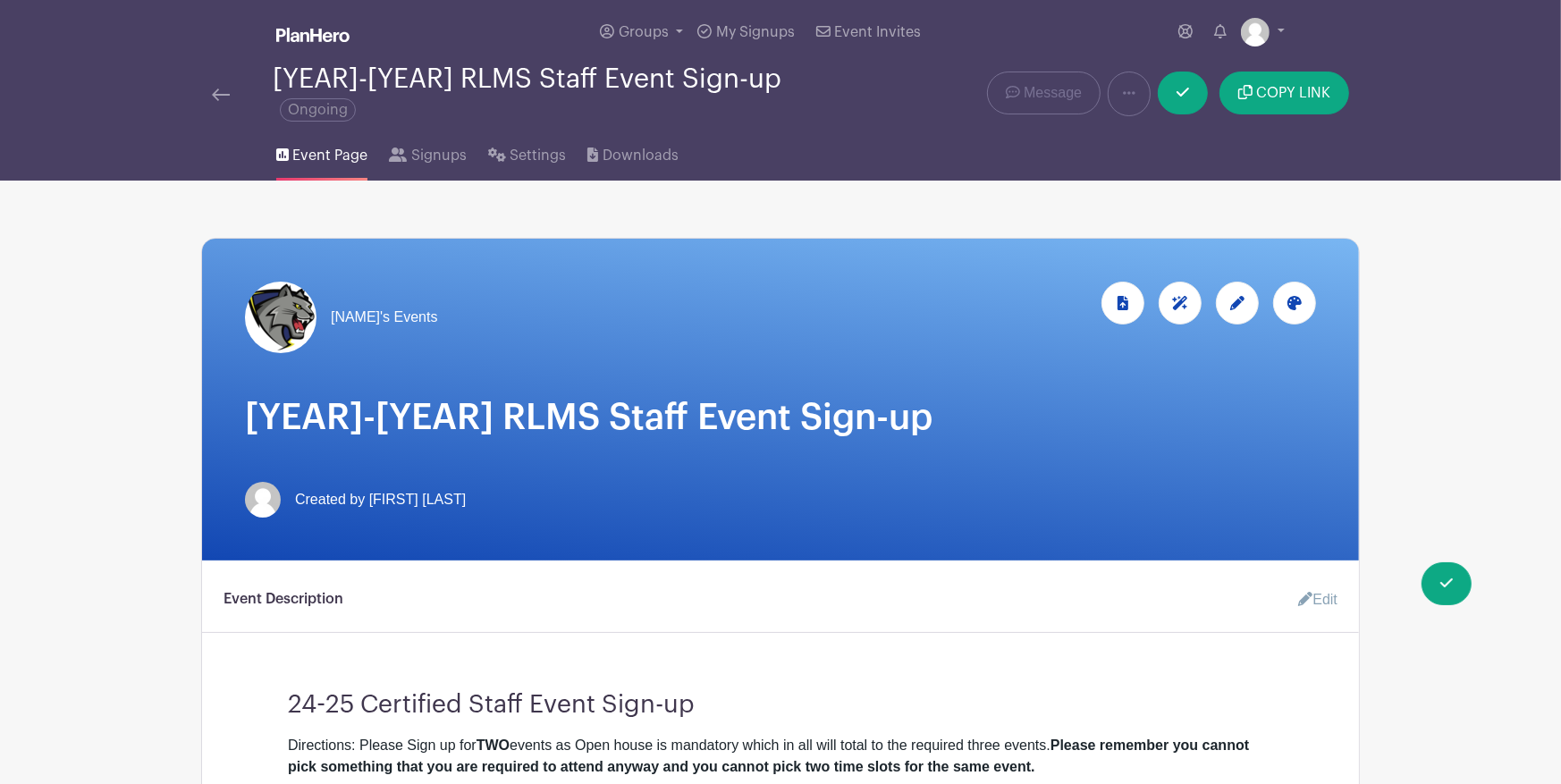 click on "Ongoing" at bounding box center [317, 110] 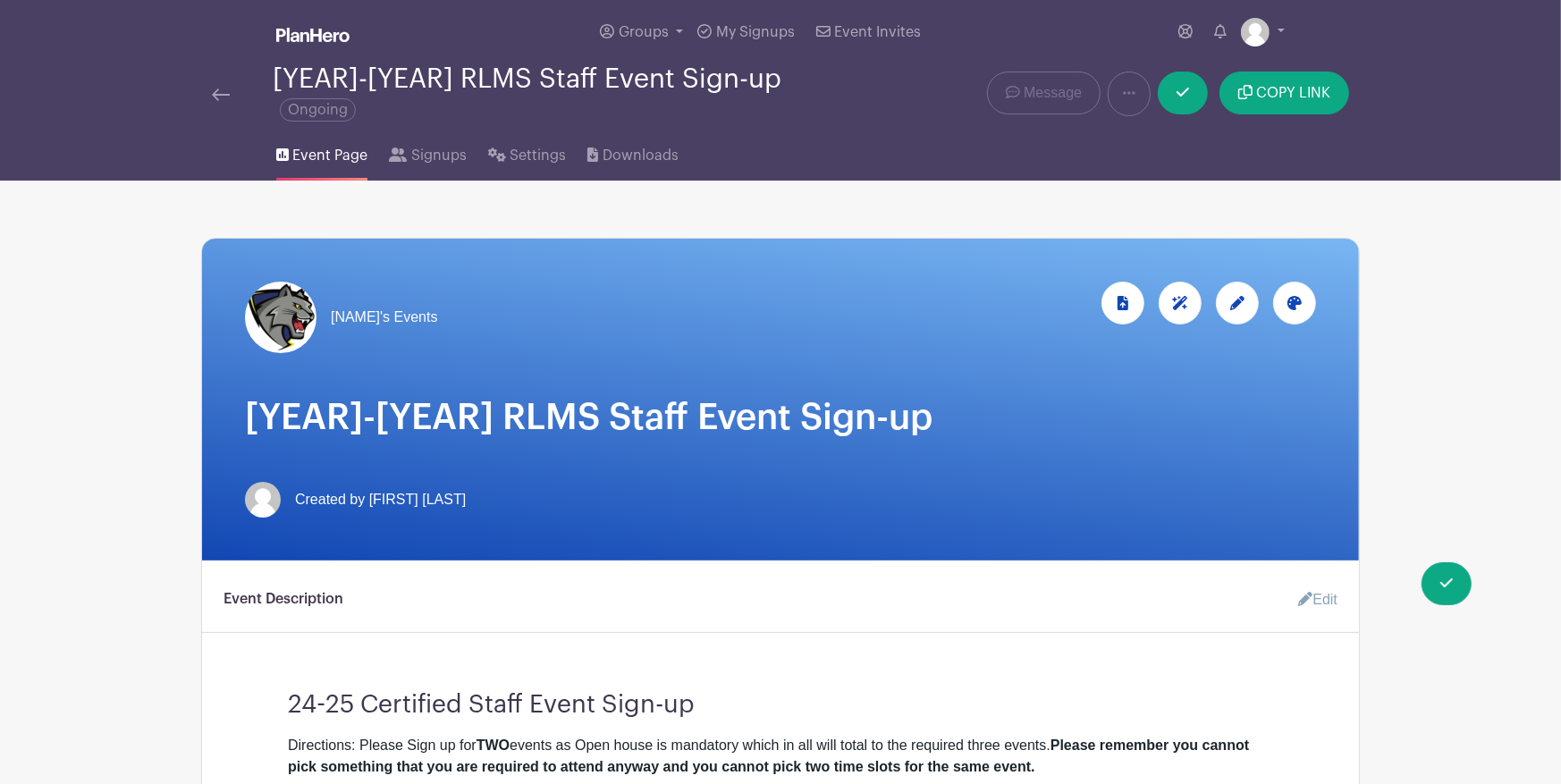 click on "Ongoing" at bounding box center (317, 110) 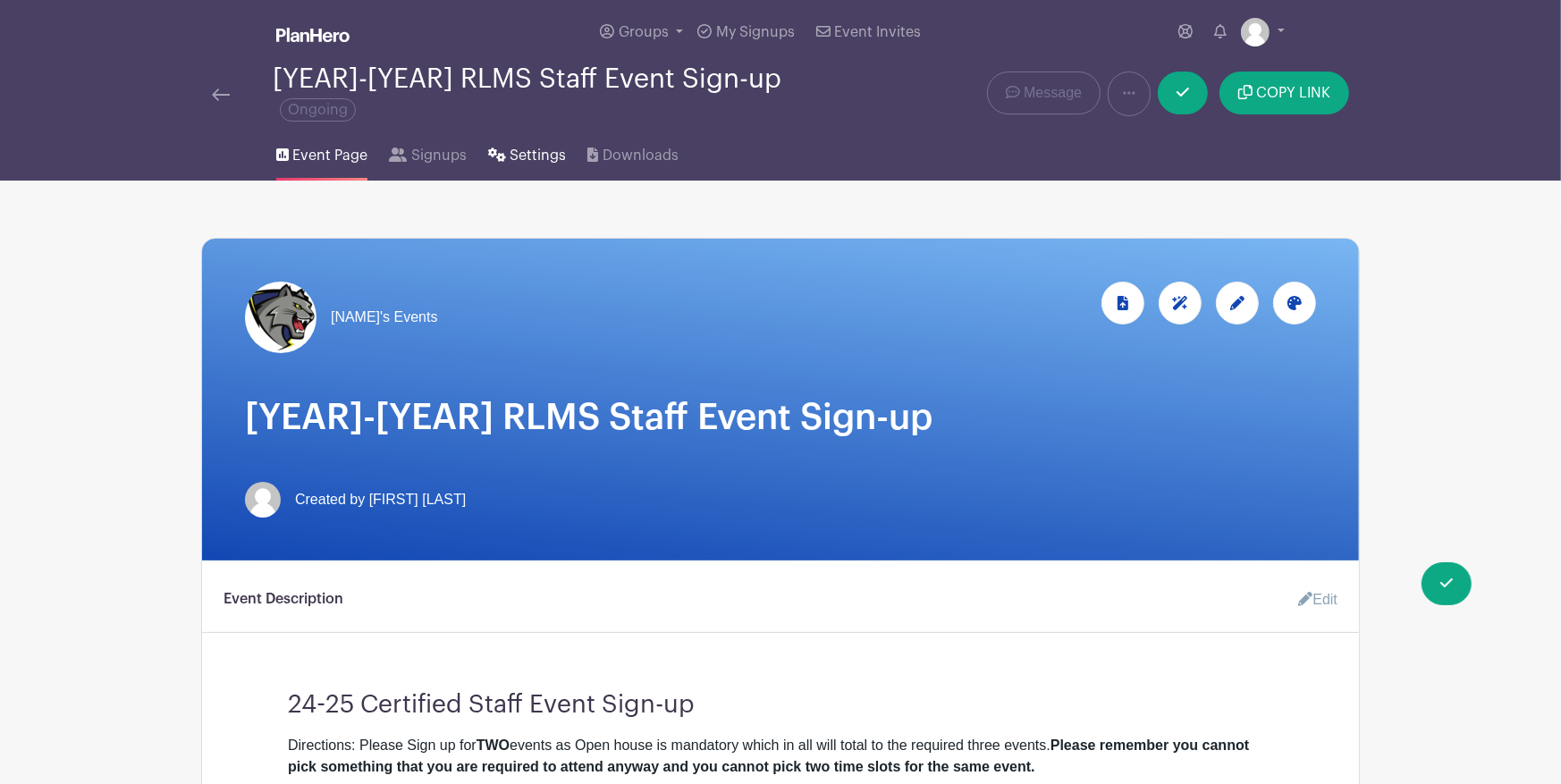 click on "Settings" at bounding box center [537, 156] 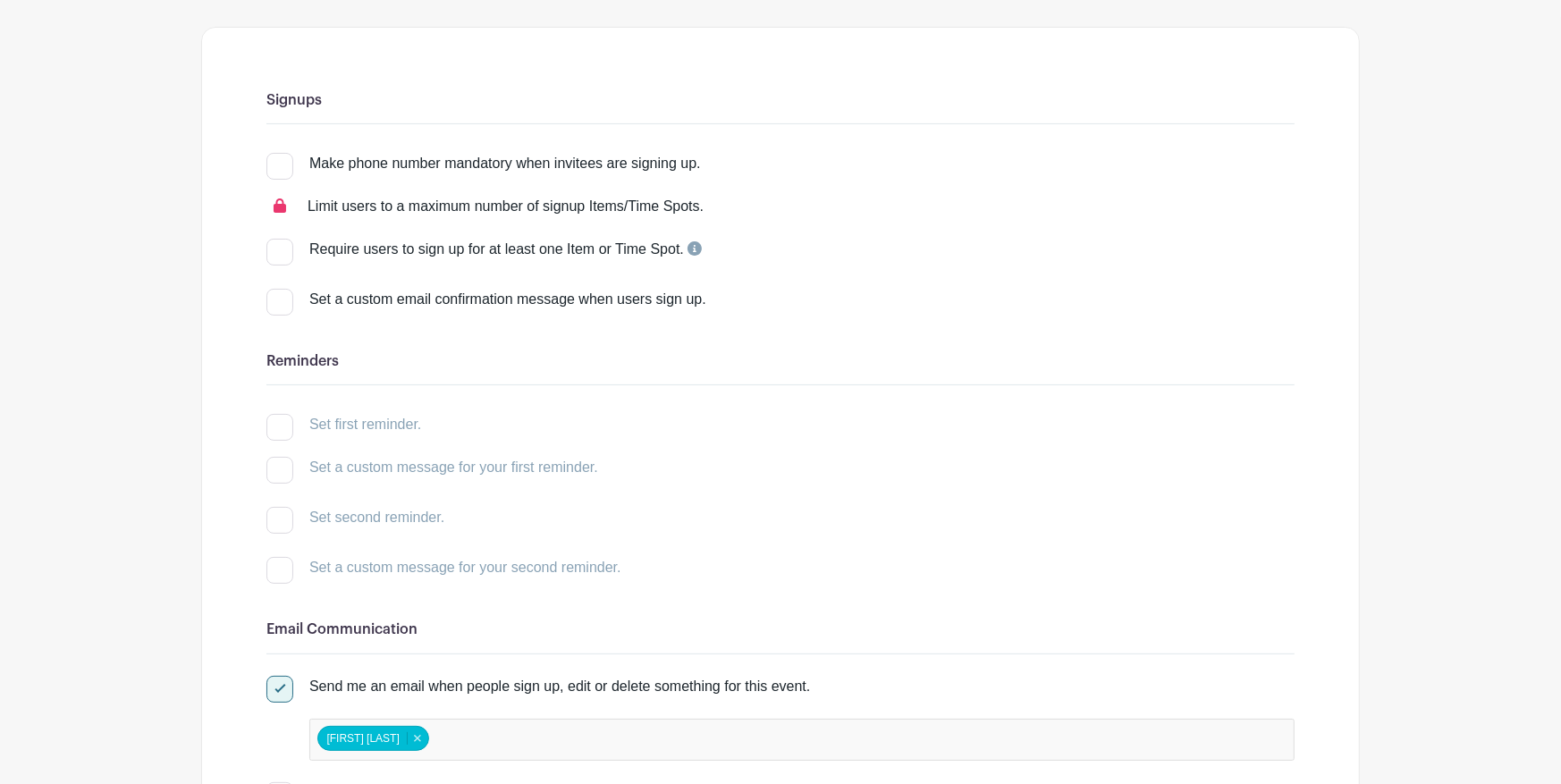 scroll, scrollTop: 0, scrollLeft: 0, axis: both 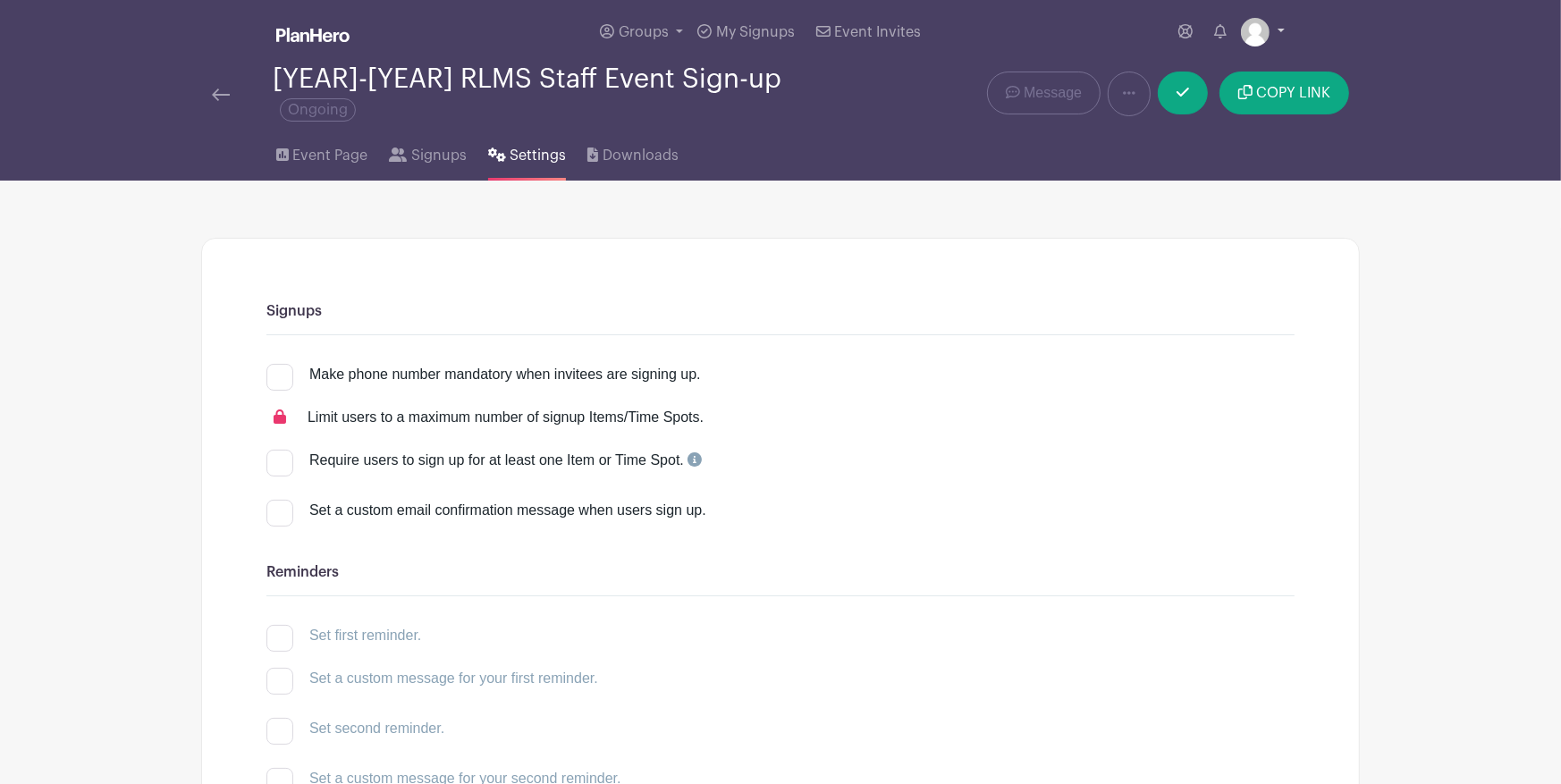 click at bounding box center (1262, 32) 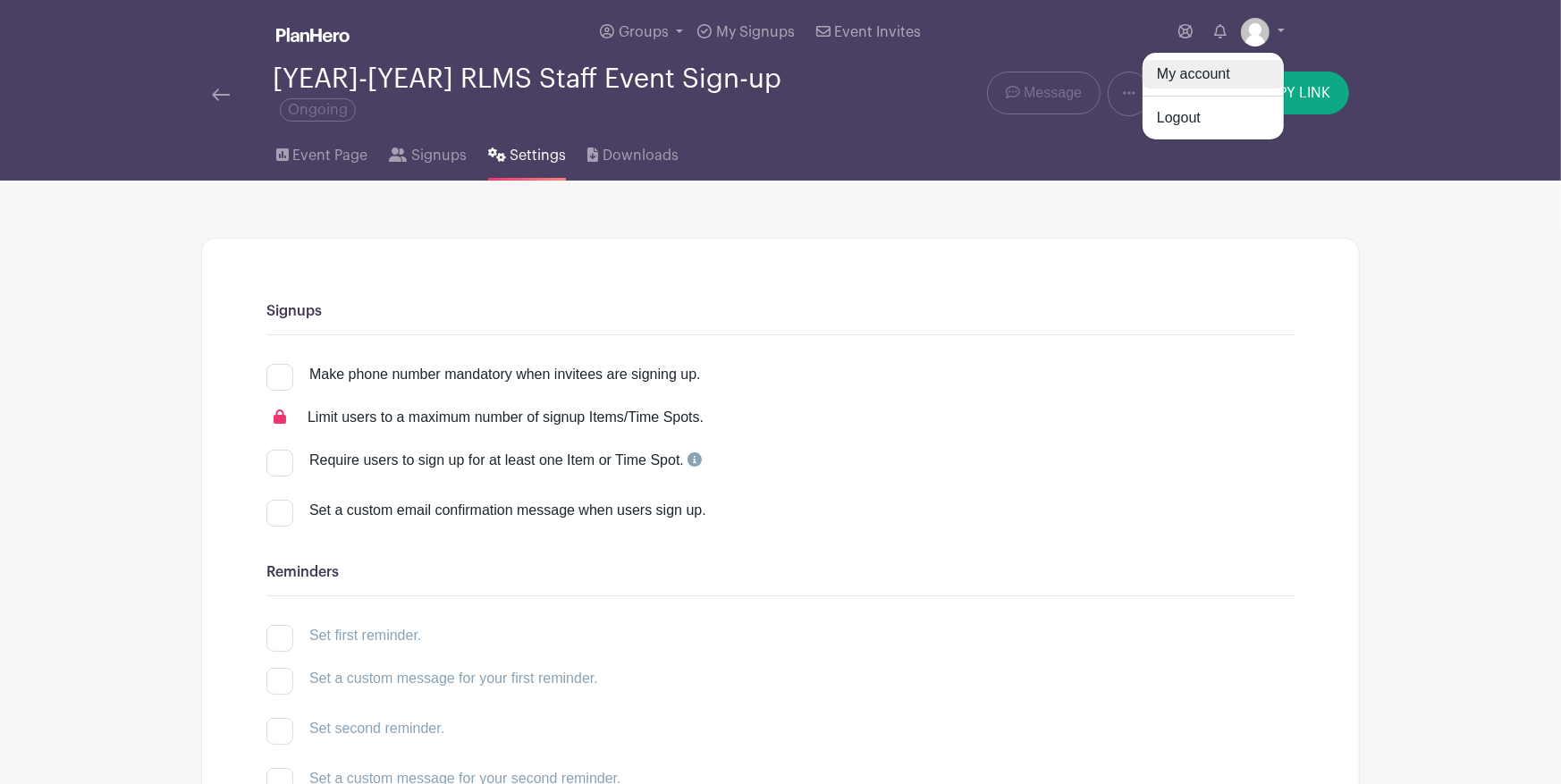 click on "My account" at bounding box center (1213, 74) 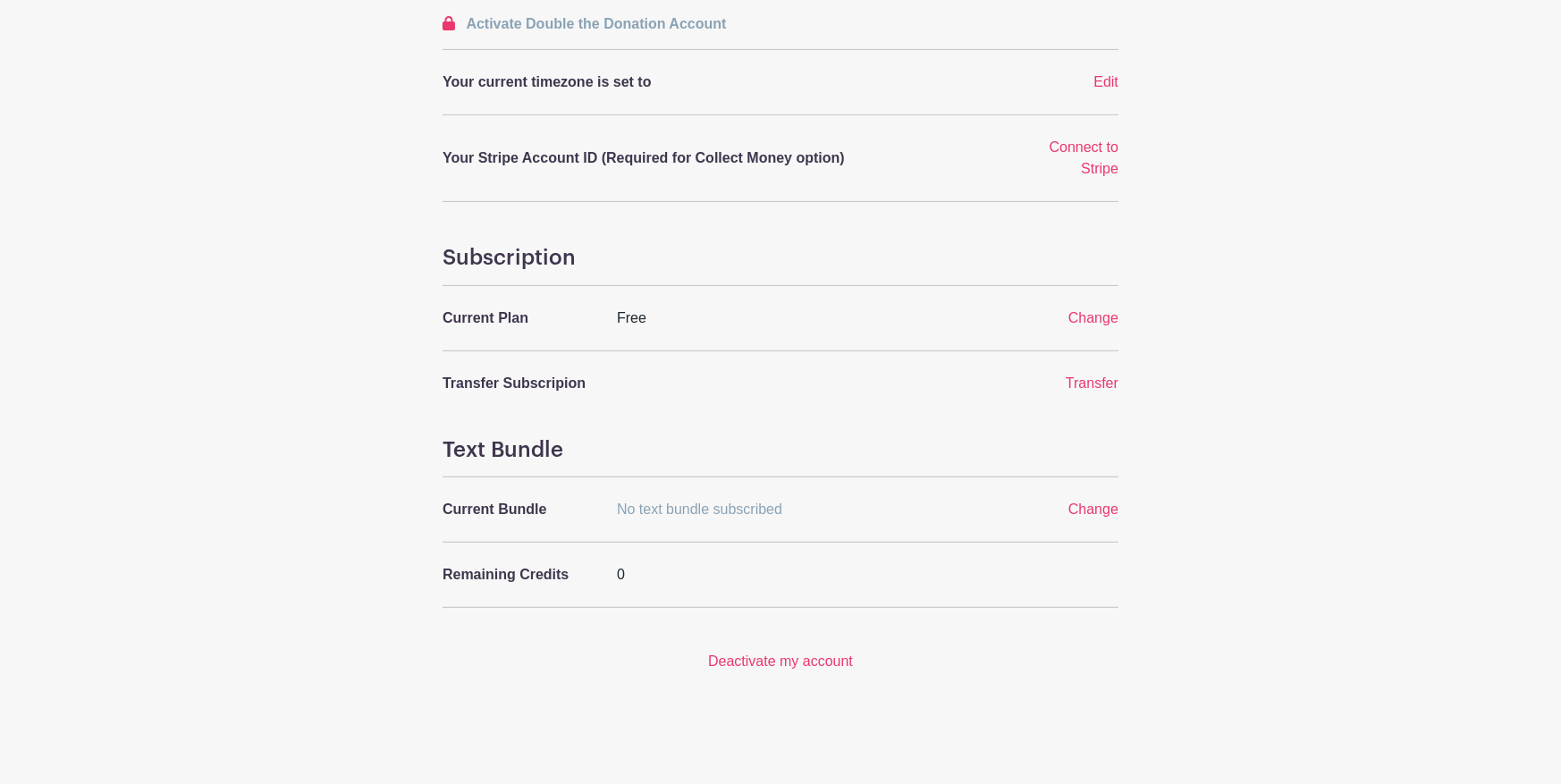 scroll, scrollTop: 0, scrollLeft: 0, axis: both 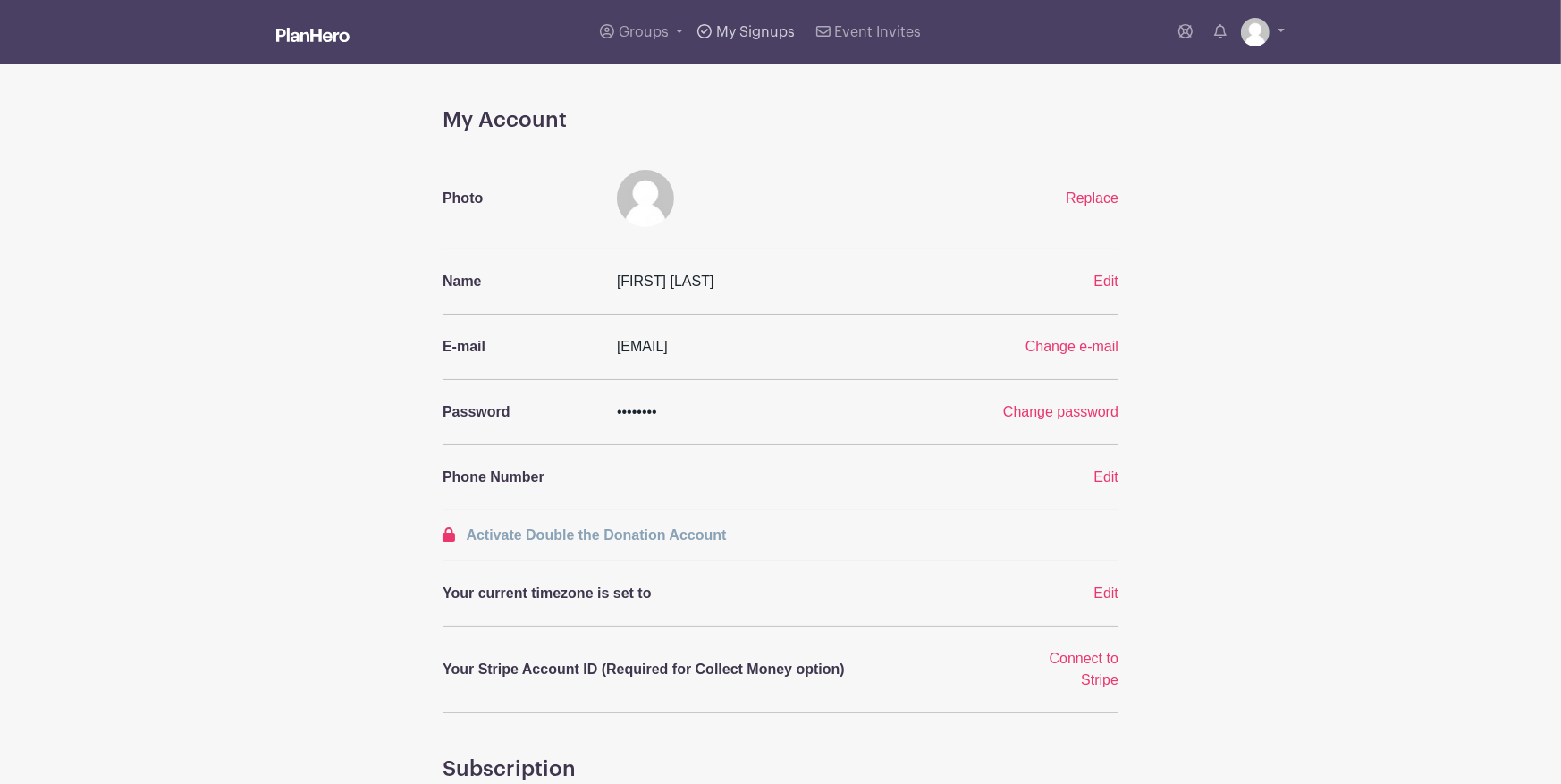 click on "My Signups" at bounding box center [755, 32] 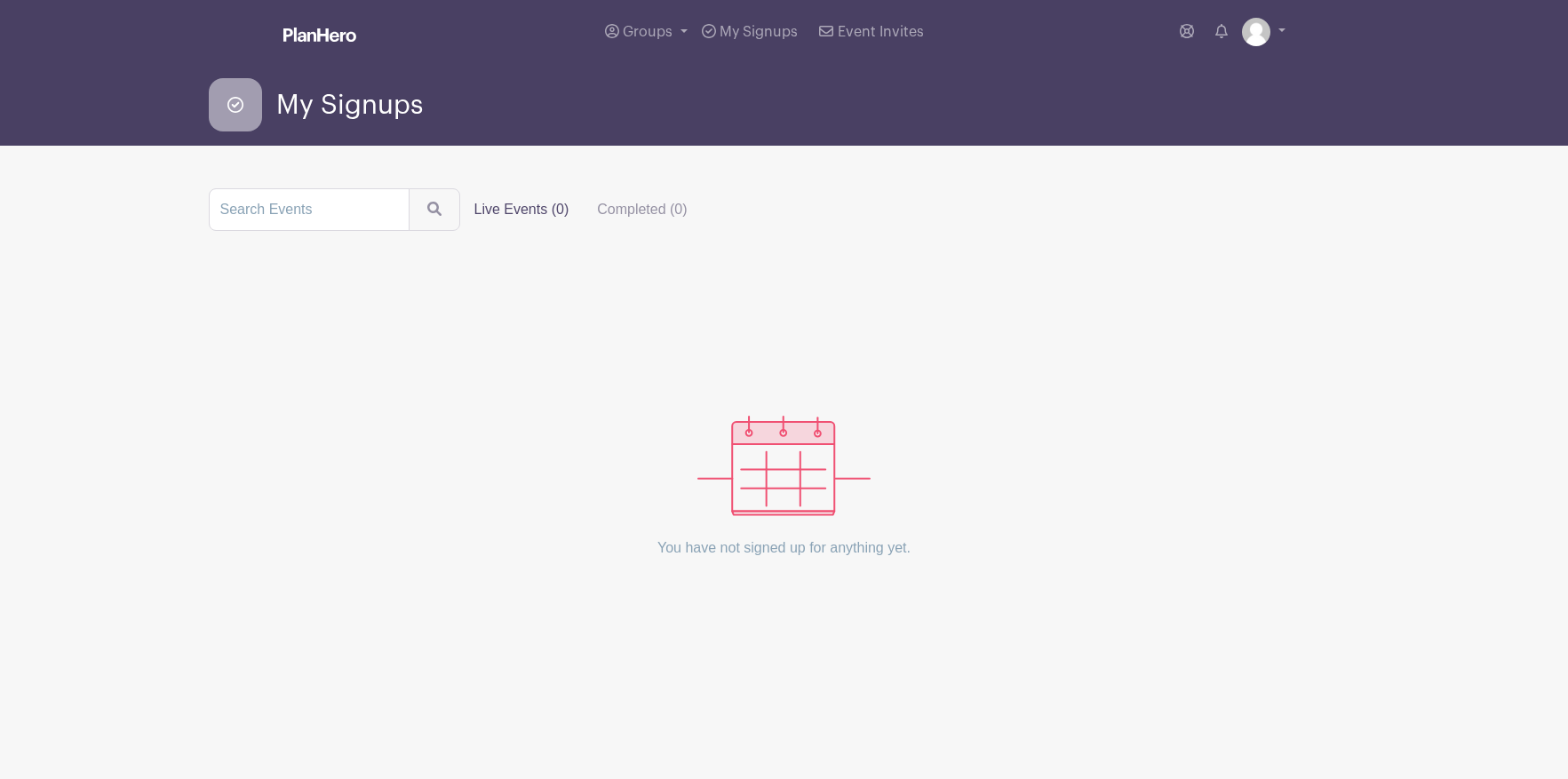 click on "My Signups" at bounding box center (349, 105) 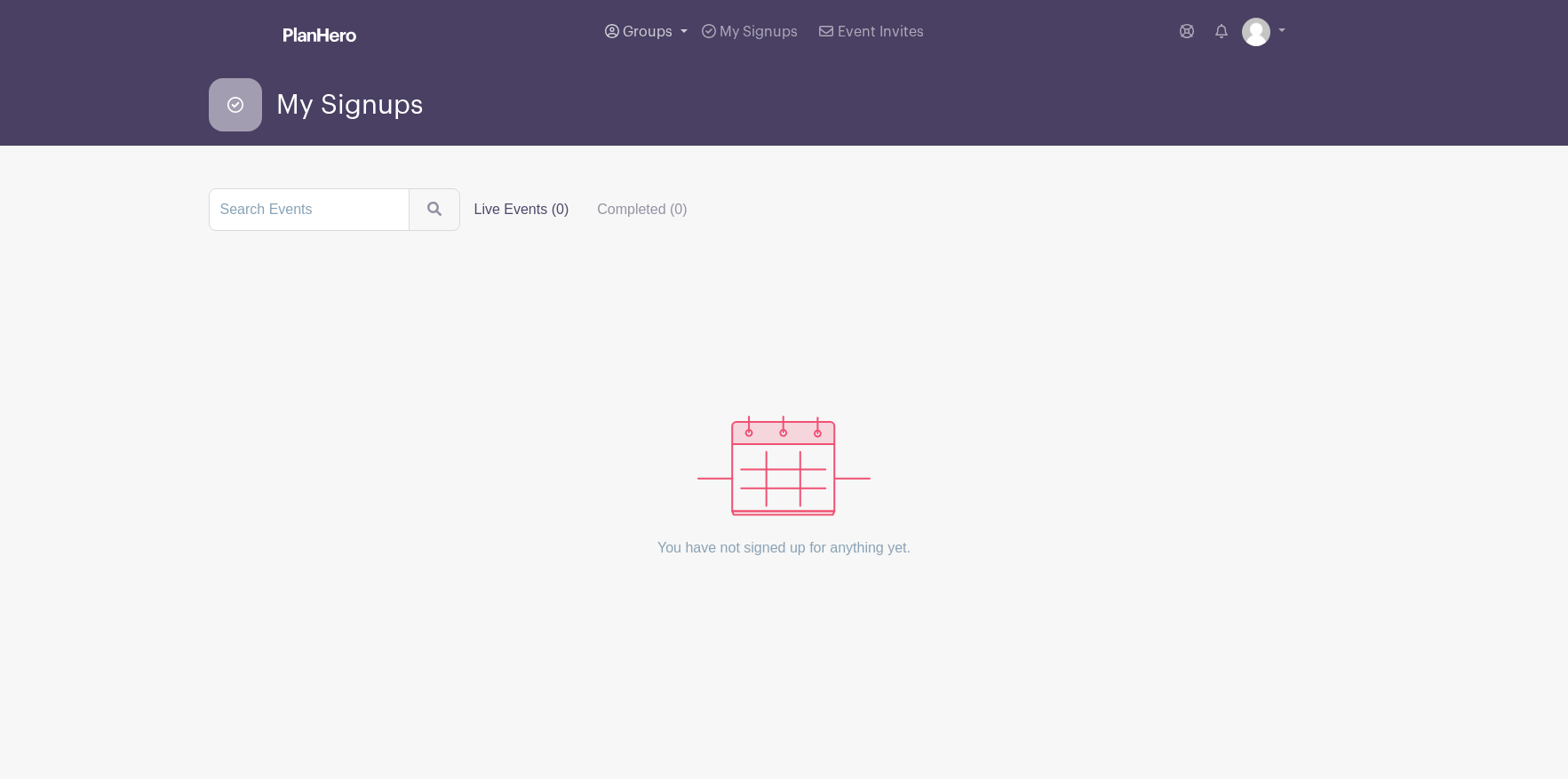 click on "Groups" at bounding box center [648, 32] 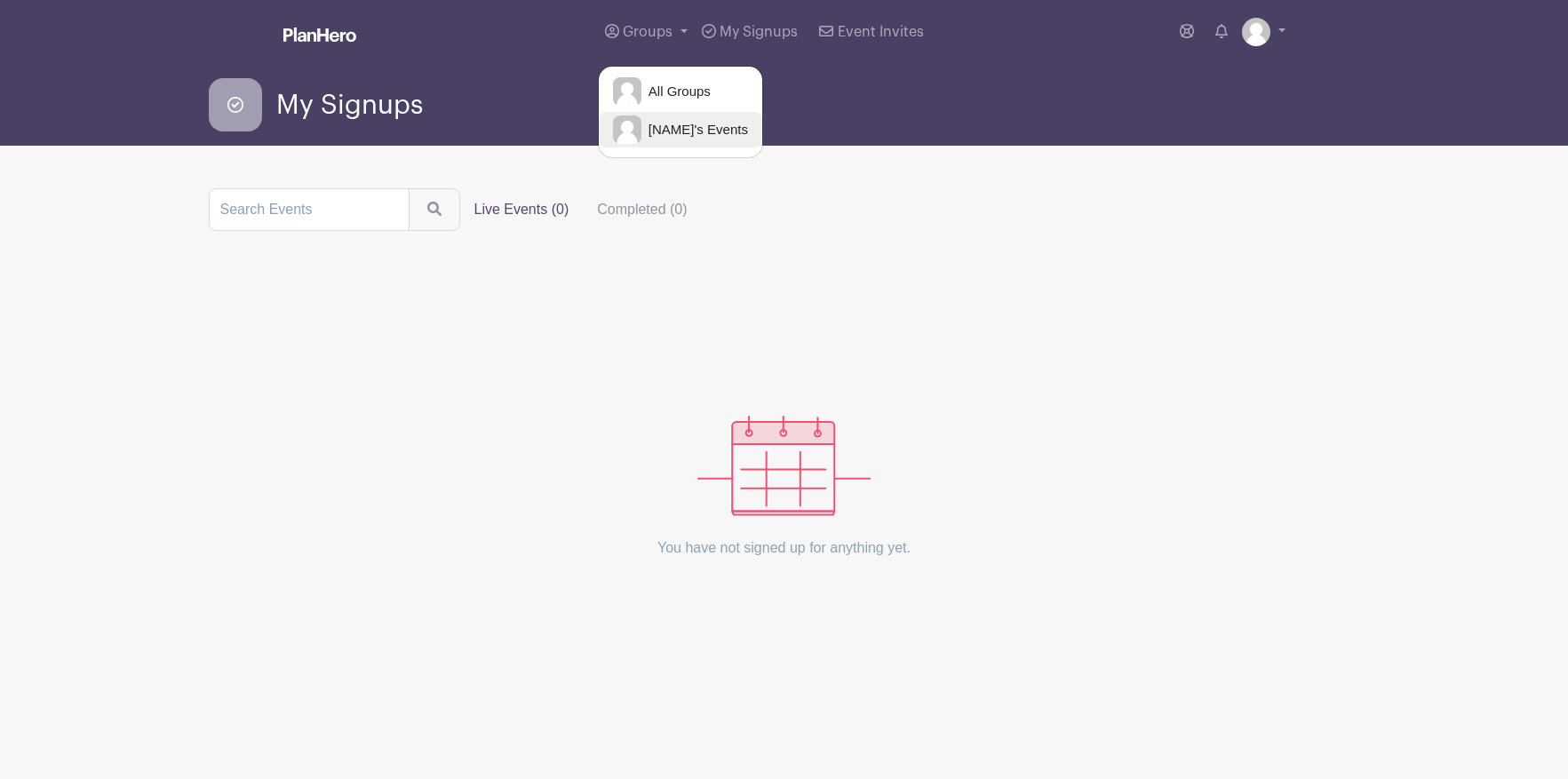 click on "[NAME]'s Events" at bounding box center [695, 130] 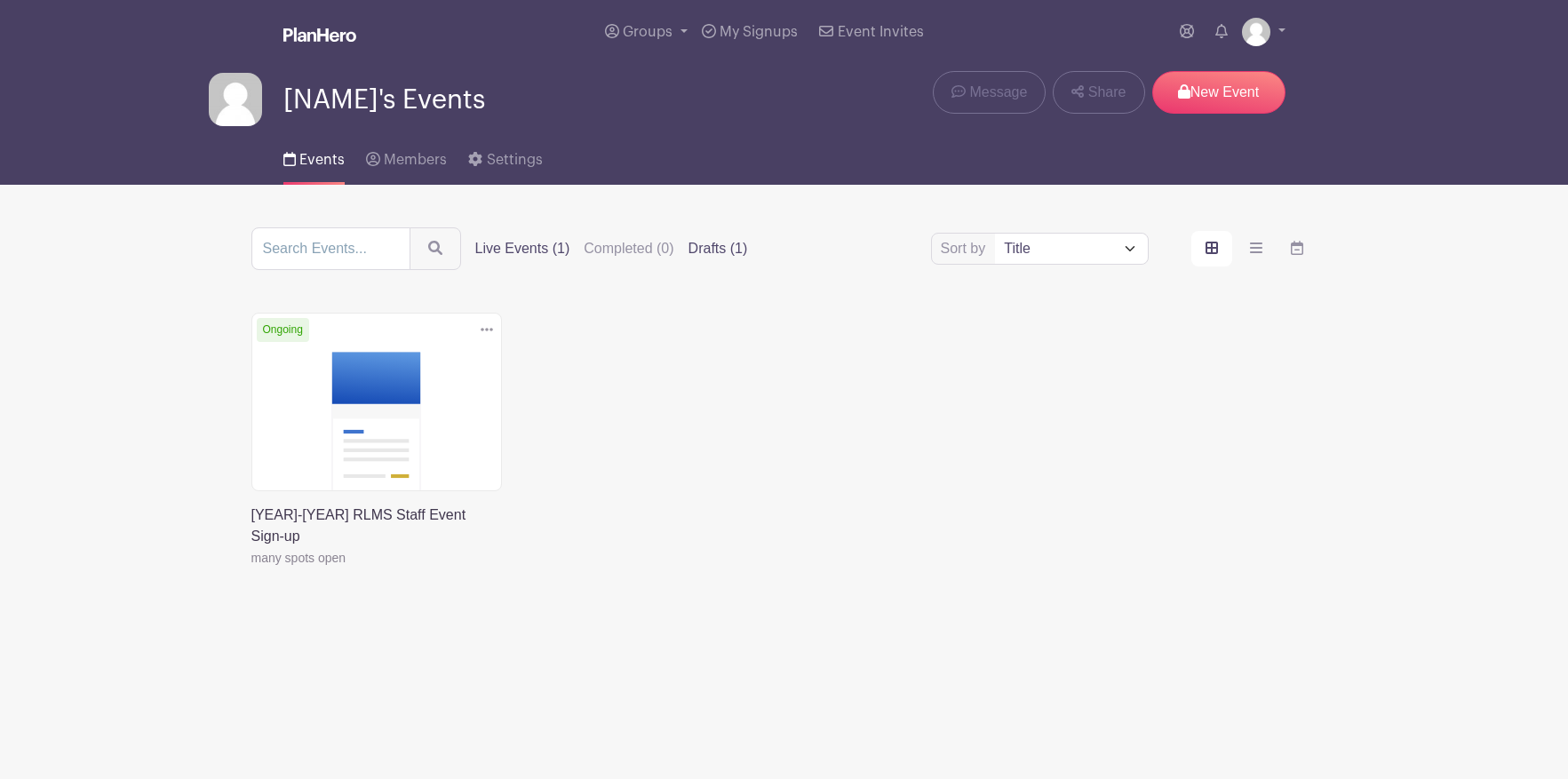 click on "Drafts (1)" at bounding box center (718, 249) 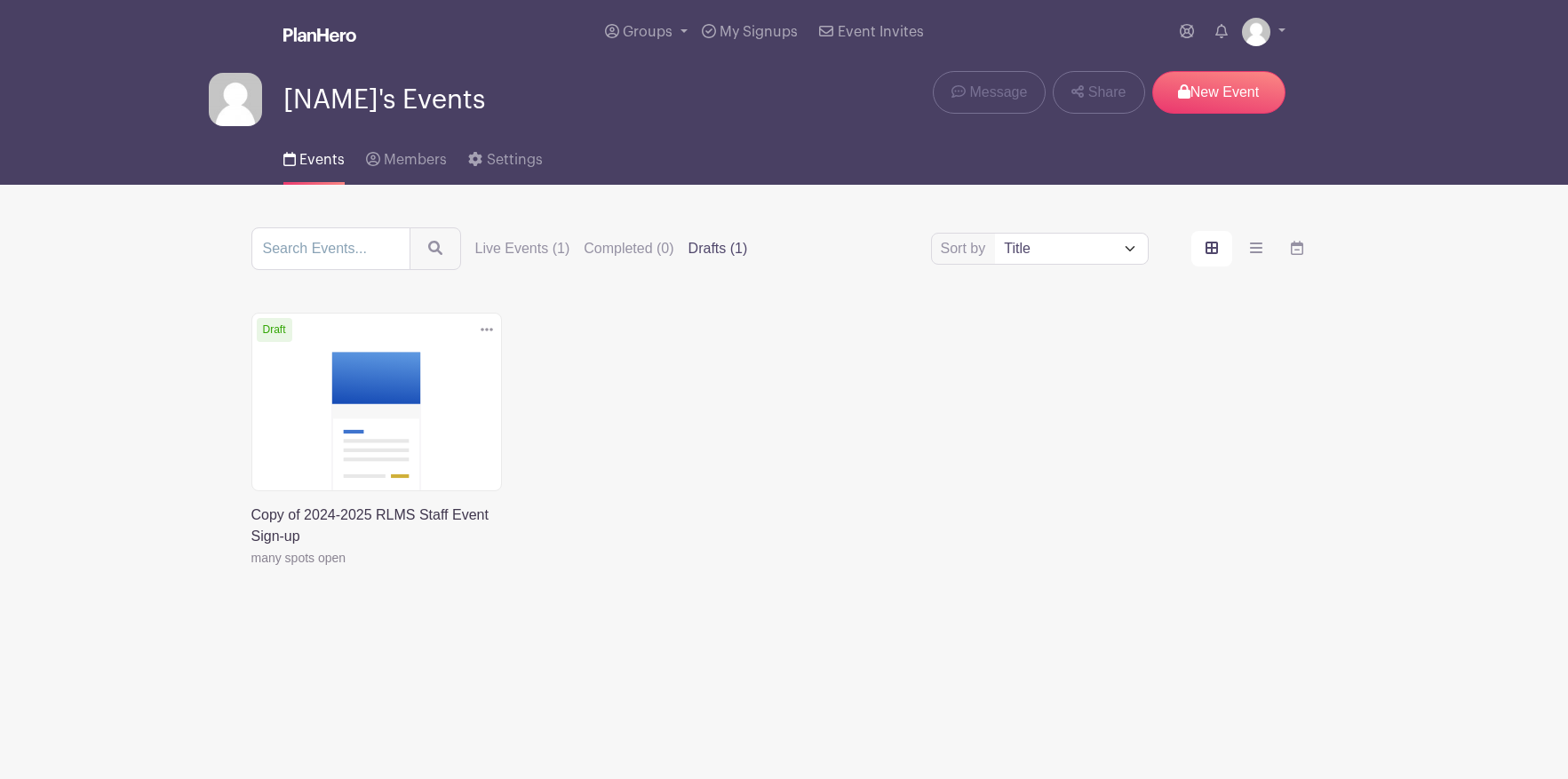 click on "Sort by
Title
Recently modified
Newest
Live Events (1)
Completed (0)
Drafts (1)" at bounding box center [784, 249] 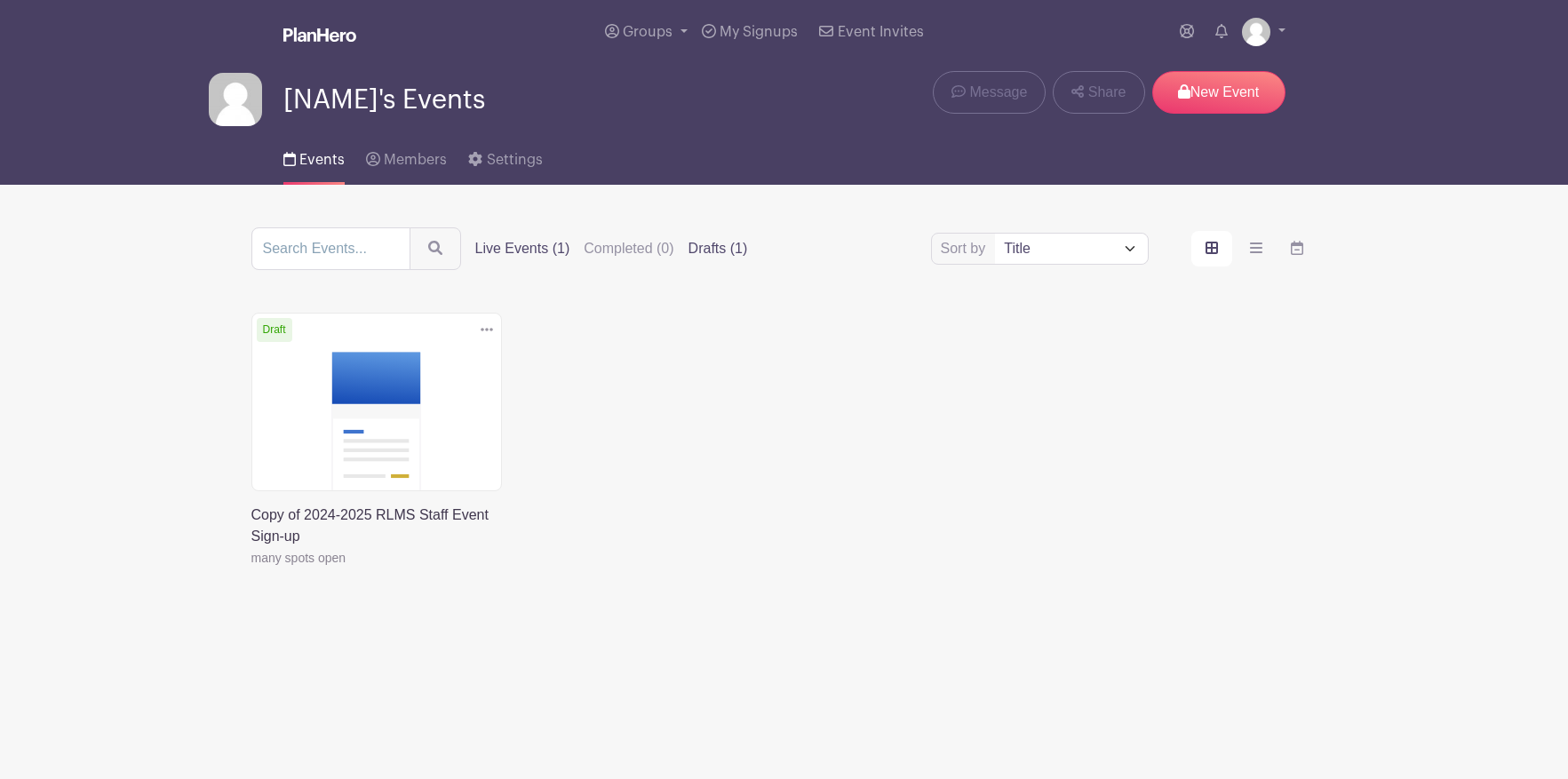 click on "Live Events (1)" at bounding box center (522, 249) 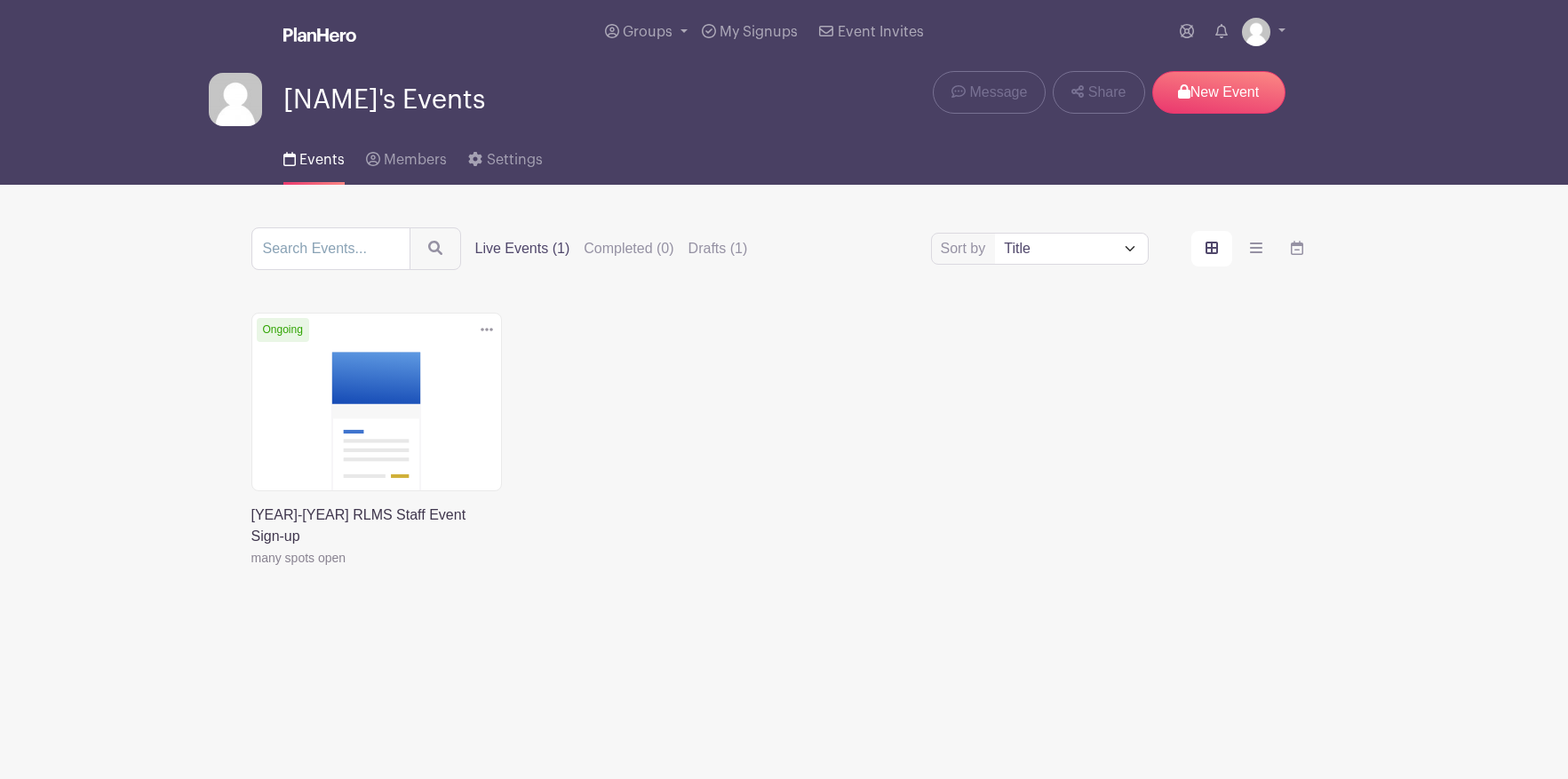 click 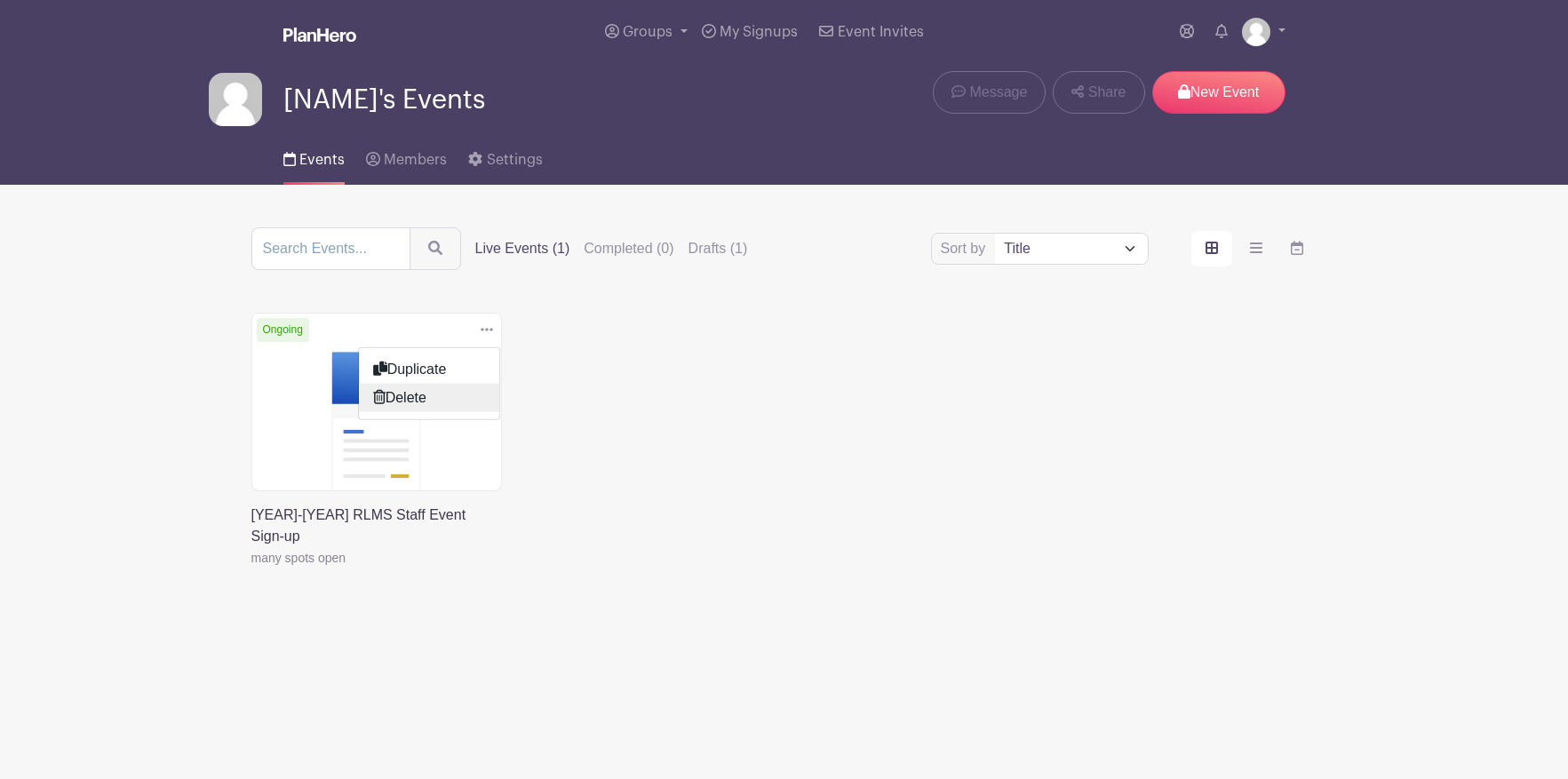 click on "Delete" at bounding box center (429, 397) 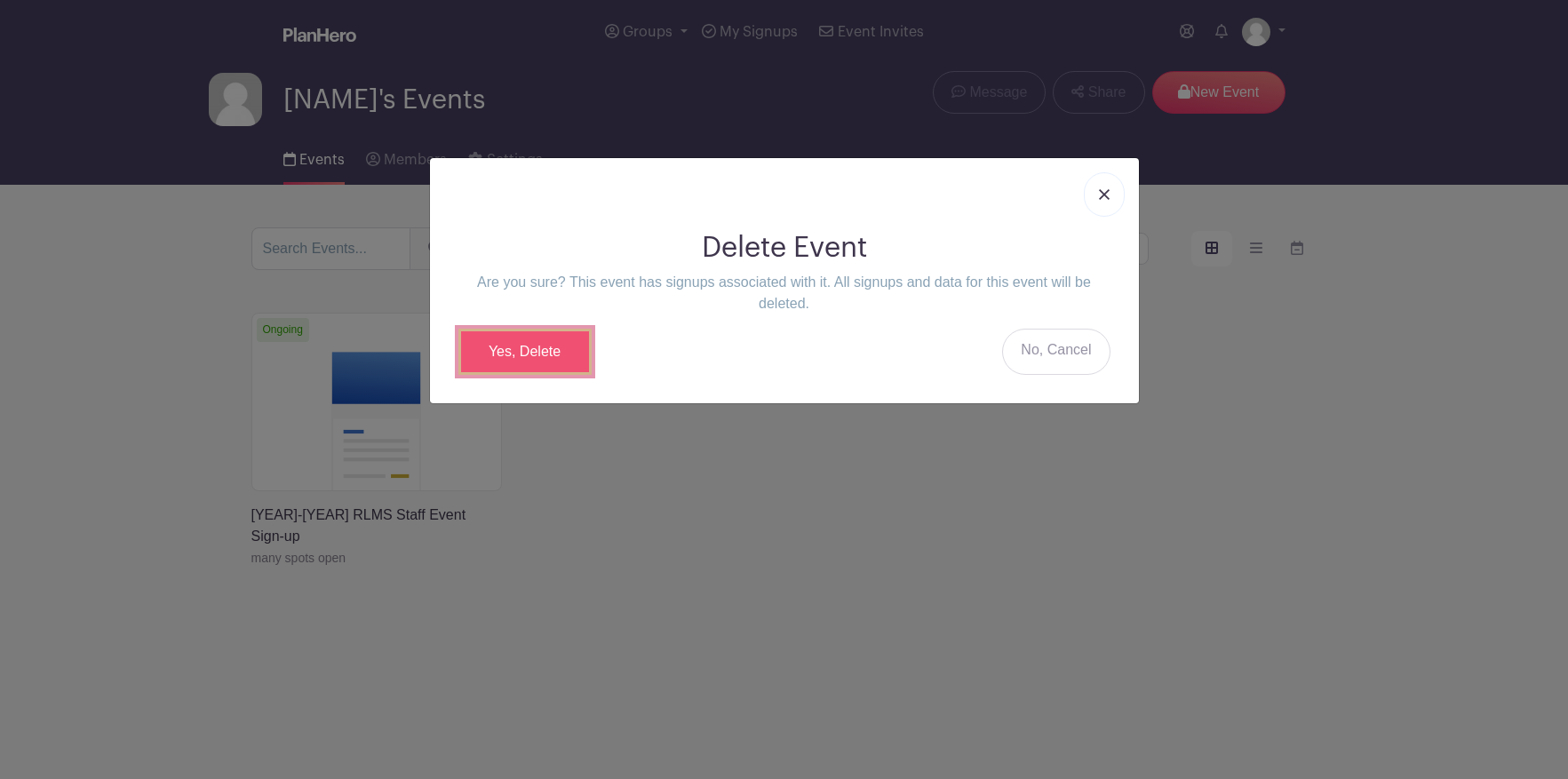 click on "Yes, Delete" at bounding box center (525, 352) 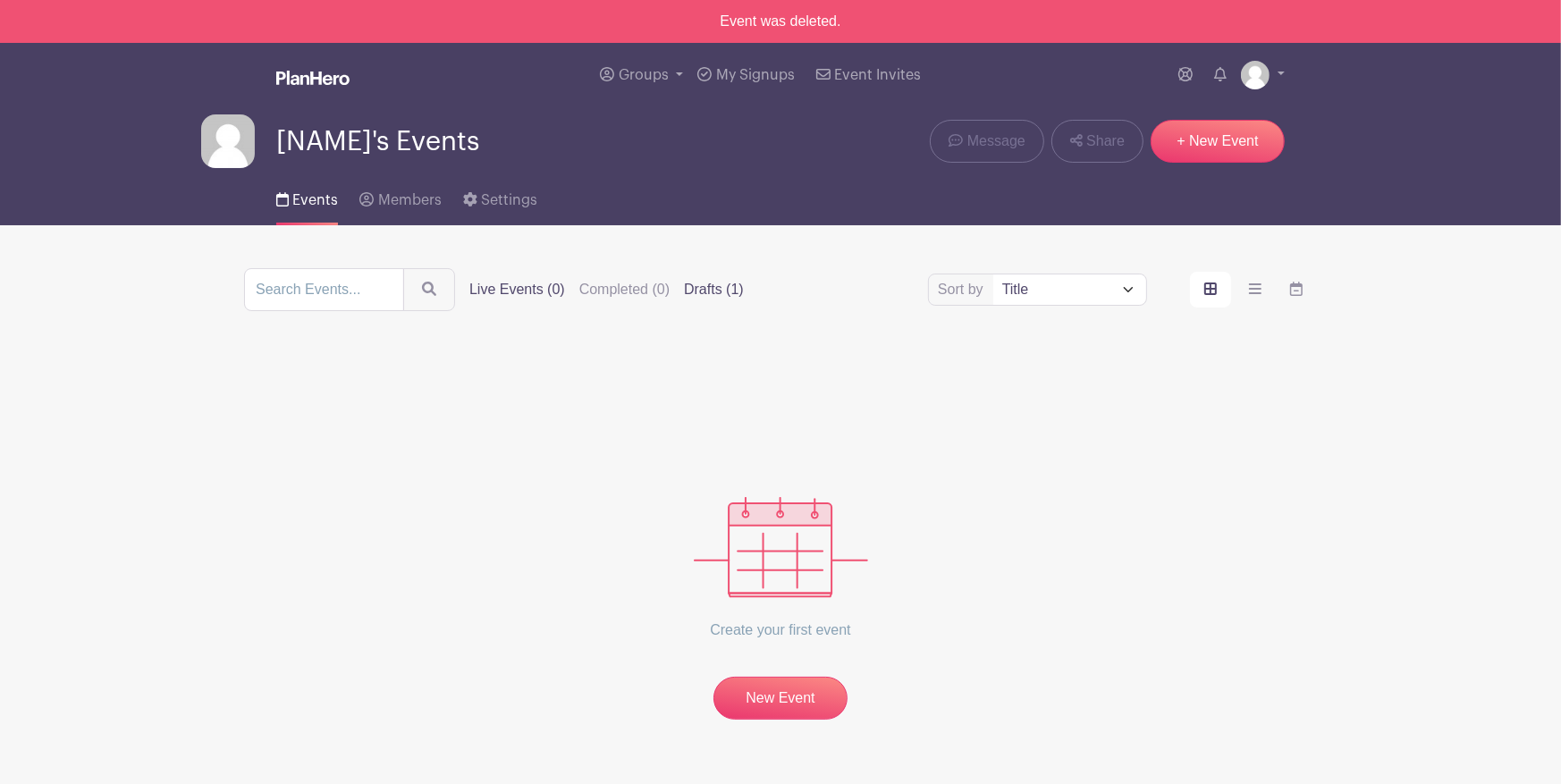 click on "Drafts (1)" at bounding box center [713, 290] 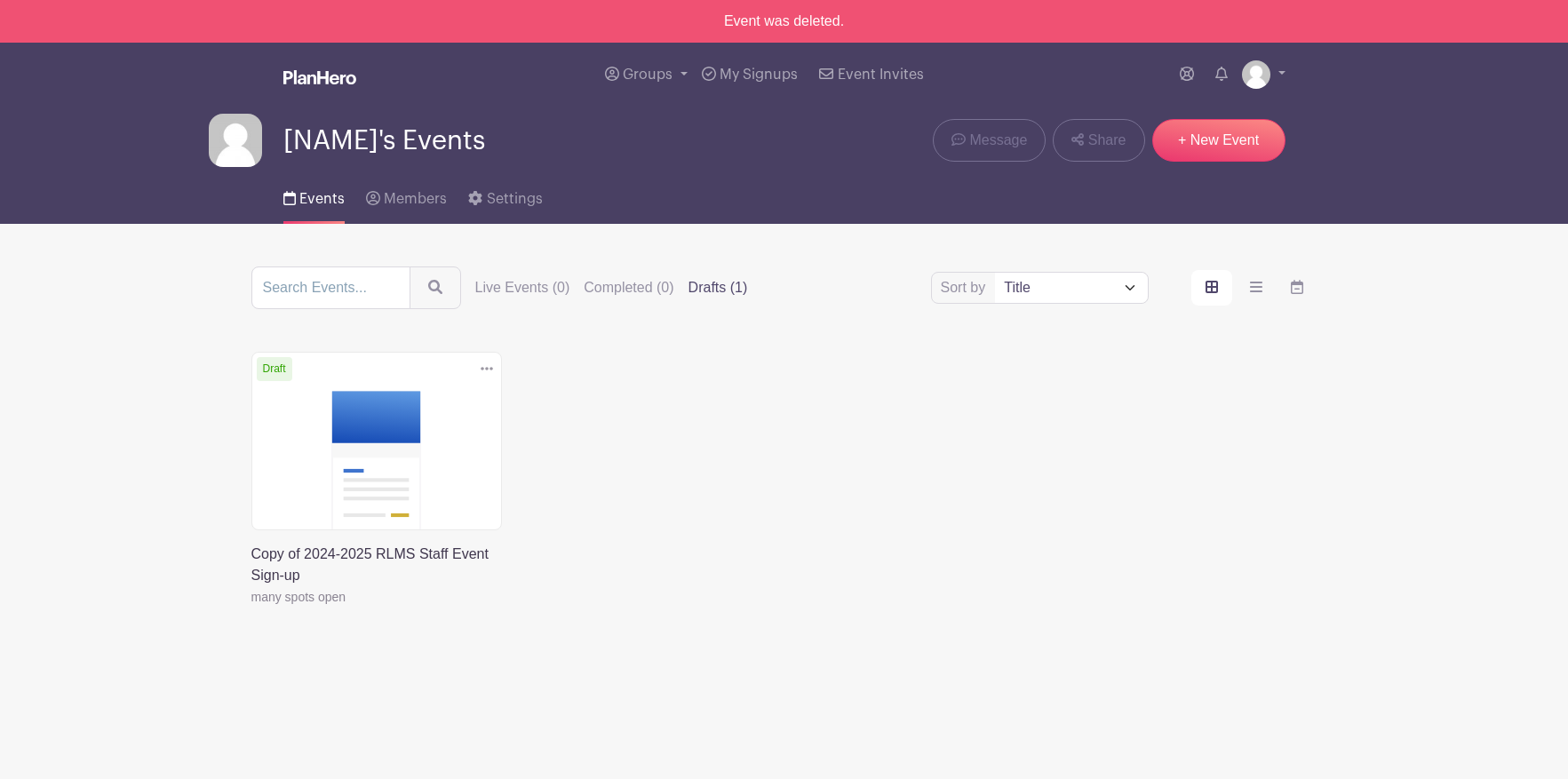 click at bounding box center [251, 608] 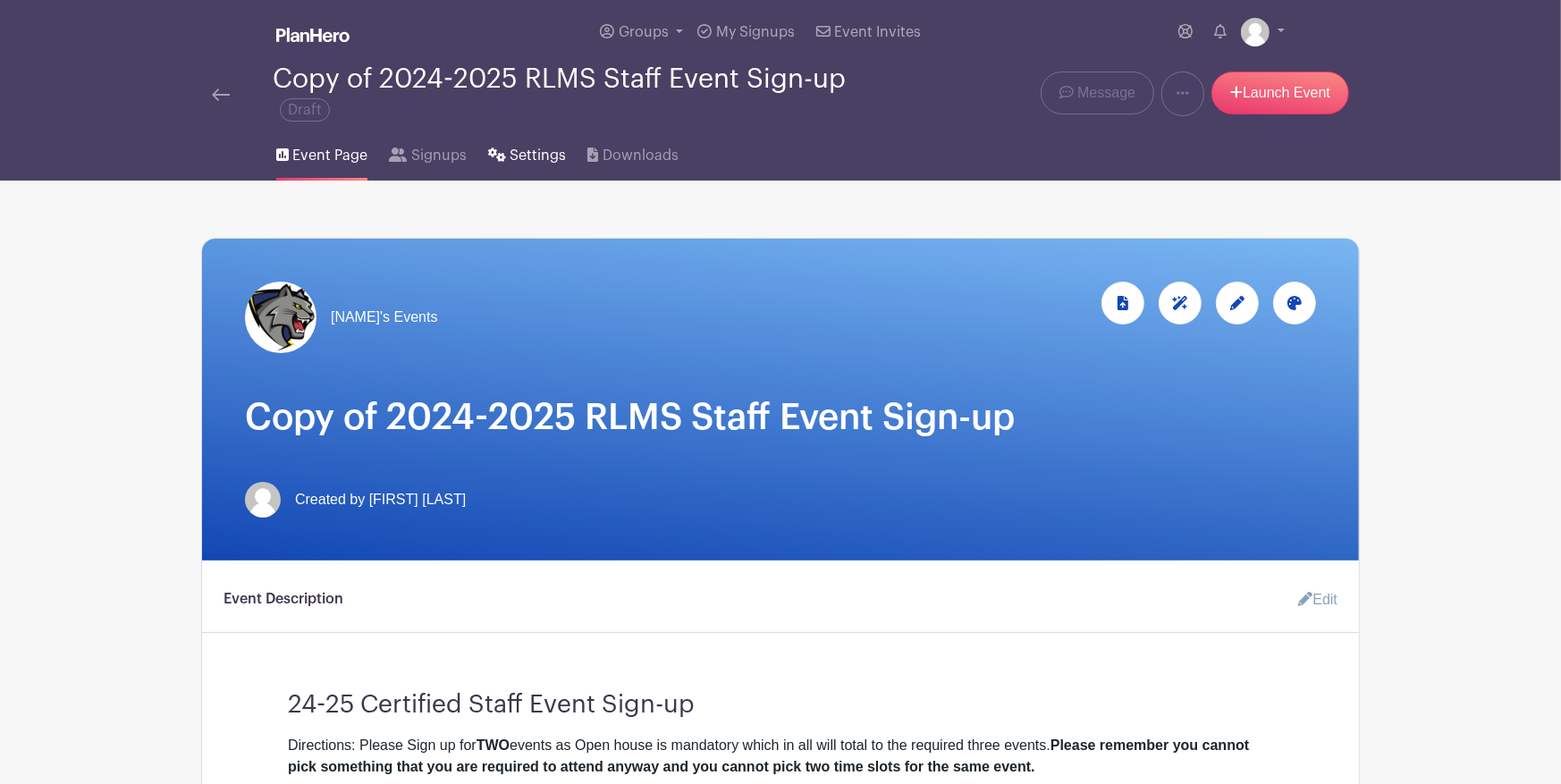 click on "Settings" at bounding box center [537, 156] 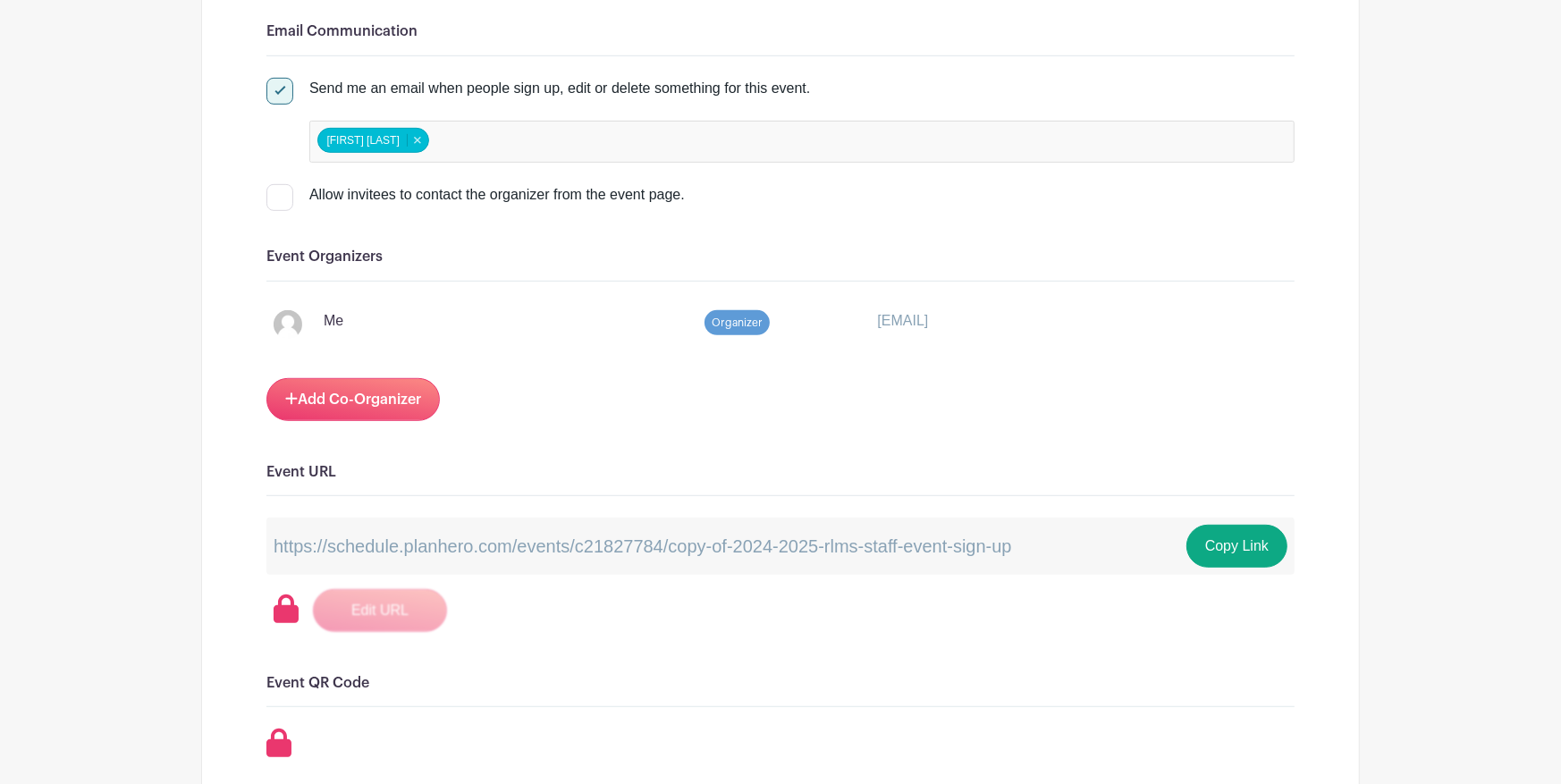 scroll, scrollTop: 816, scrollLeft: 0, axis: vertical 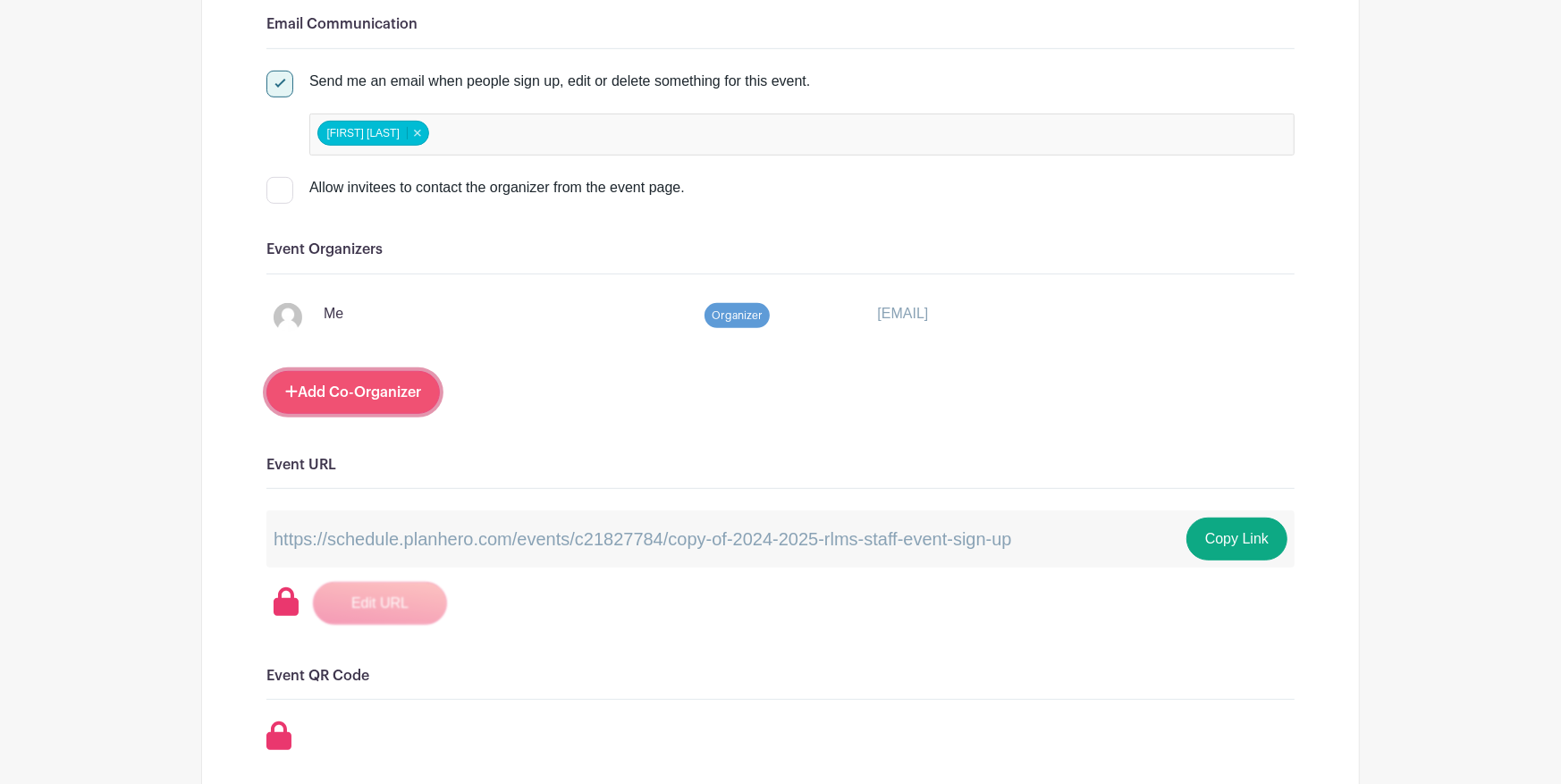click on "Add Co-Organizer" at bounding box center (353, 392) 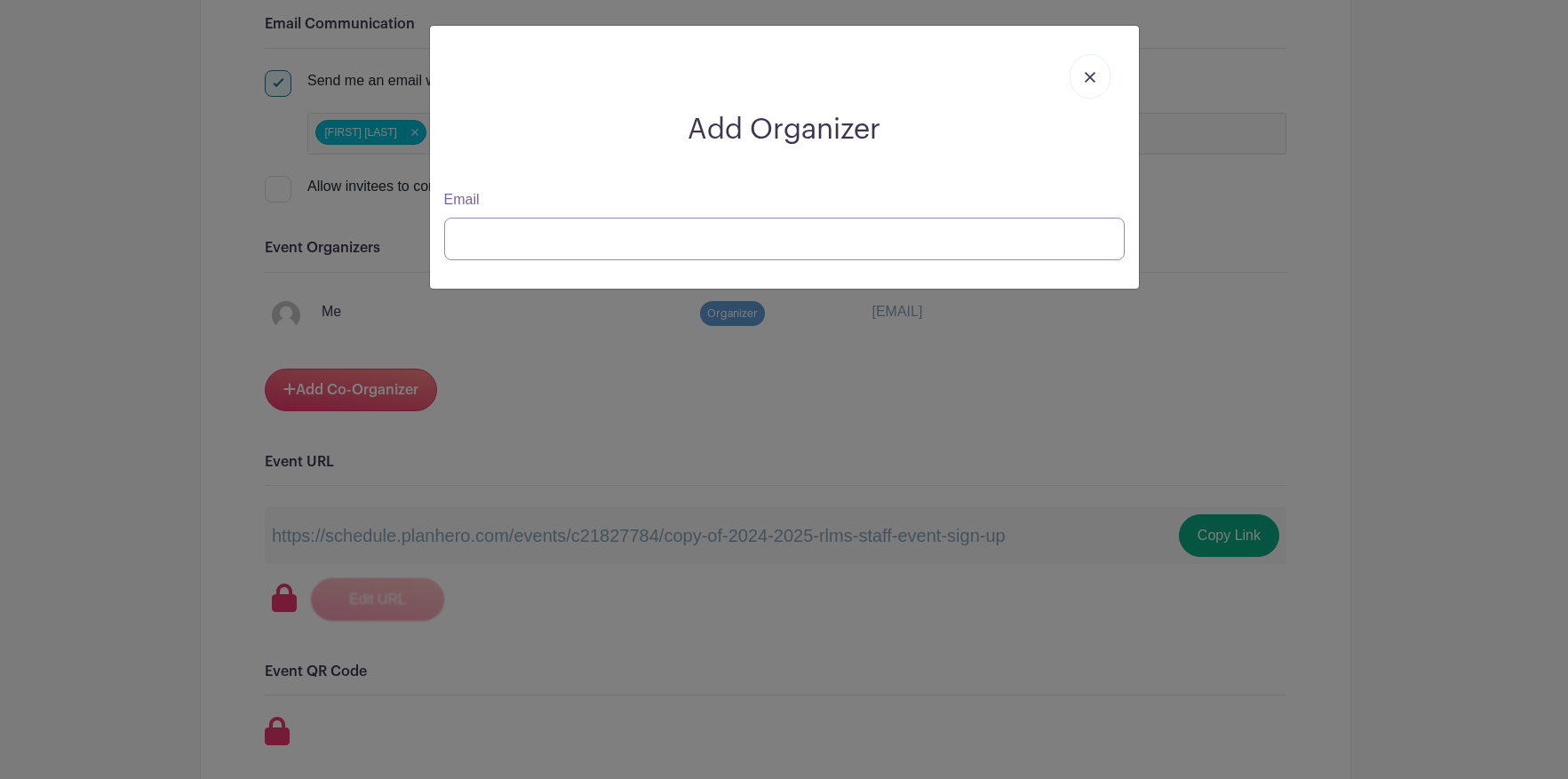 click on "Email" at bounding box center [784, 239] 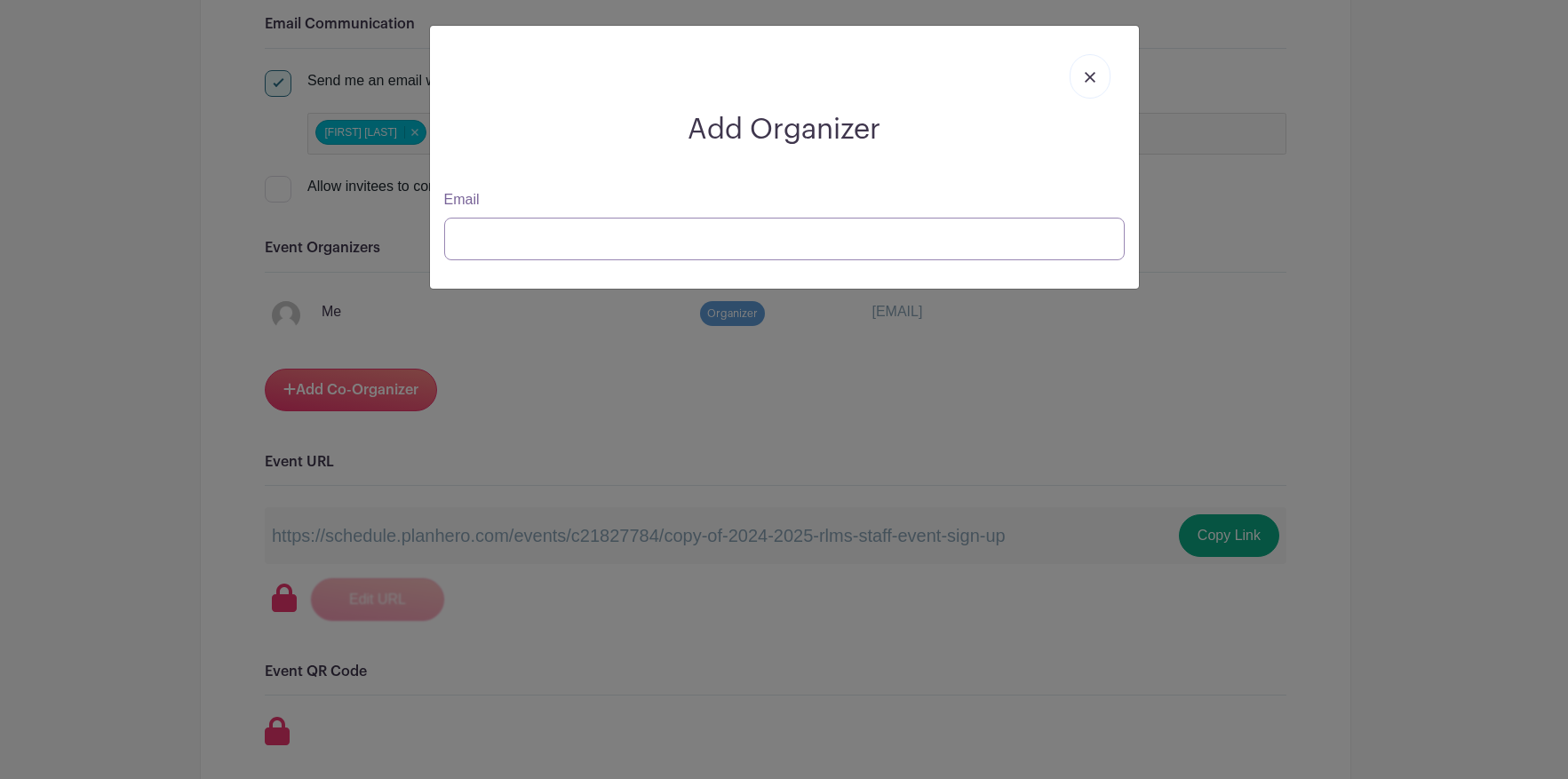 type on "[USERNAME]@[DOMAIN]" 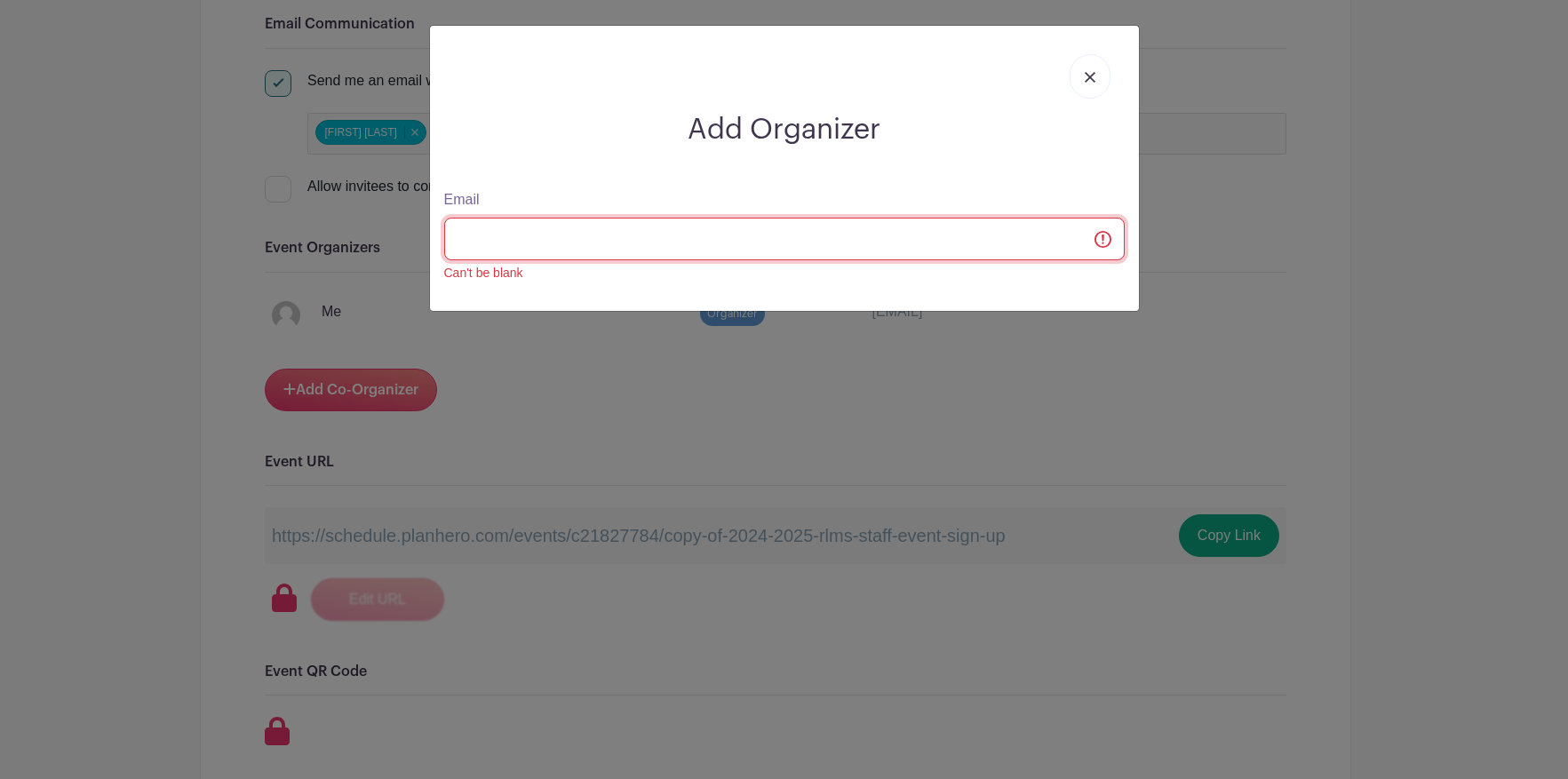 click on "Email" at bounding box center [784, 239] 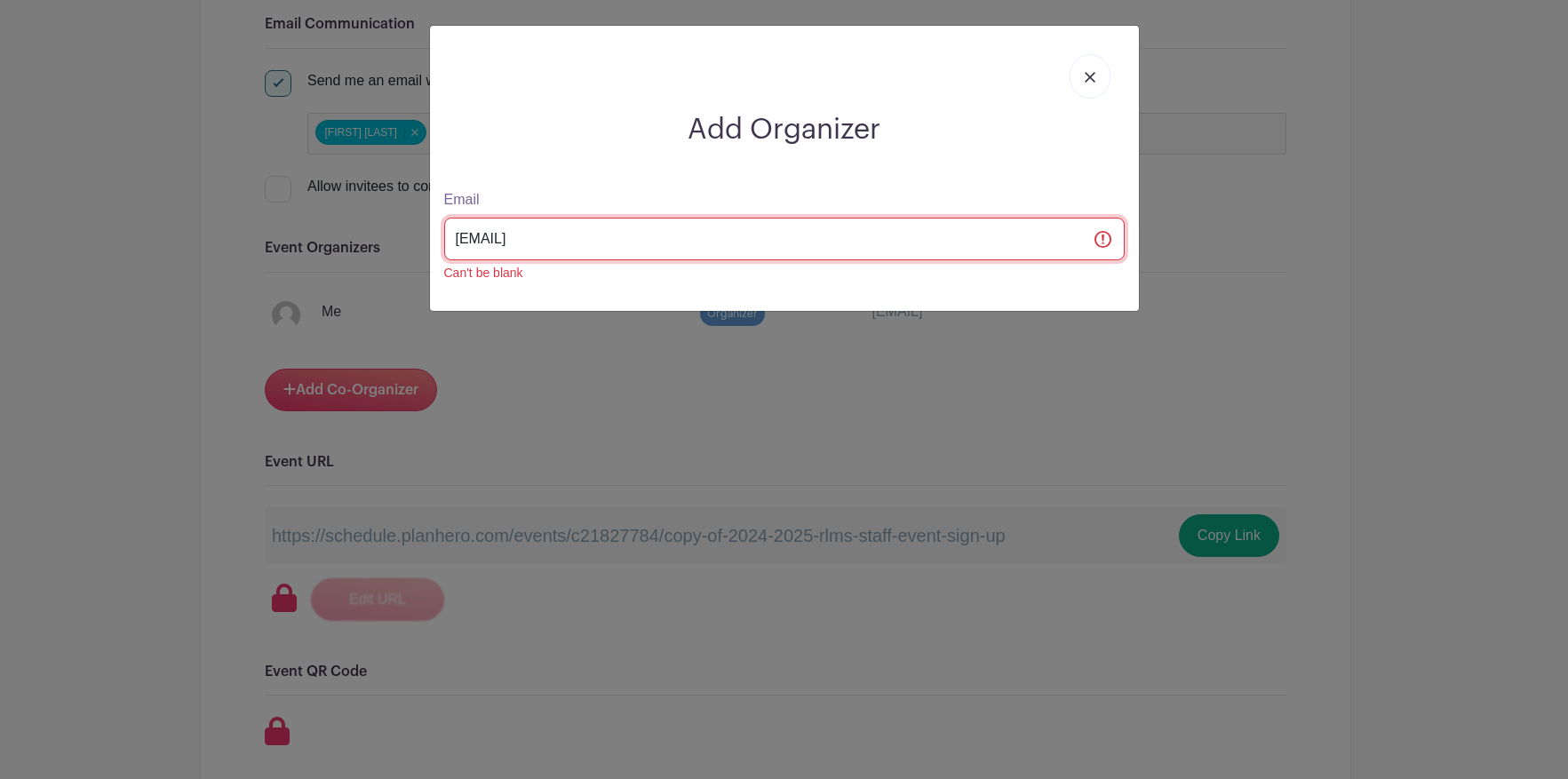 type on "[USERNAME]@[DOMAIN]" 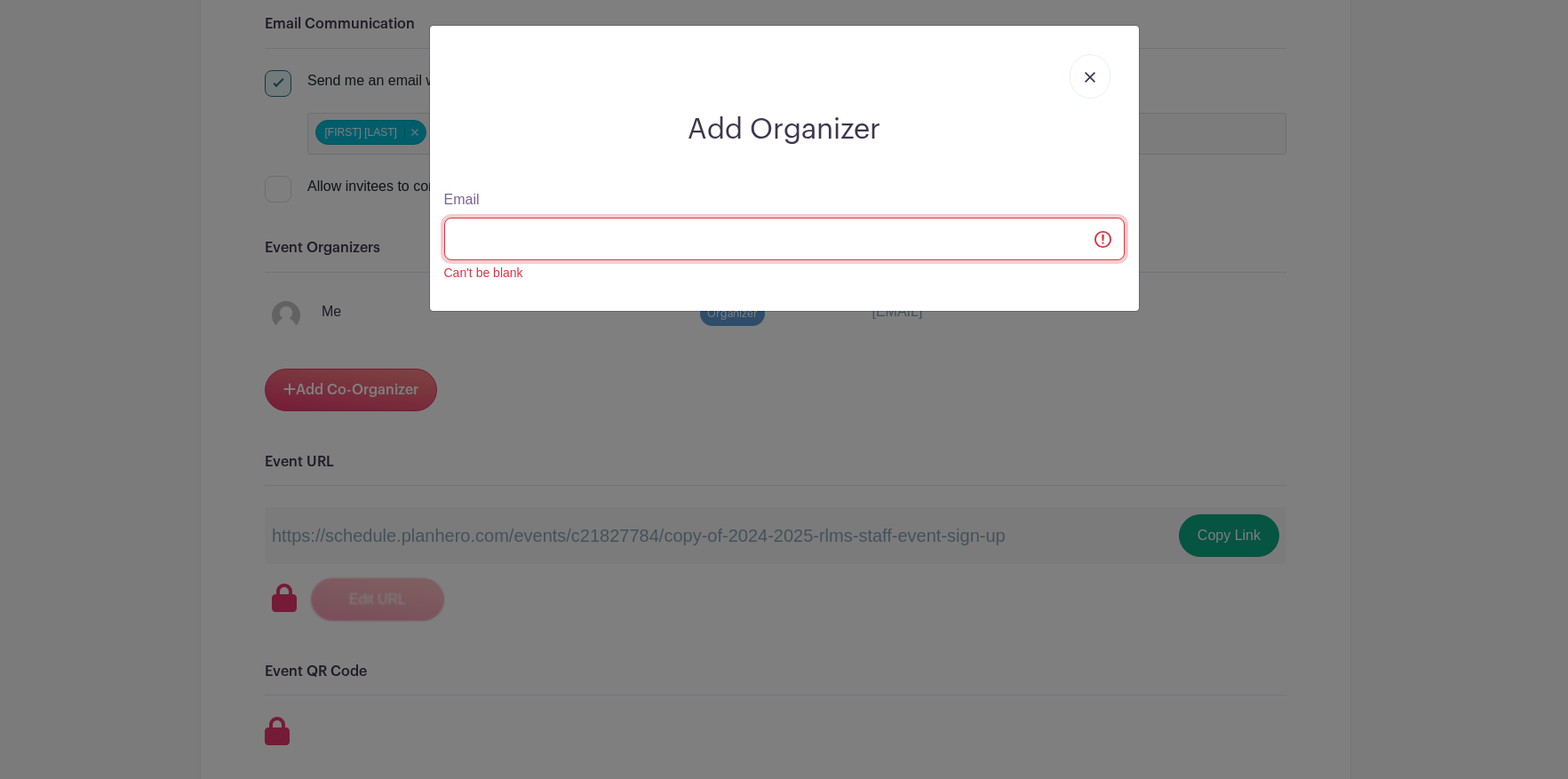 click on "Email" at bounding box center (784, 239) 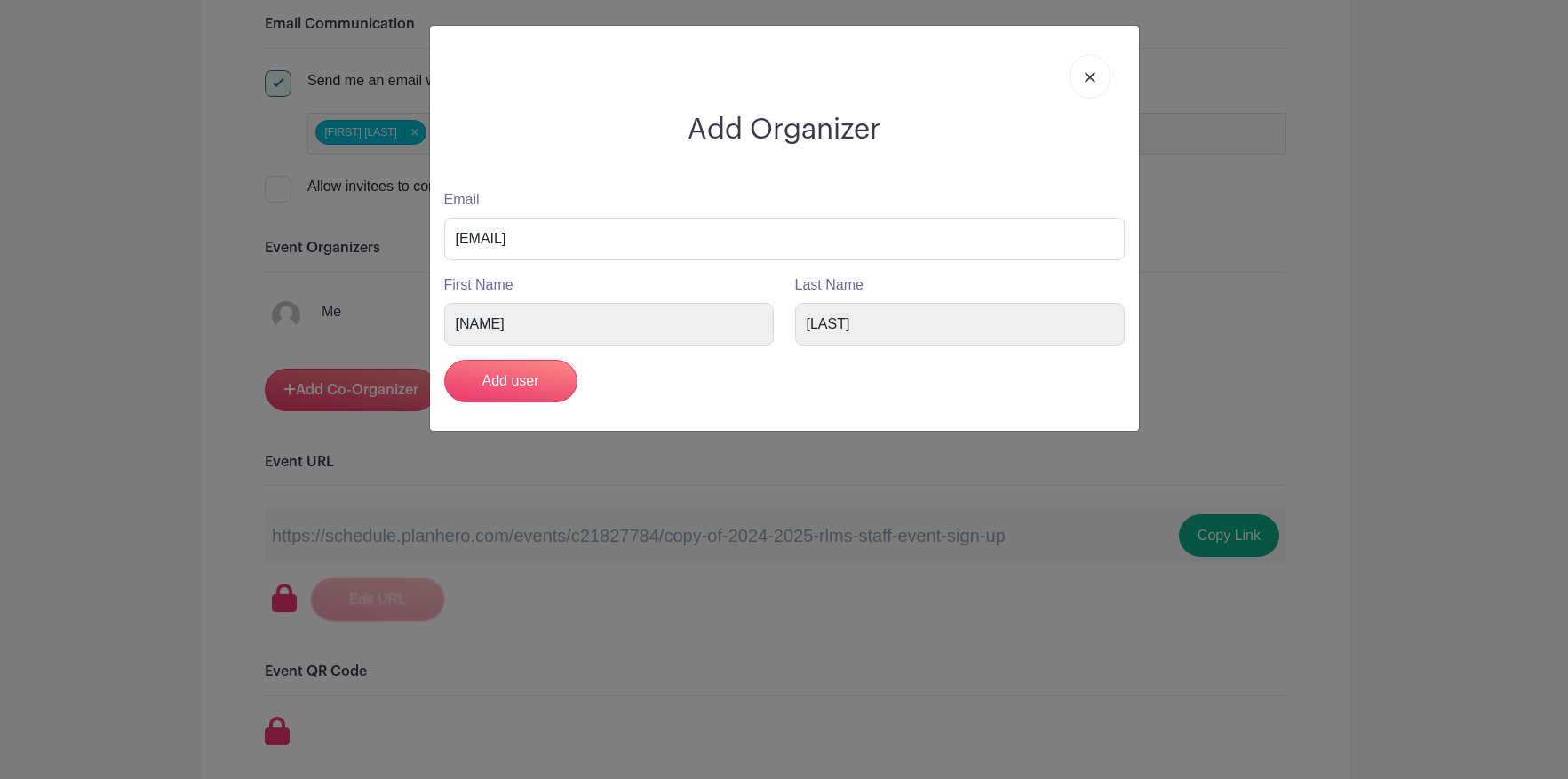 click at bounding box center (1090, 76) 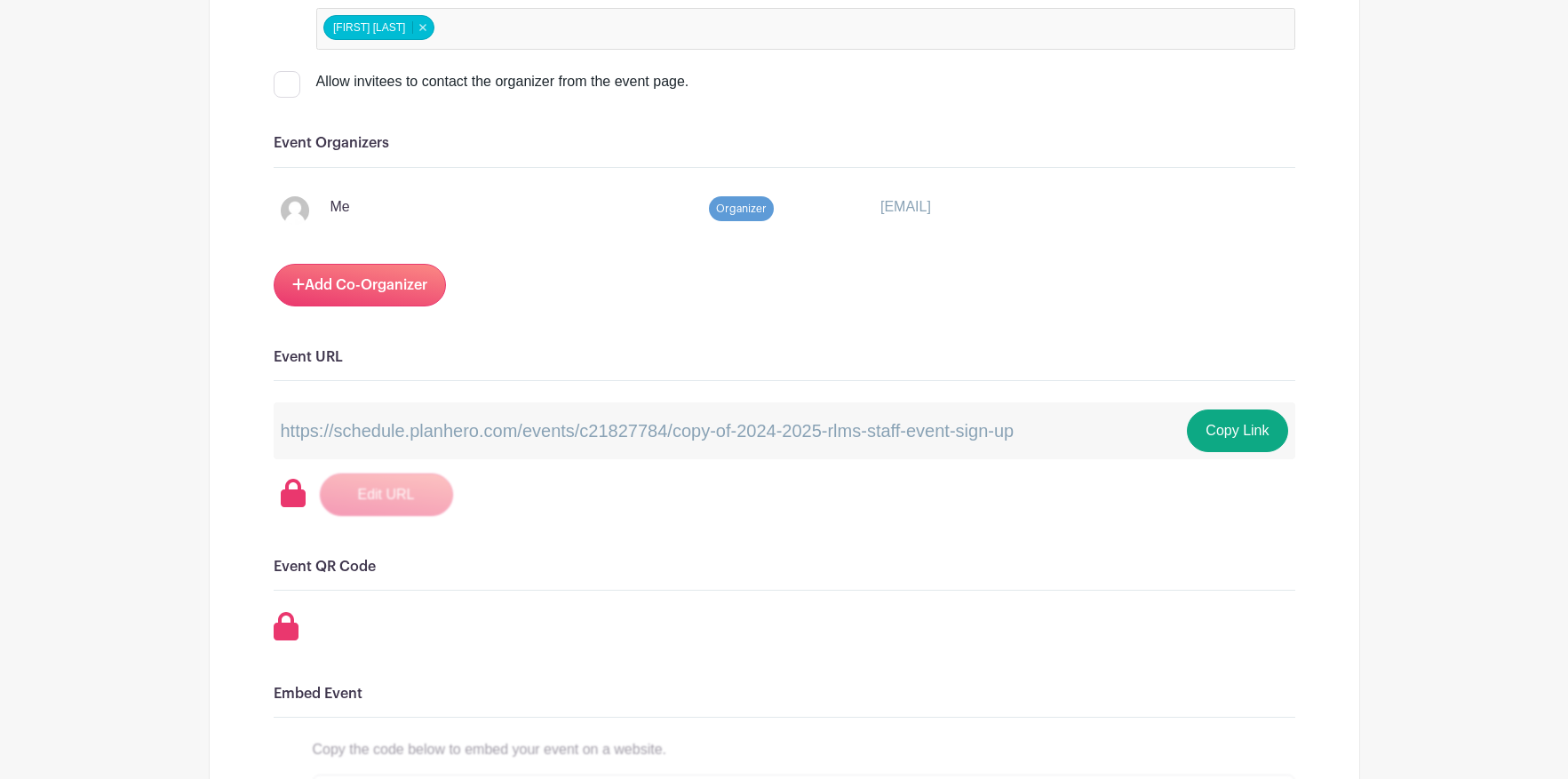 scroll, scrollTop: 915, scrollLeft: 0, axis: vertical 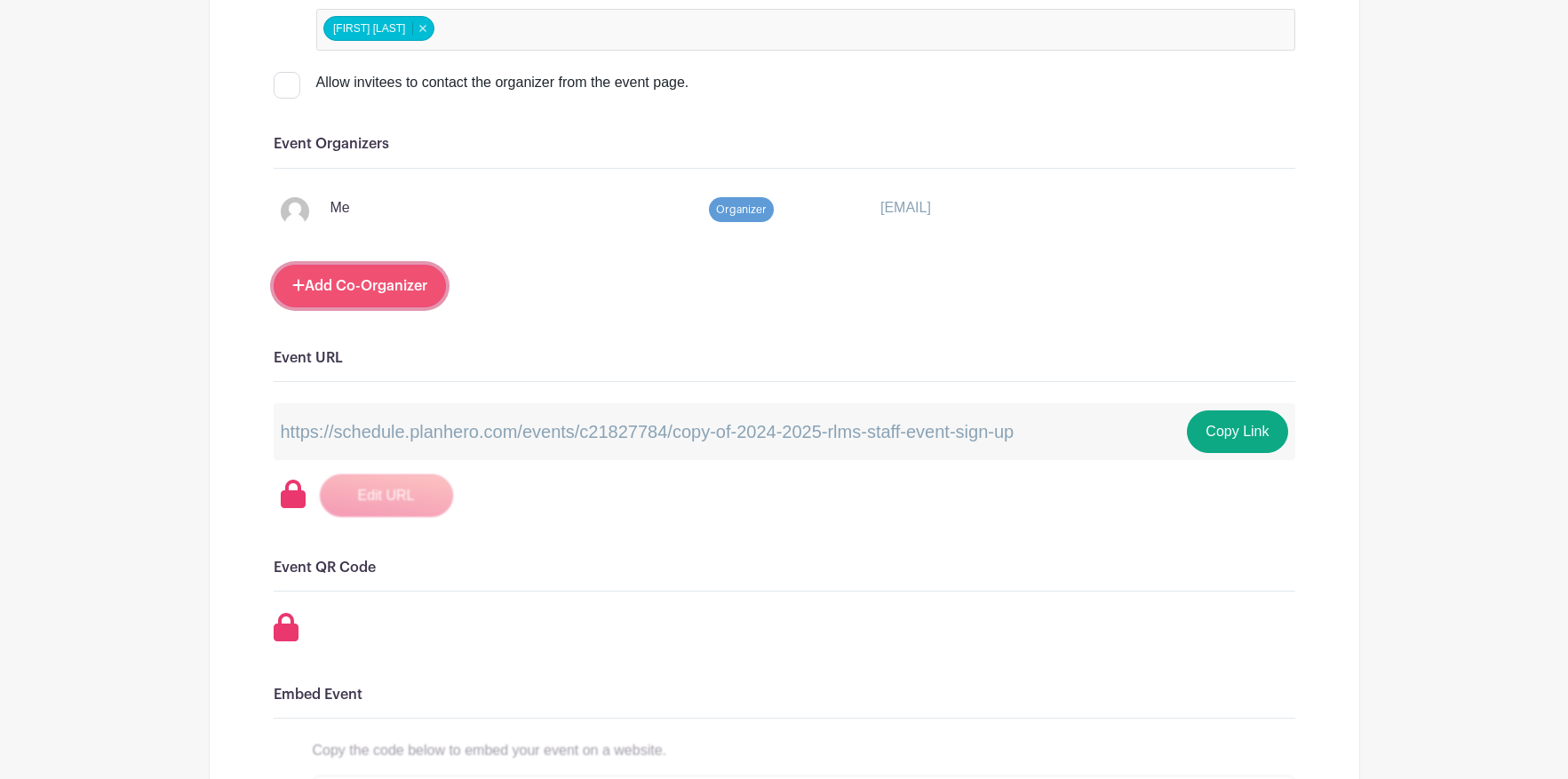 click on "Add Co-Organizer" at bounding box center (360, 286) 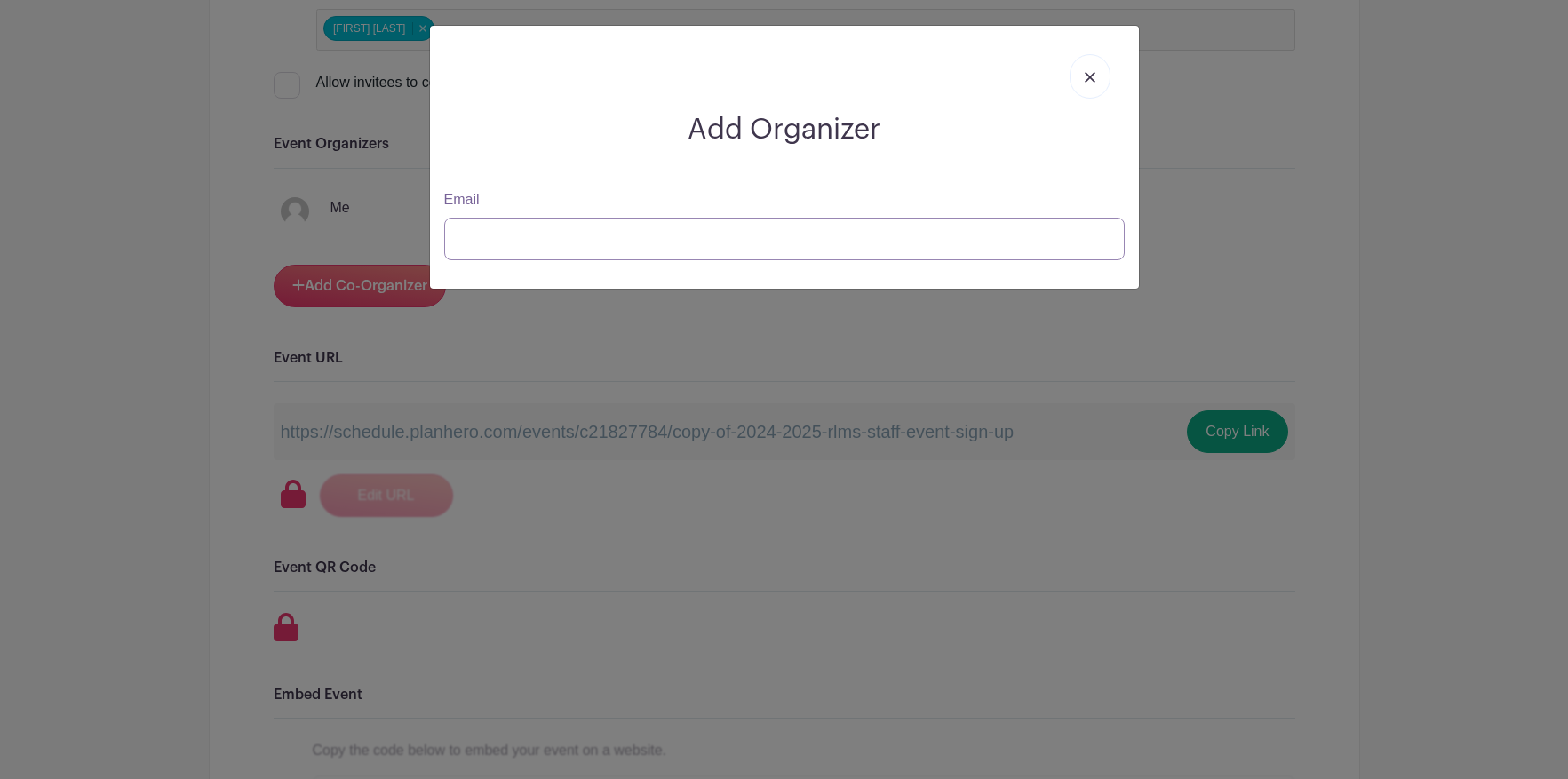 click on "Email" at bounding box center [784, 239] 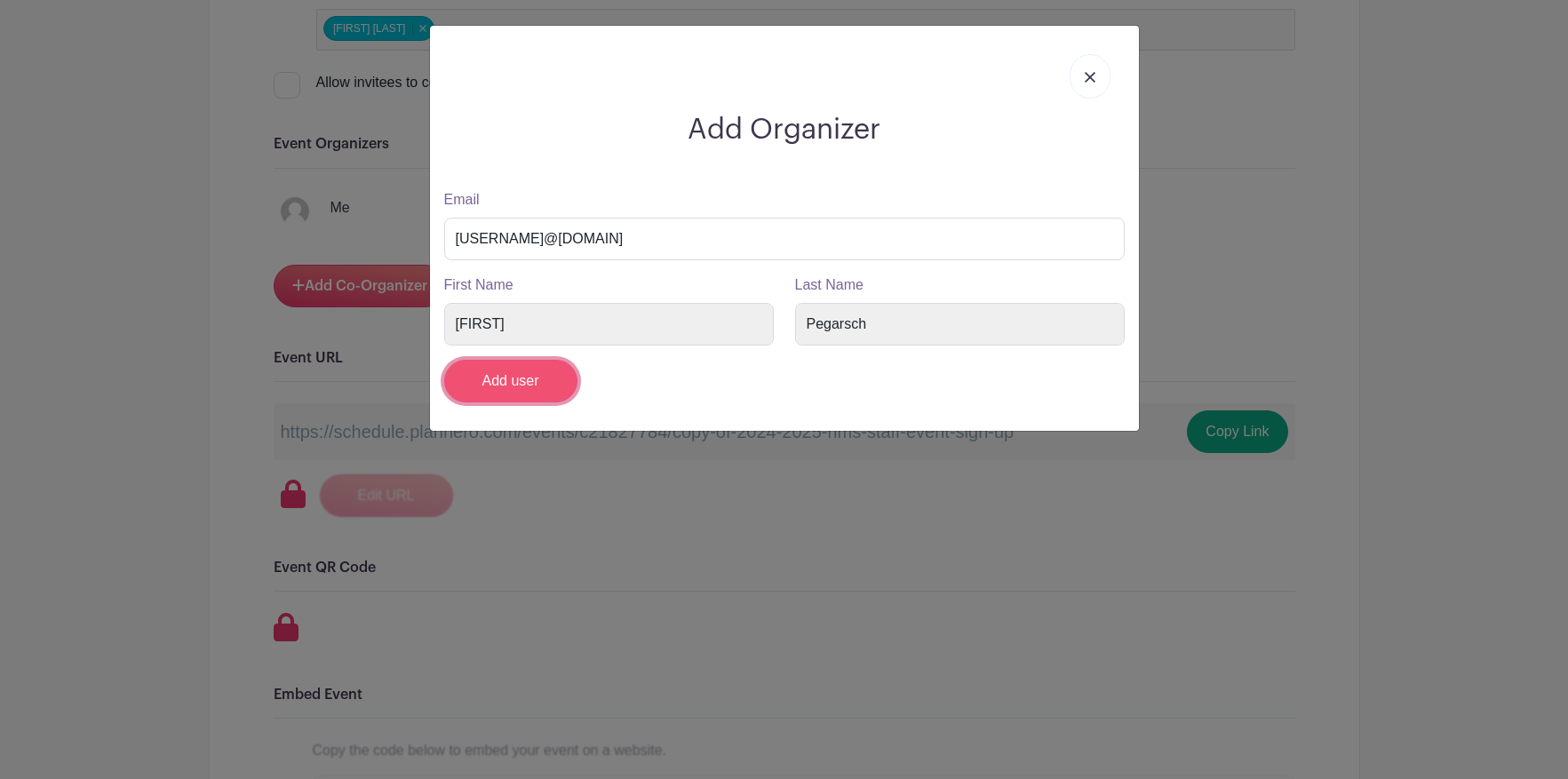 click on "Add user" at bounding box center (511, 381) 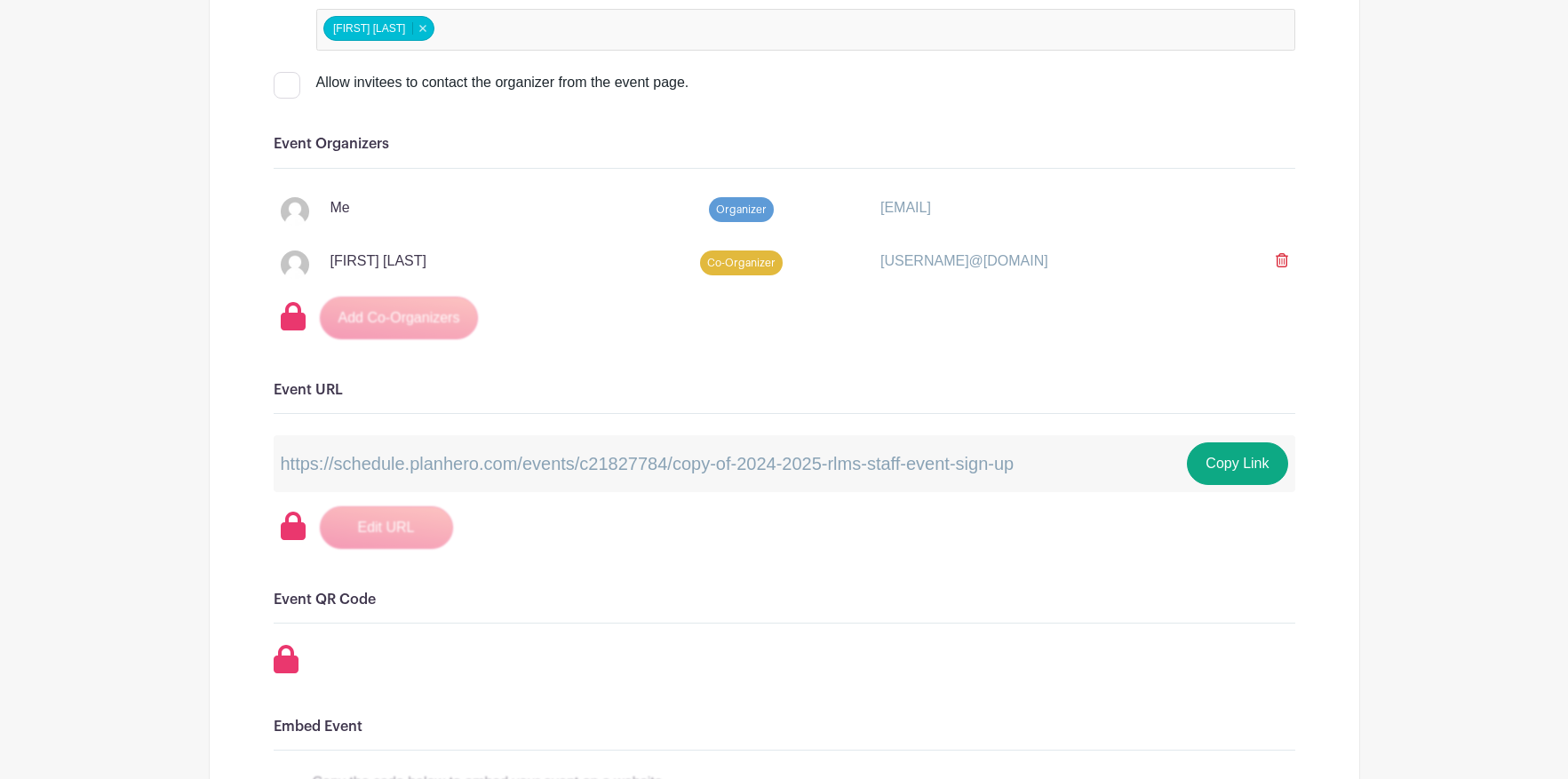 click on "Co-Organizer" at bounding box center (741, 263) 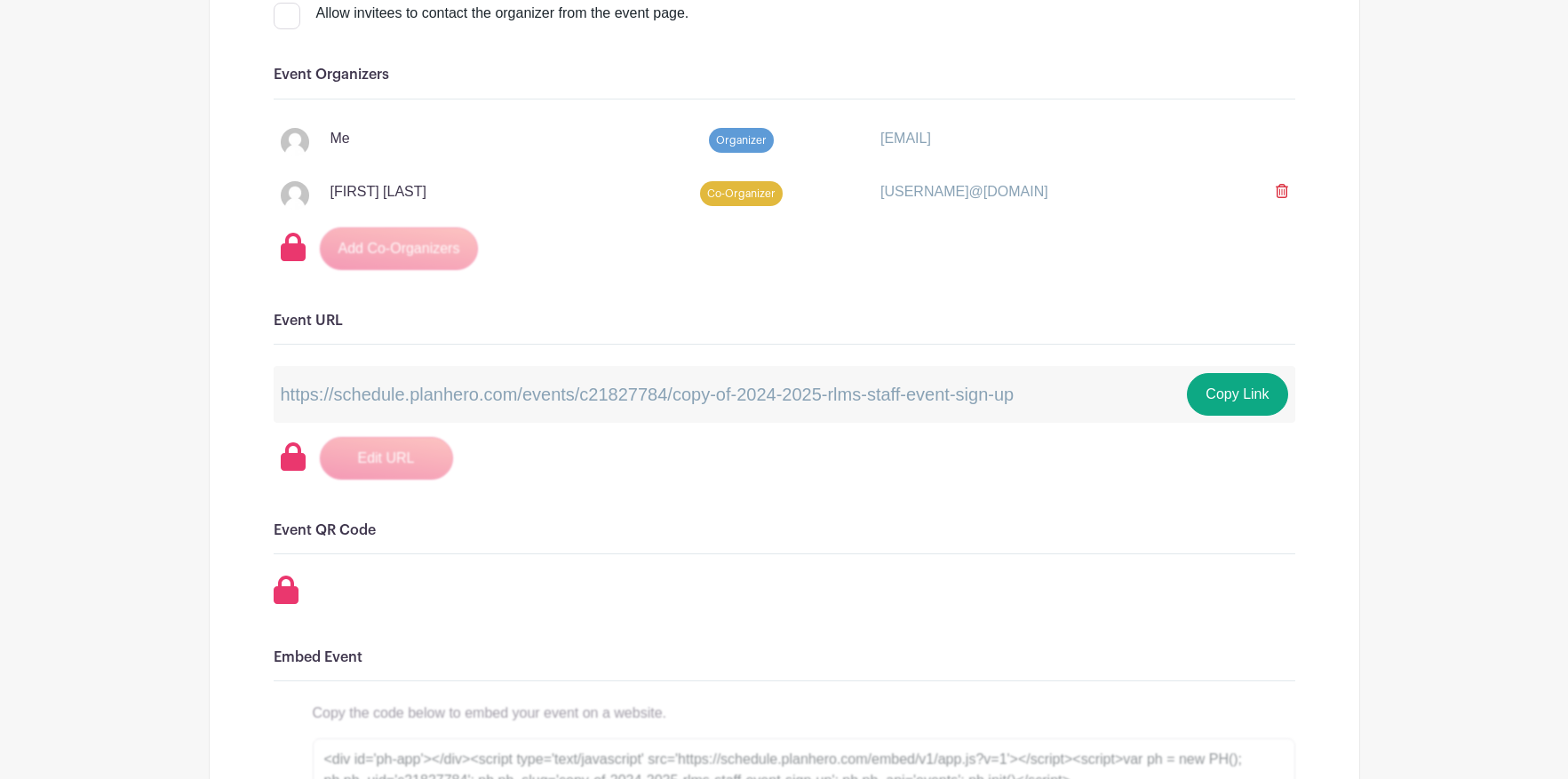 scroll, scrollTop: 985, scrollLeft: 0, axis: vertical 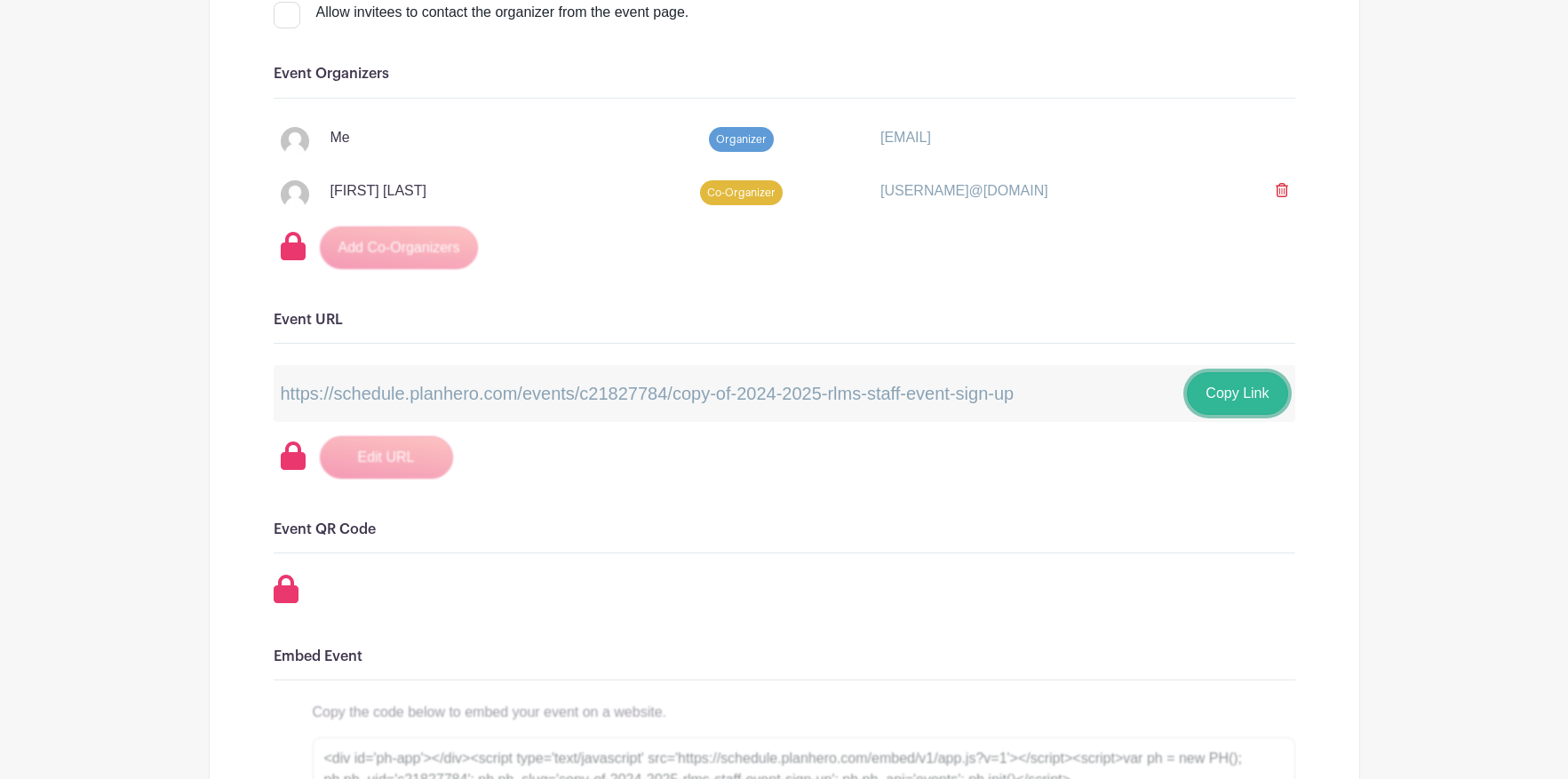 click on "Copy Link" at bounding box center (1237, 393) 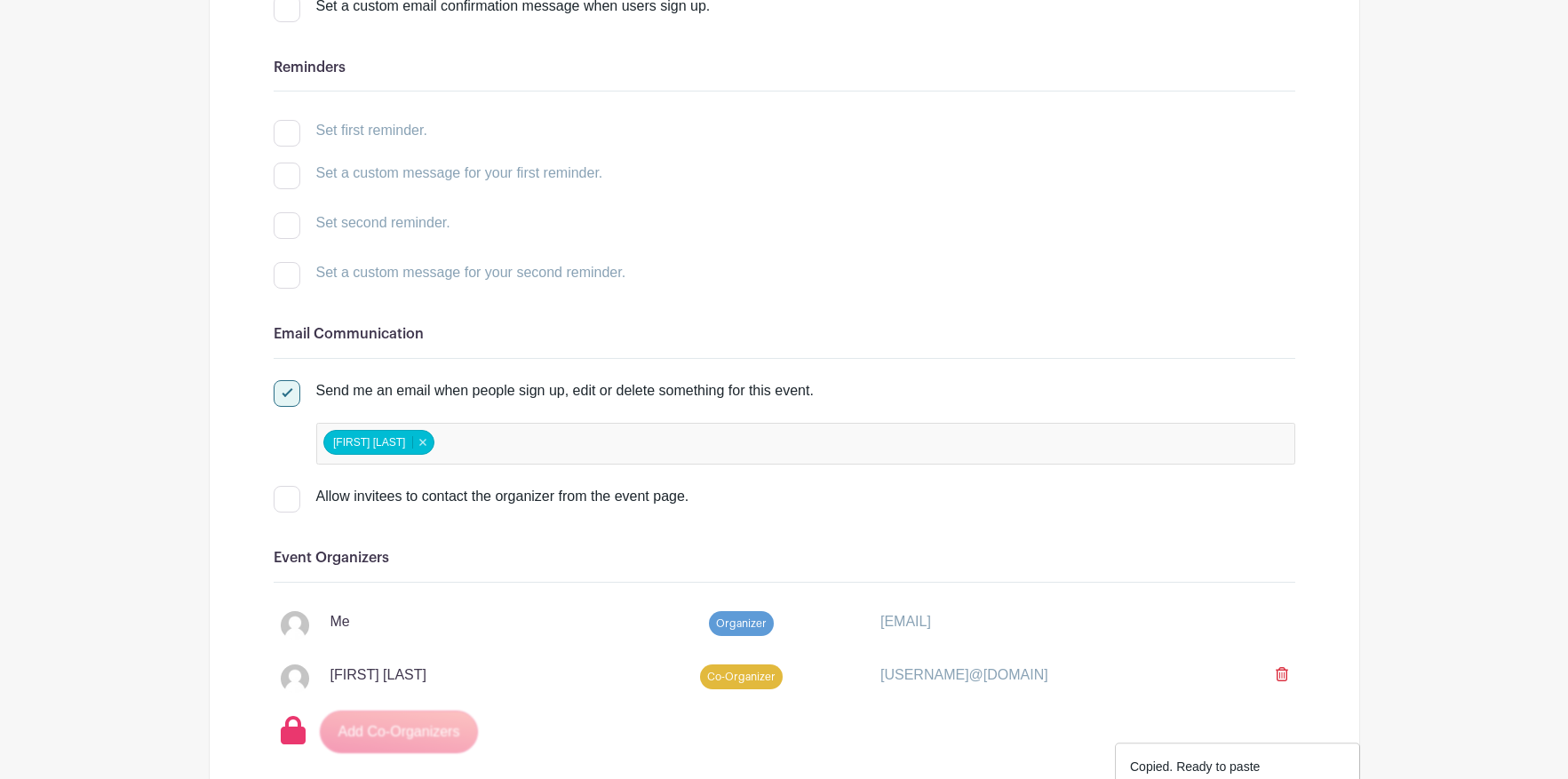 scroll, scrollTop: 0, scrollLeft: 0, axis: both 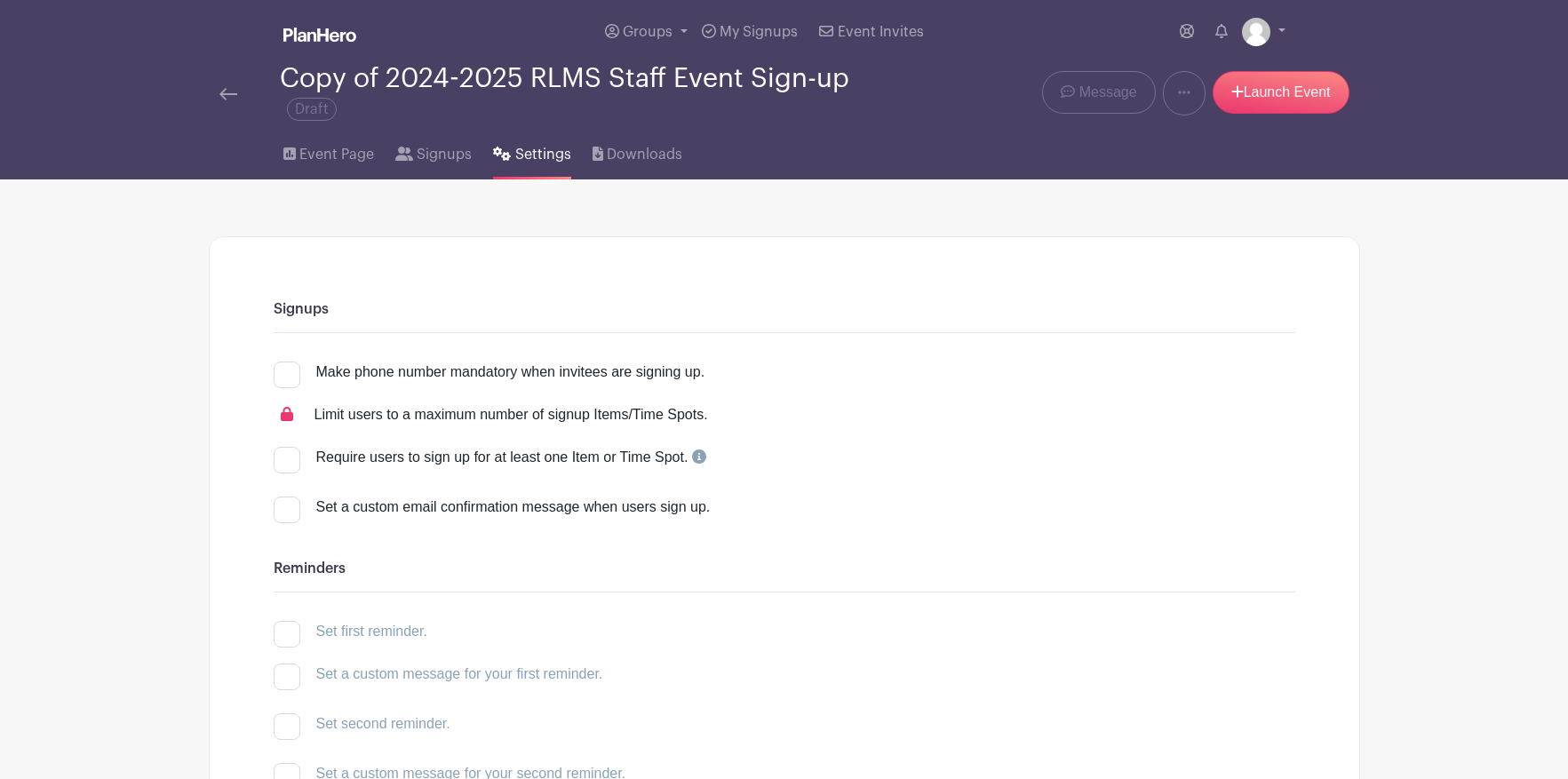 click on "[YEAR]-[YEAR] RLMS Staff Event Sign-up Draft" at bounding box center (568, 93) 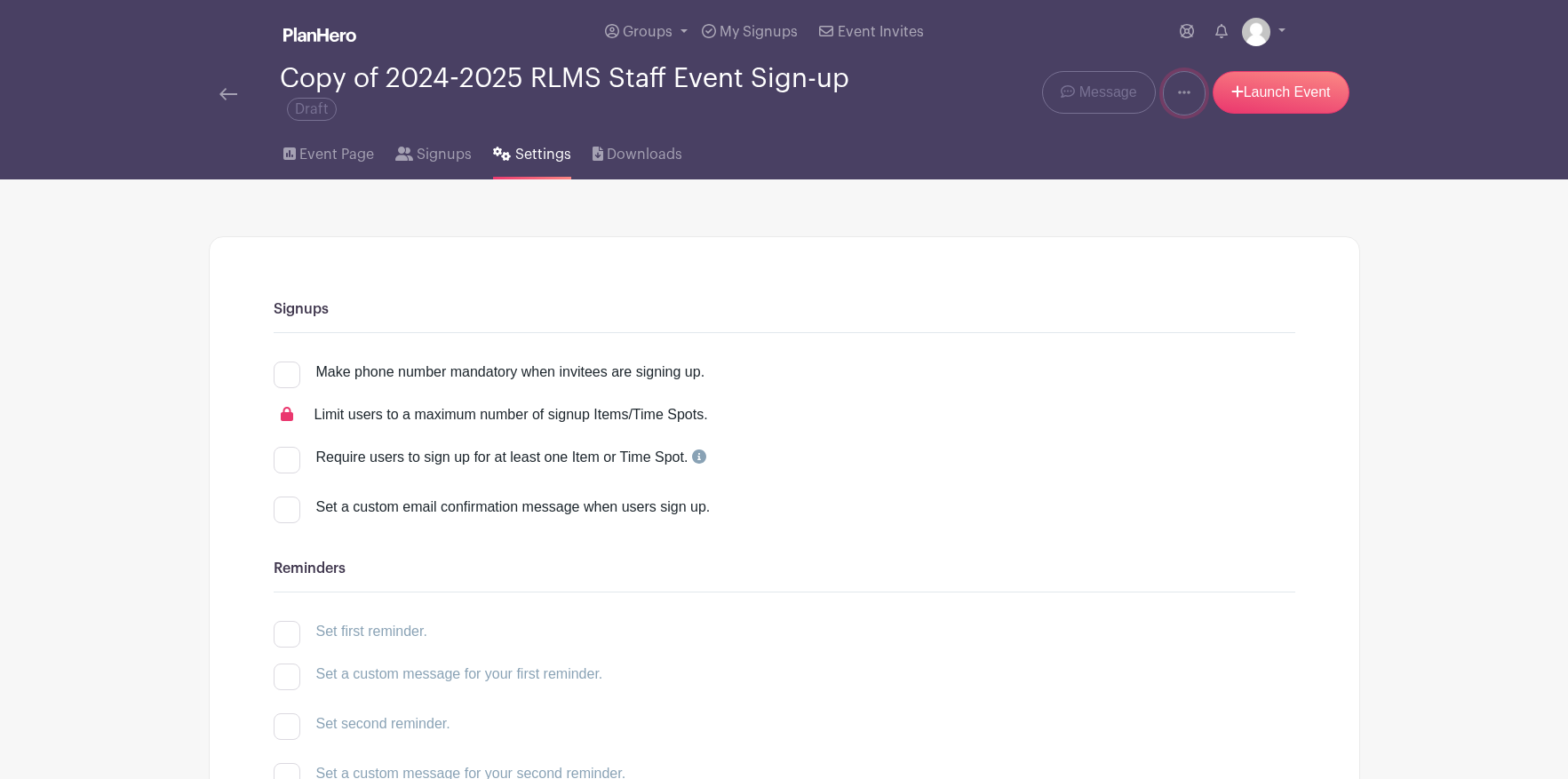 click 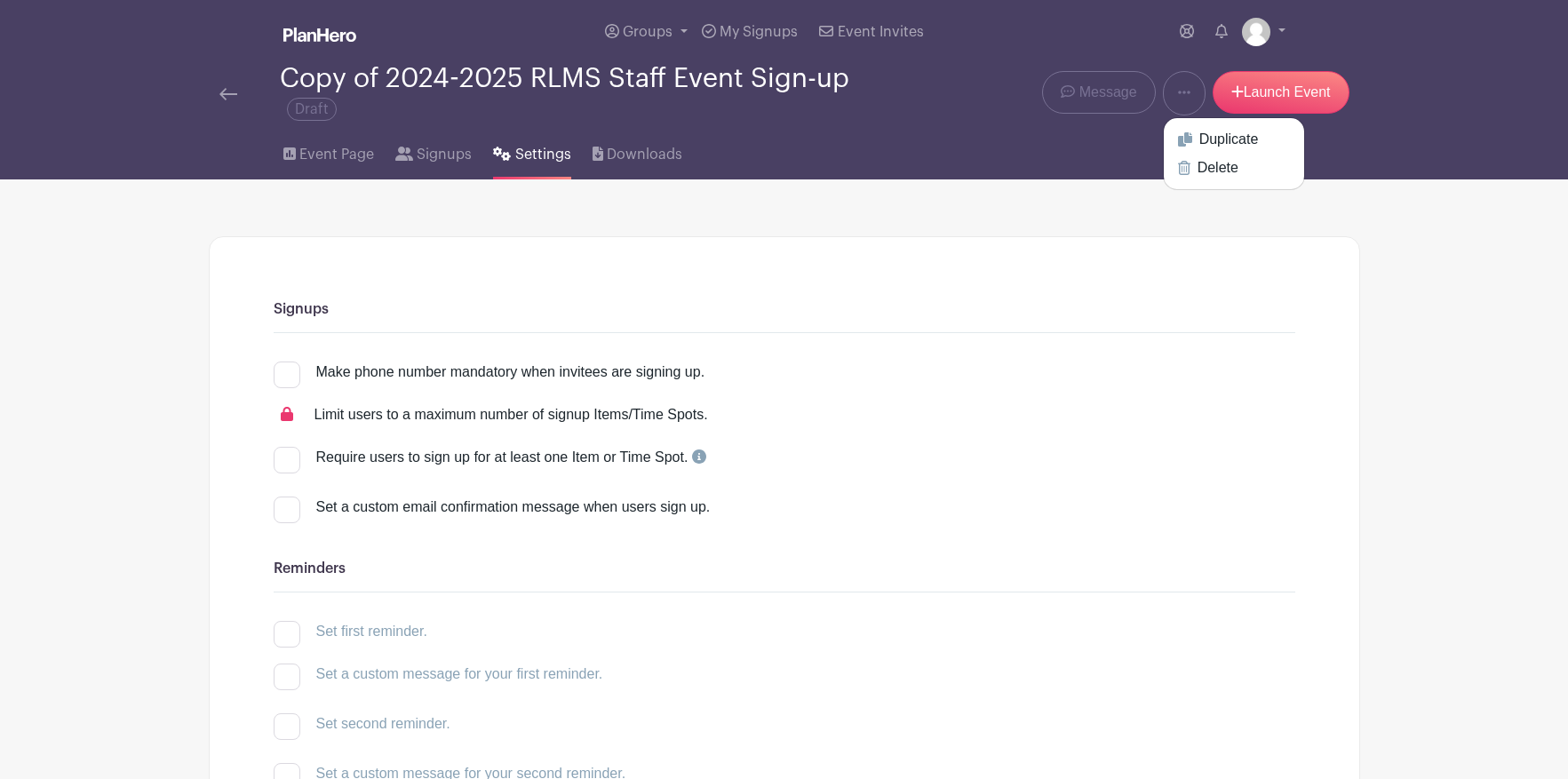 click on "[YEAR]-[YEAR] RLMS Staff Event Sign-up Draft" at bounding box center (568, 93) 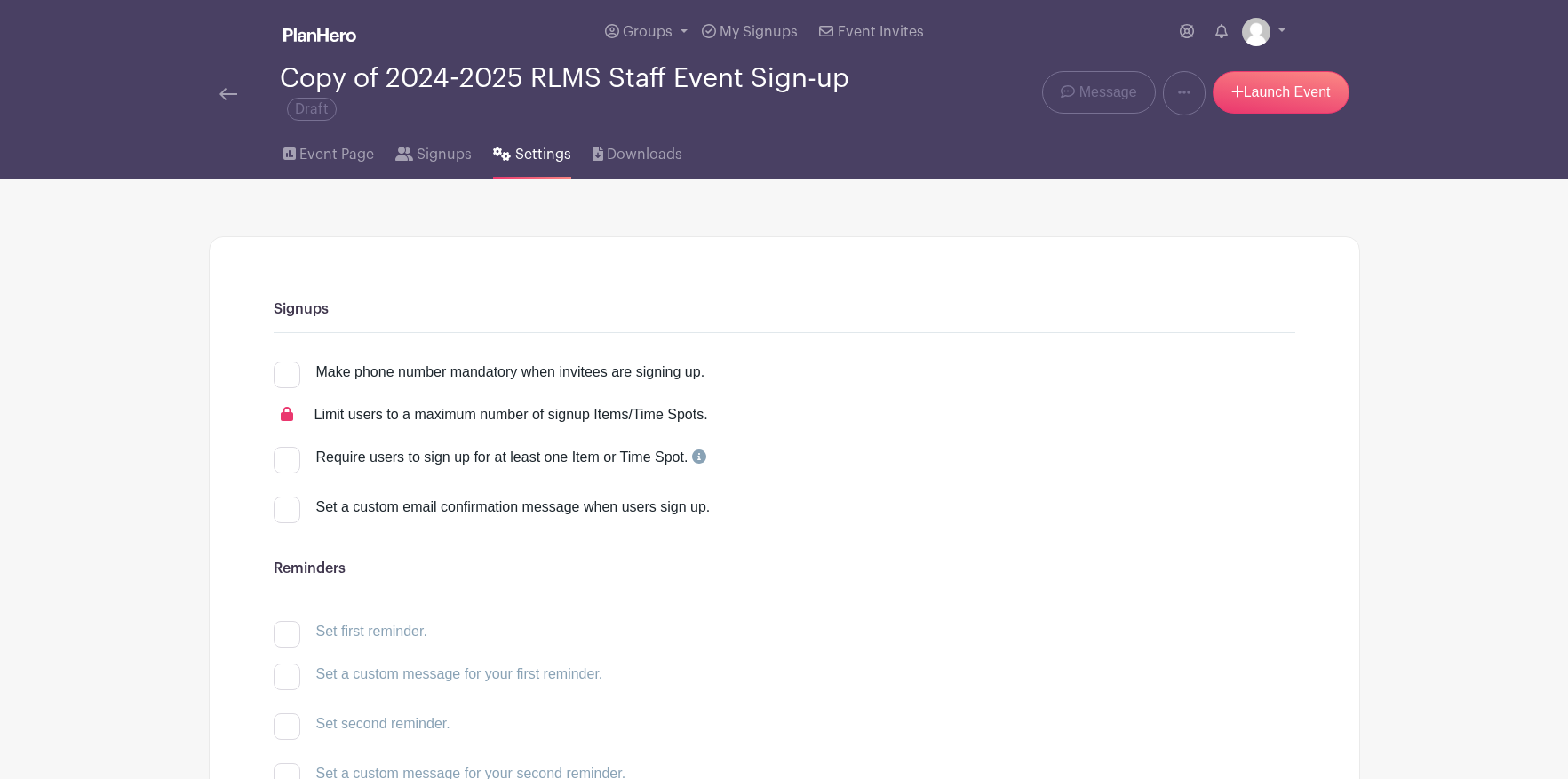 click at bounding box center [228, 94] 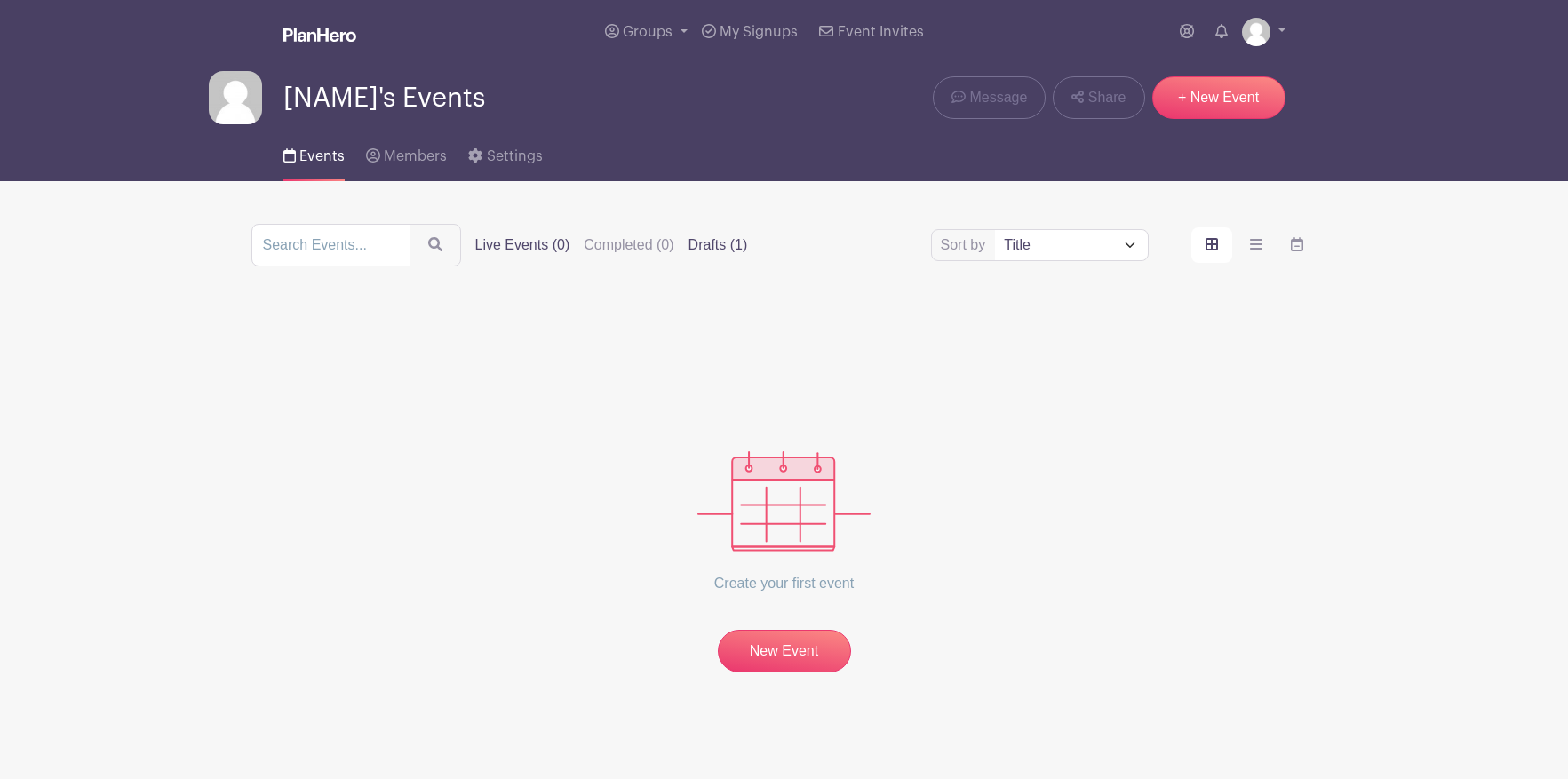 click on "Drafts (1)" at bounding box center [718, 245] 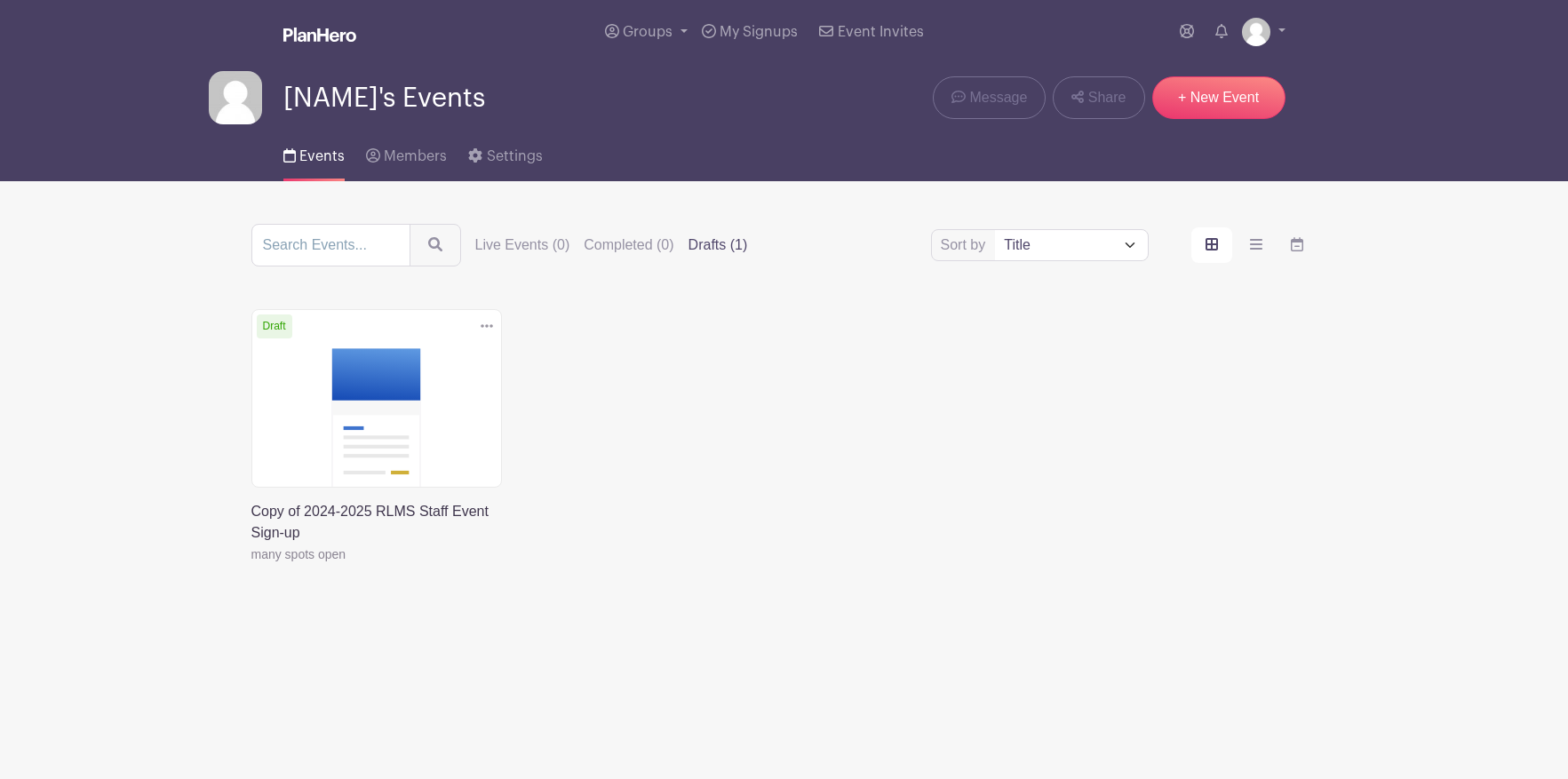 click 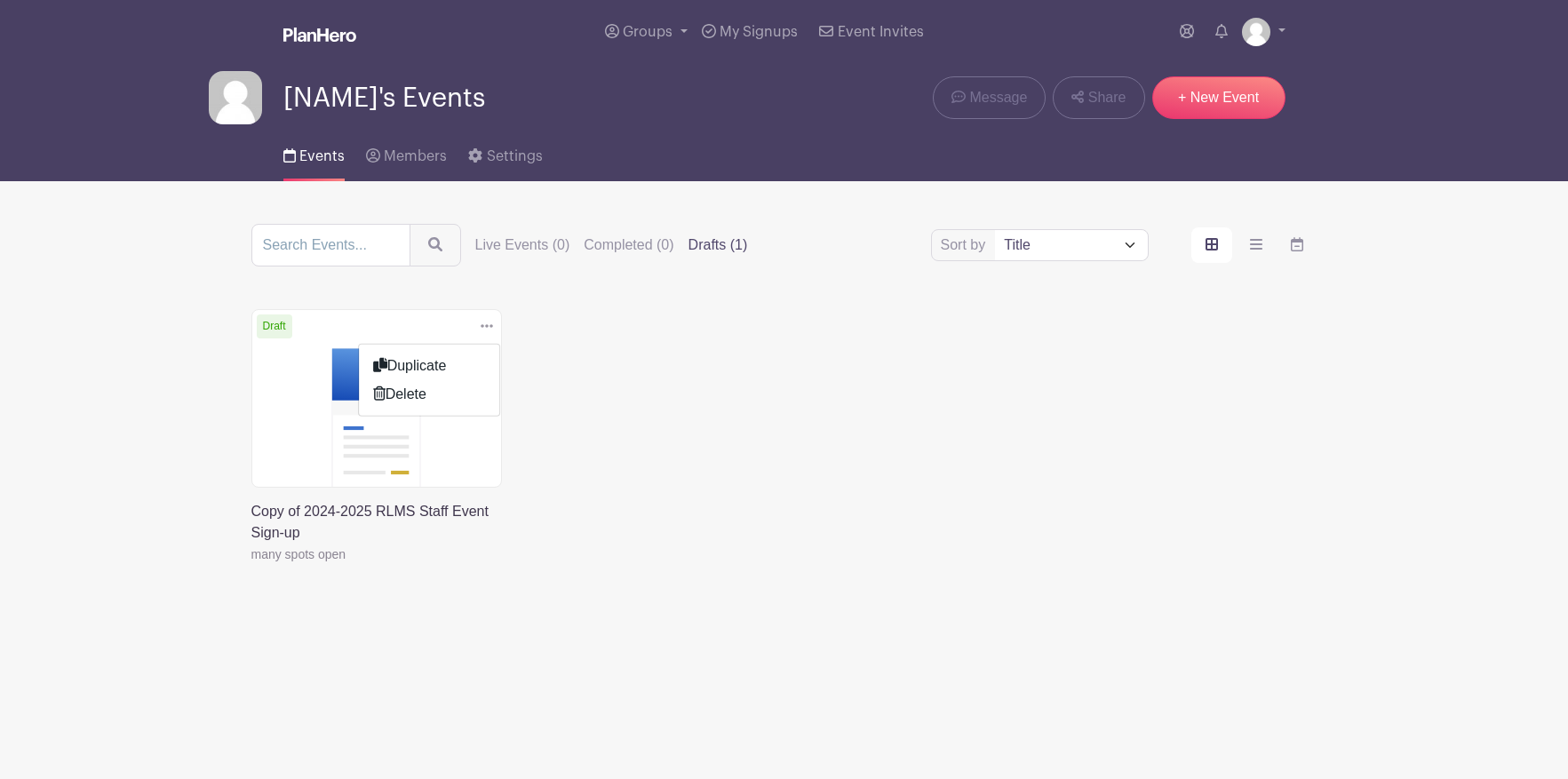 click at bounding box center (251, 565) 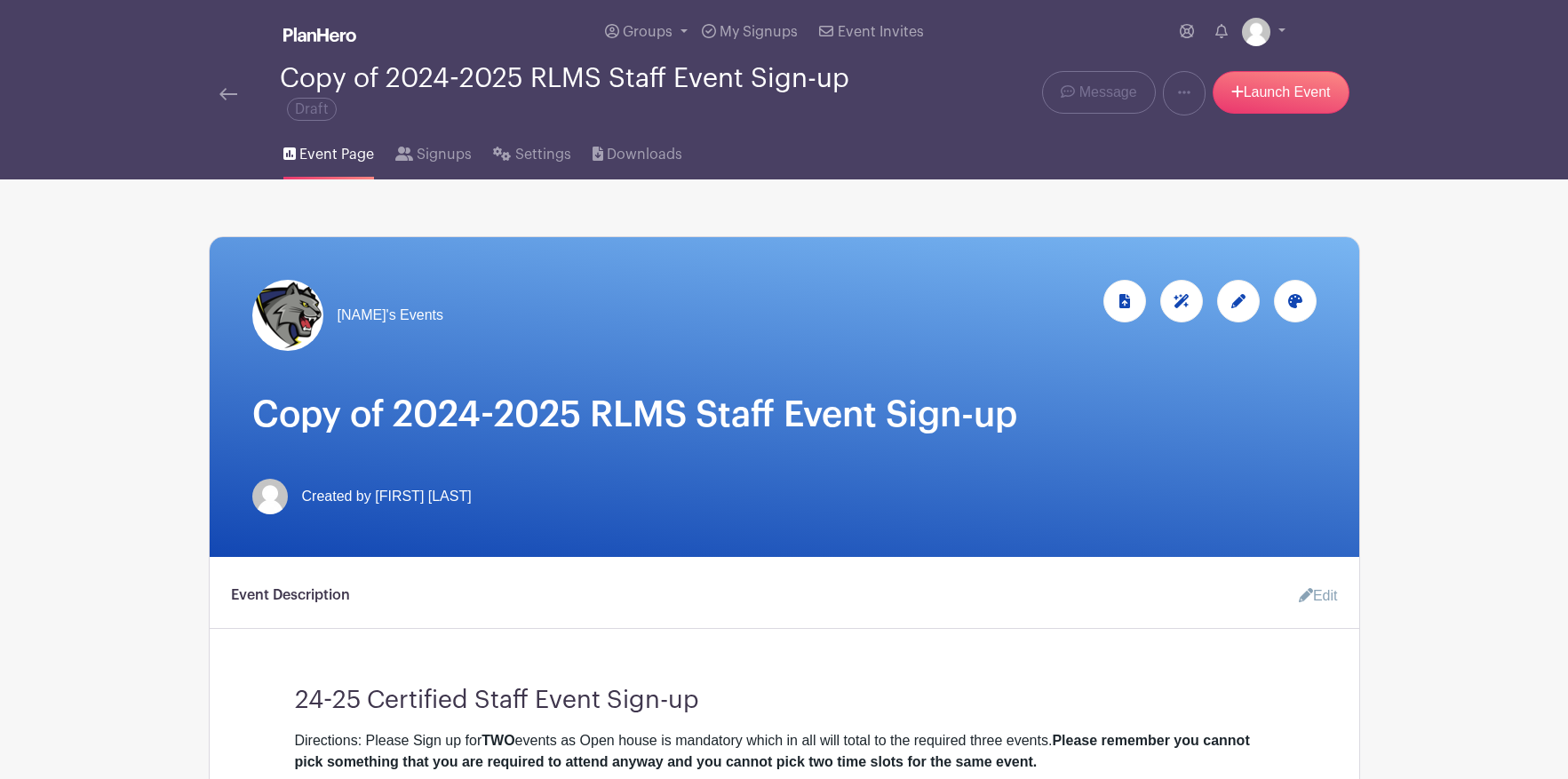 click on "Copy of 2024-2025 RLMS Staff Event Sign-up" at bounding box center (784, 415) 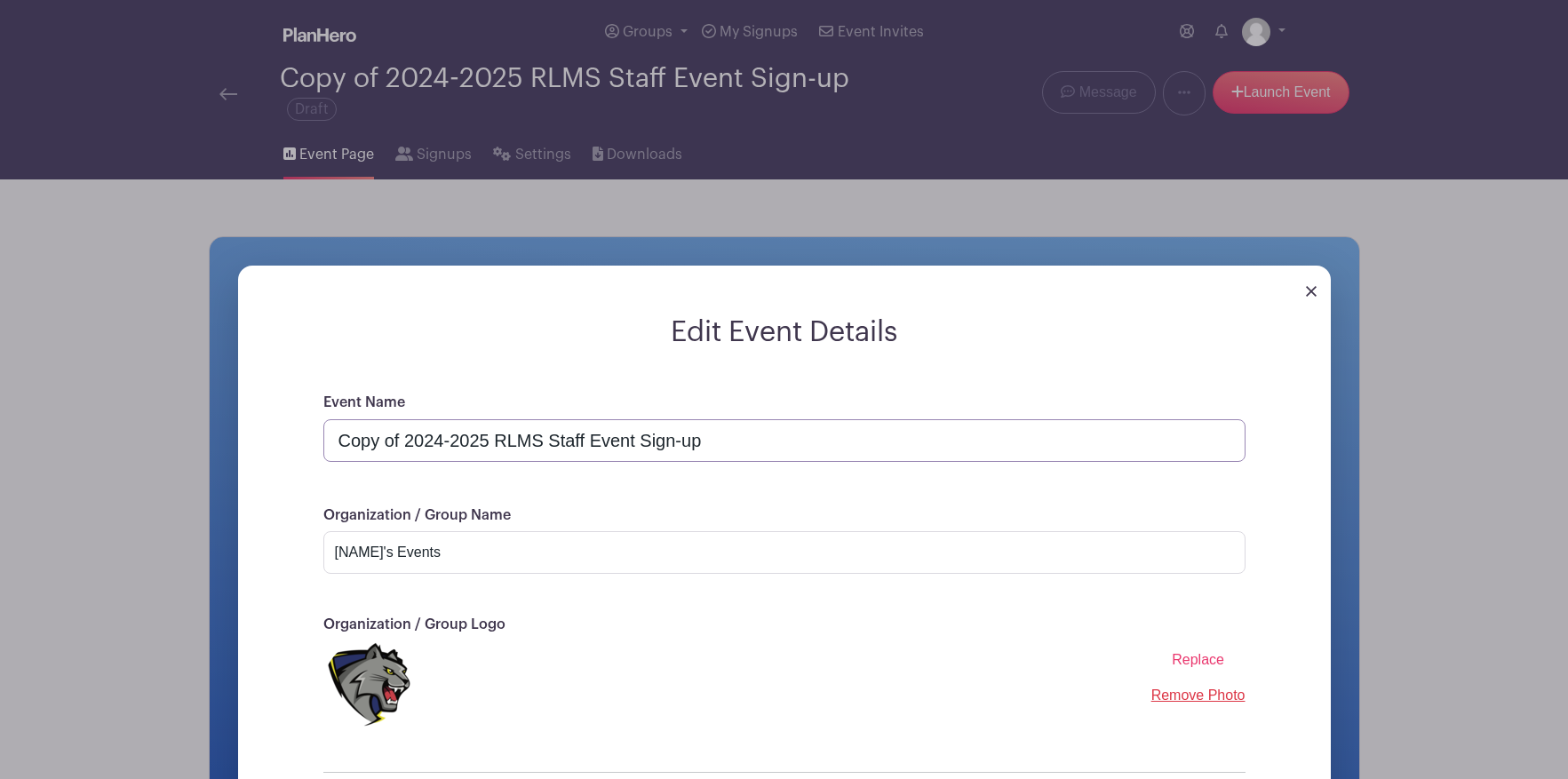 drag, startPoint x: 411, startPoint y: 447, endPoint x: 291, endPoint y: 442, distance: 120.10412 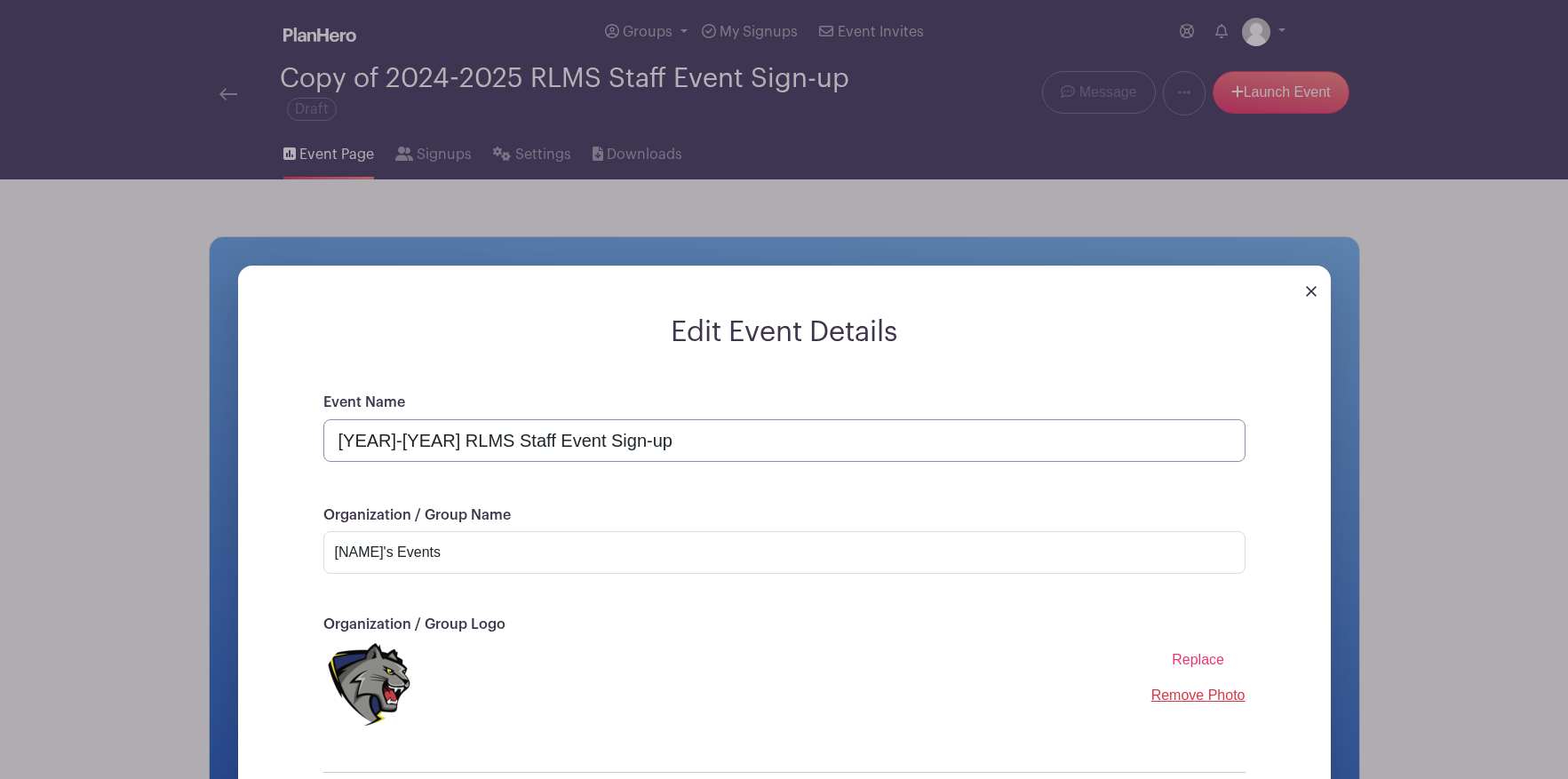 click on "[YEAR]-[YEAR] RLMS Staff Event Sign-up" at bounding box center (784, 441) 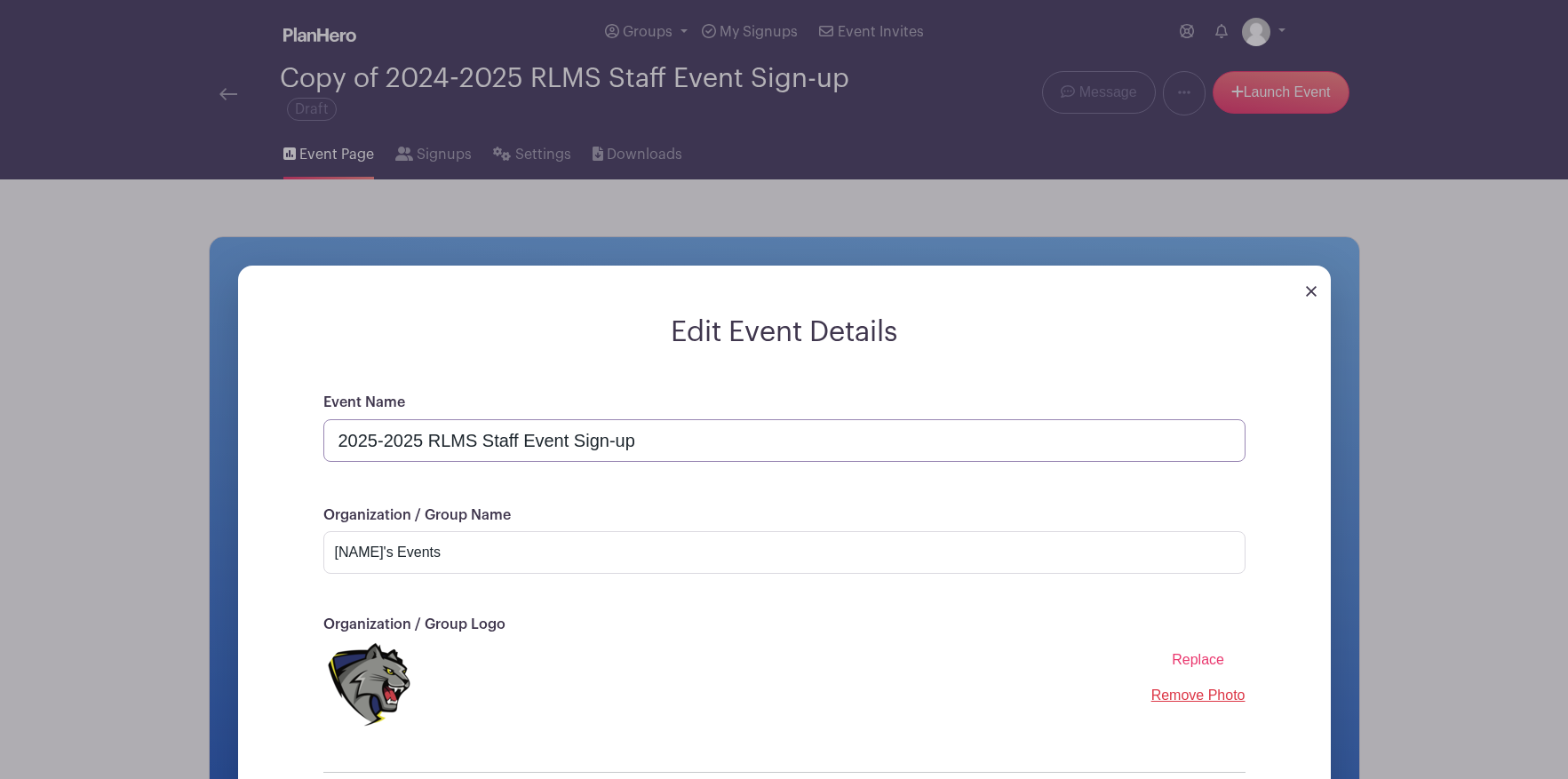 click on "2025-2025 RLMS Staff Event Sign-up" at bounding box center [784, 441] 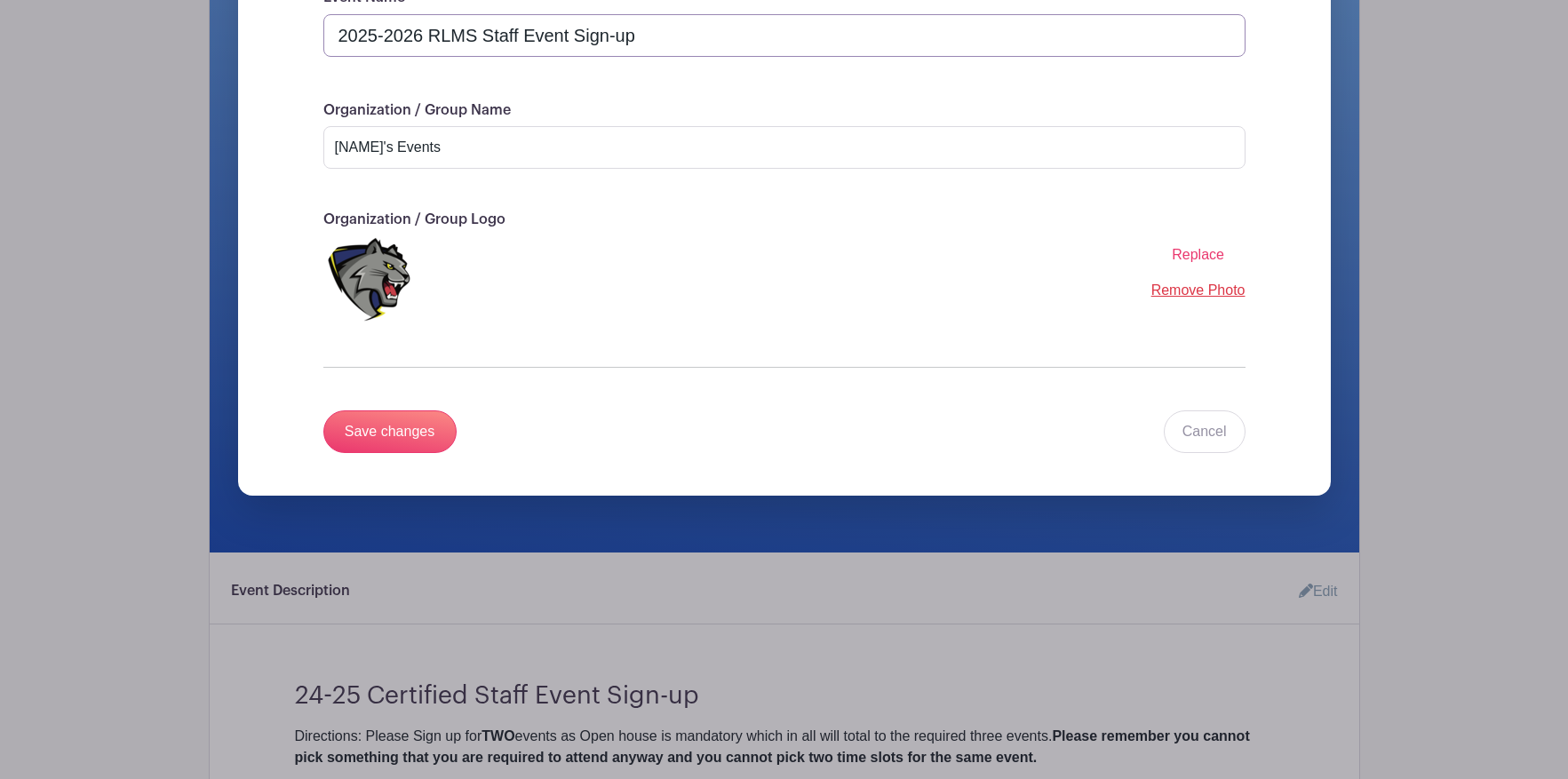 scroll, scrollTop: 438, scrollLeft: 0, axis: vertical 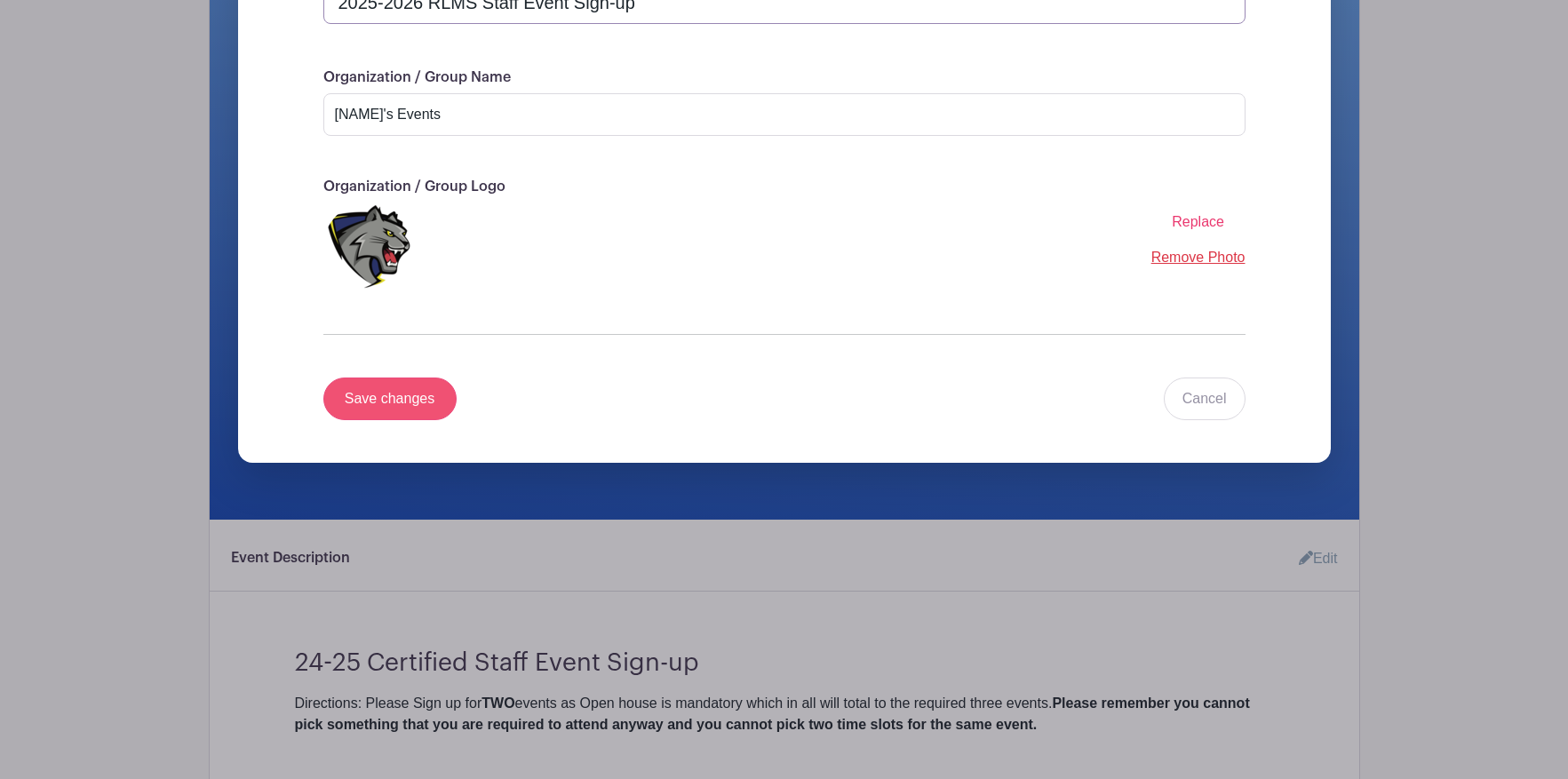 type on "2025-2026 RLMS Staff Event Sign-up" 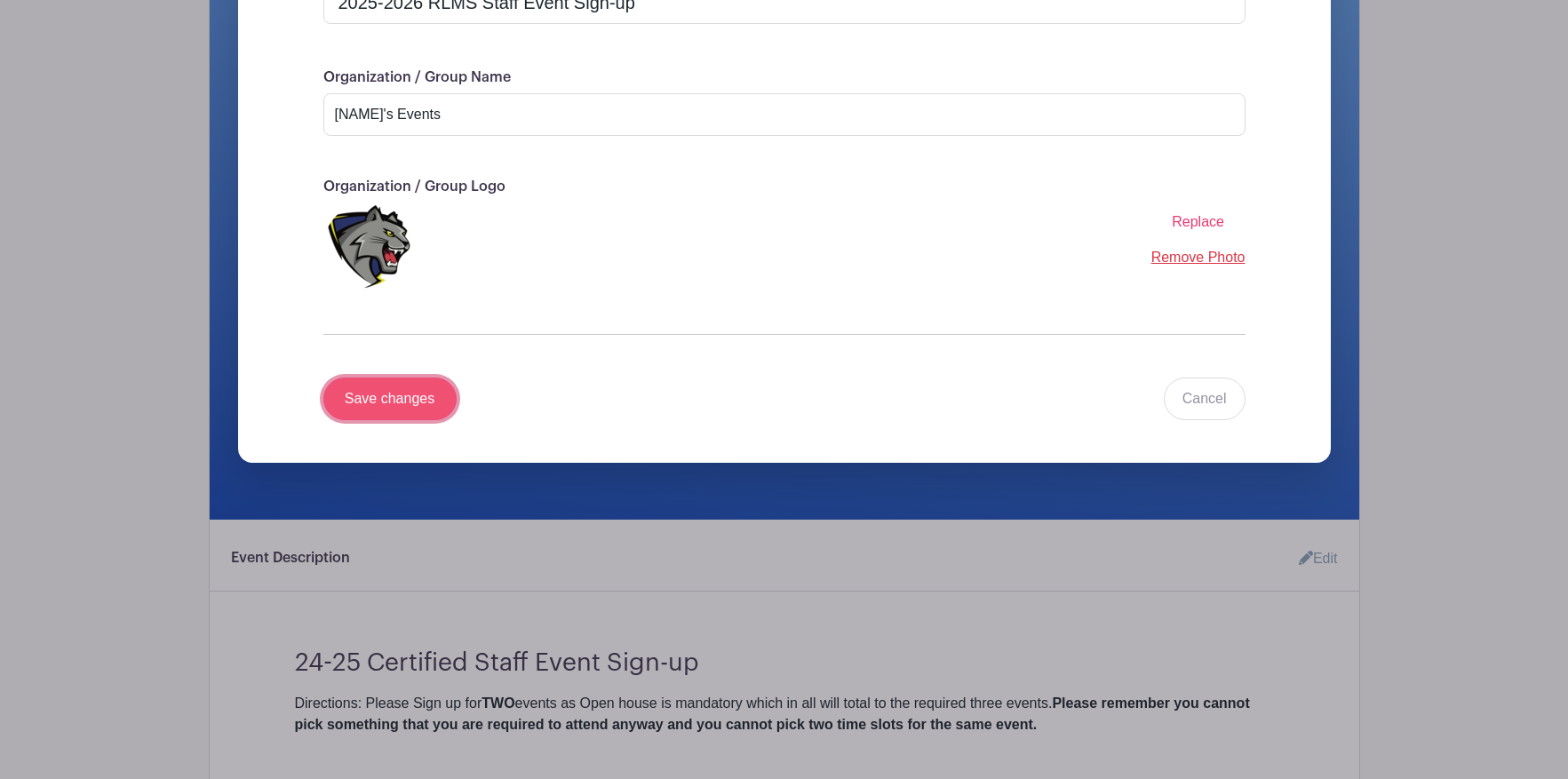 click on "Save changes" at bounding box center (390, 399) 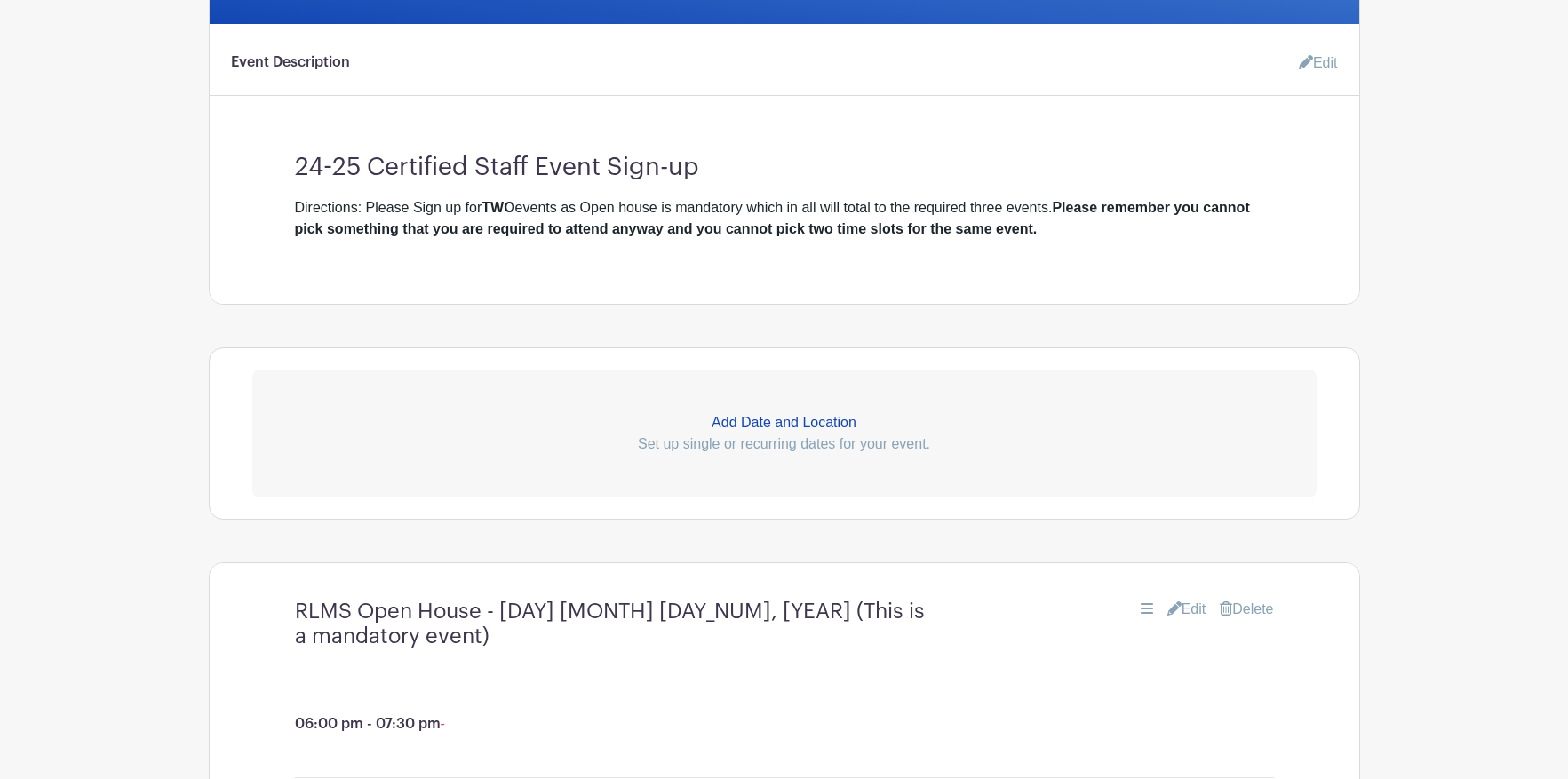 scroll, scrollTop: 553, scrollLeft: 0, axis: vertical 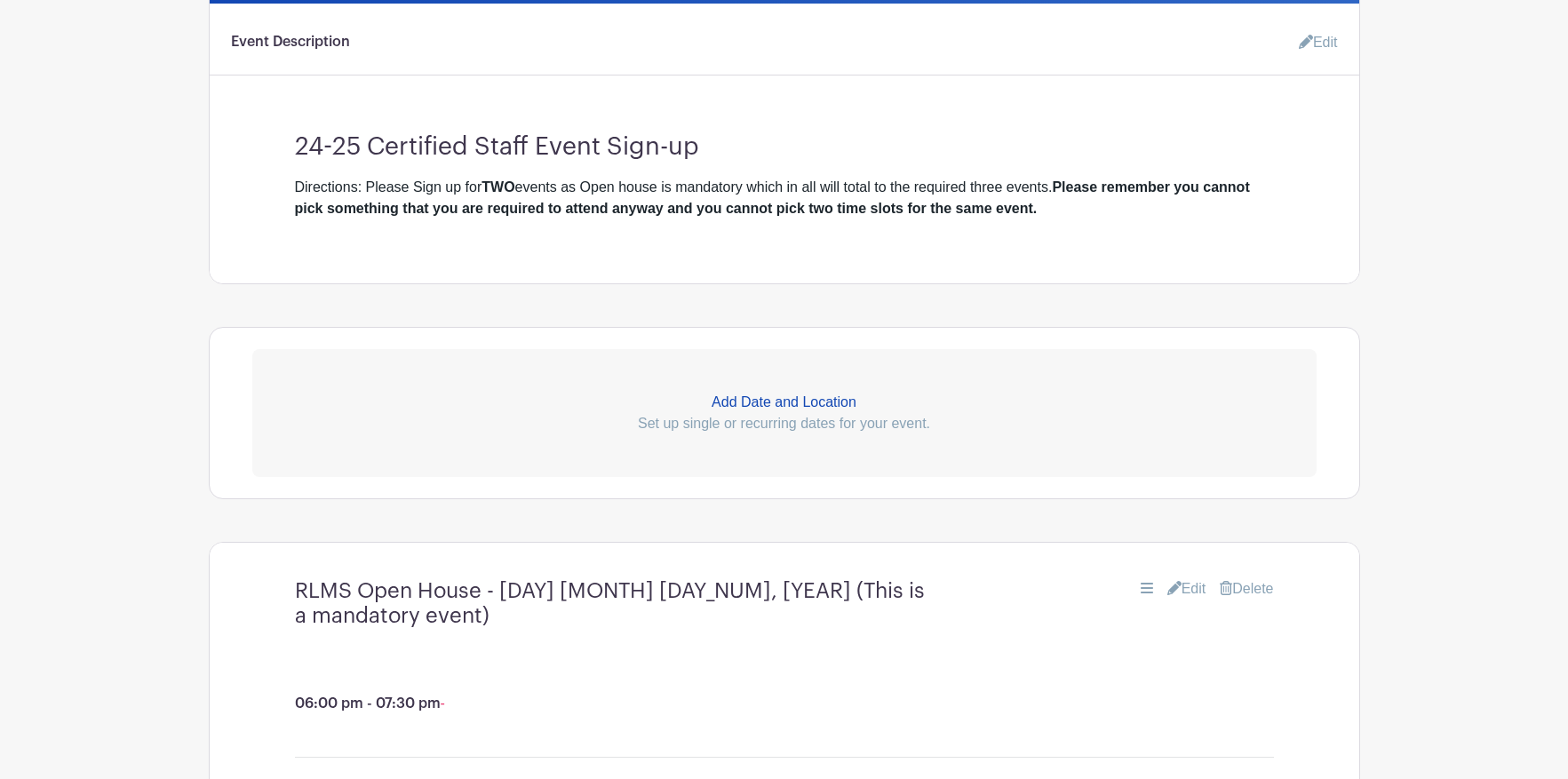 click on "24-25 Certified Staff Event Sign-up" at bounding box center [784, 140] 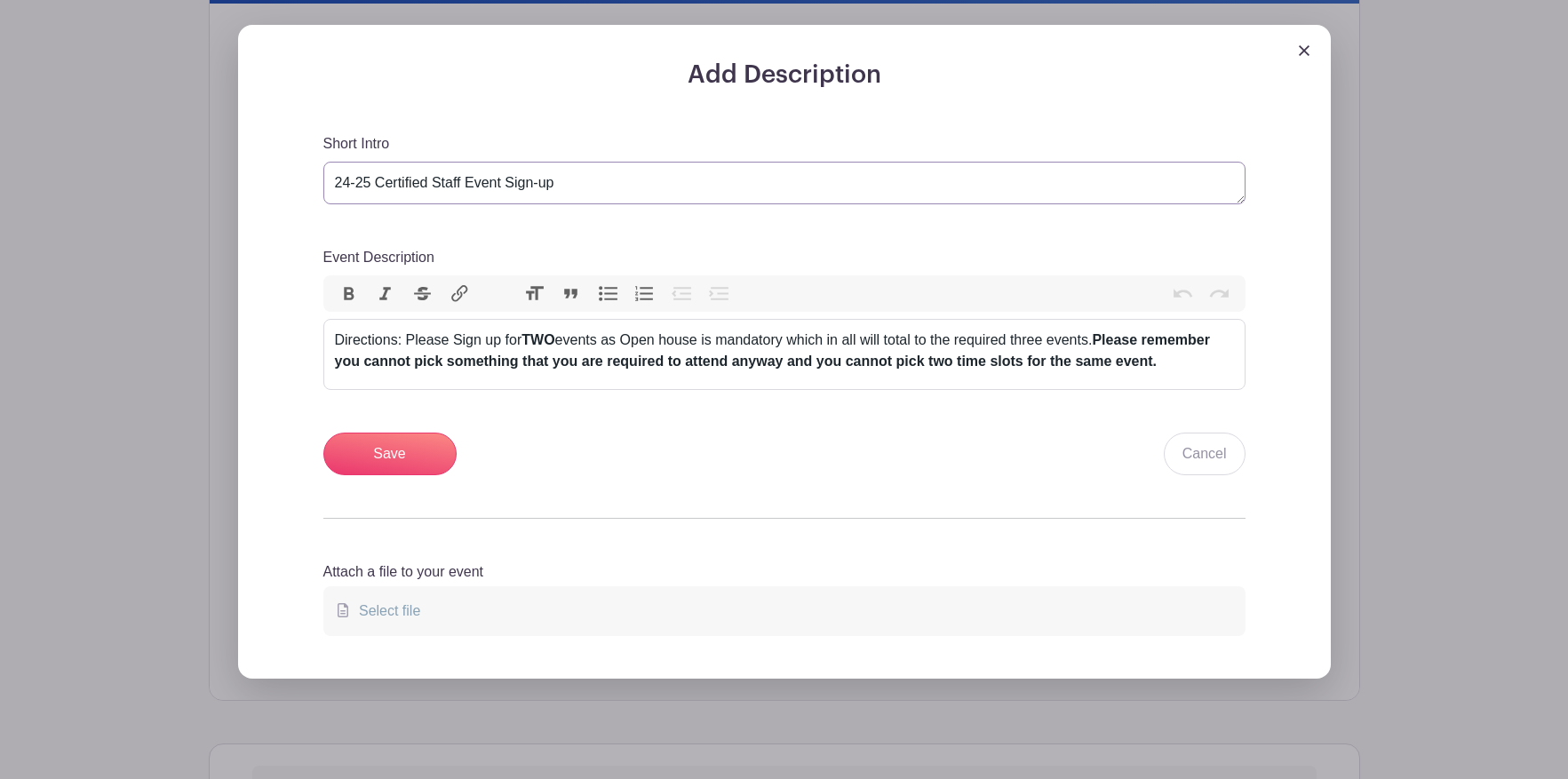click on "24-25 Certified Staff Event Sign-up" at bounding box center (784, 183) 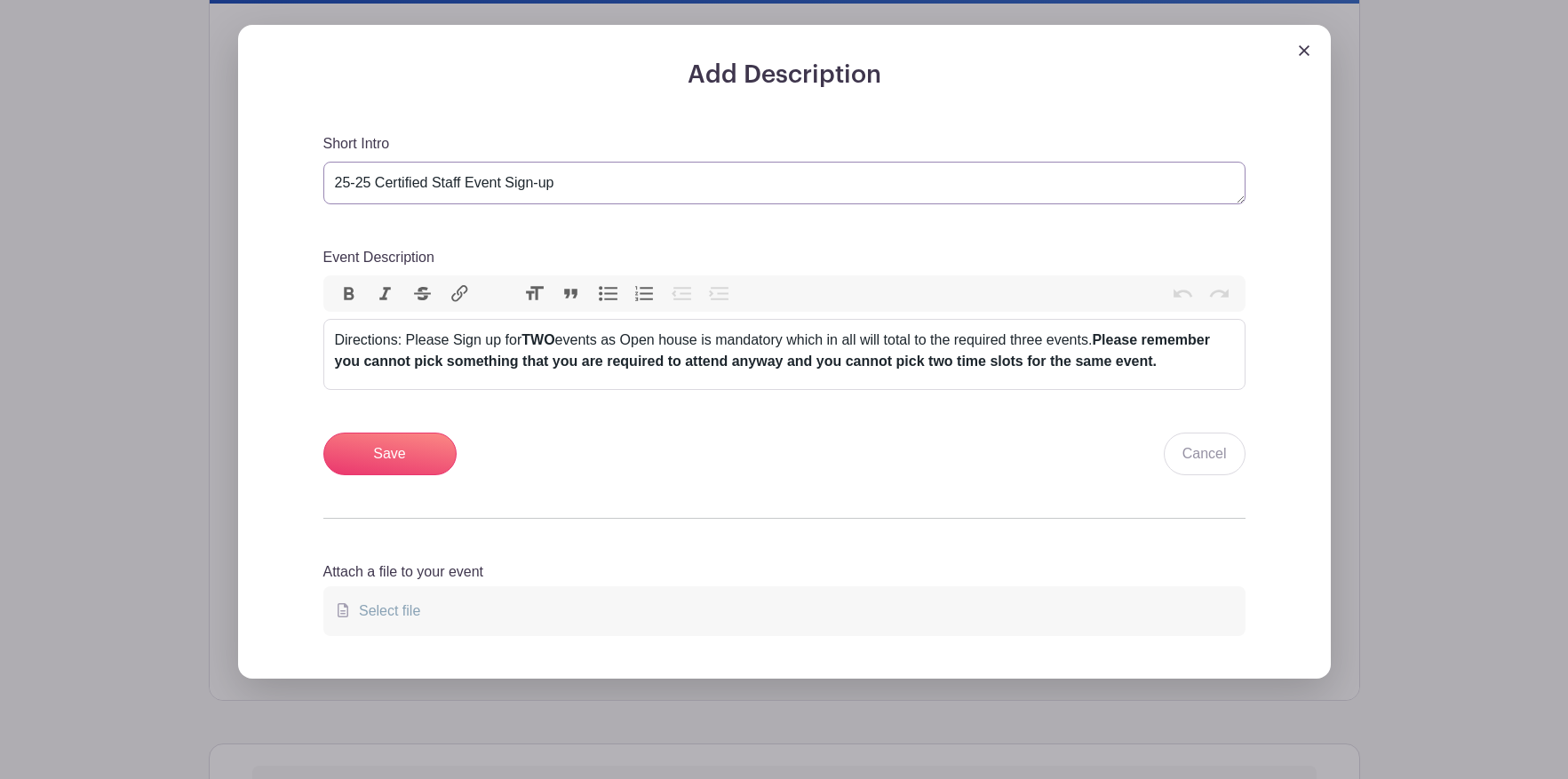 click on "24-25 Certified Staff Event Sign-up" at bounding box center [784, 183] 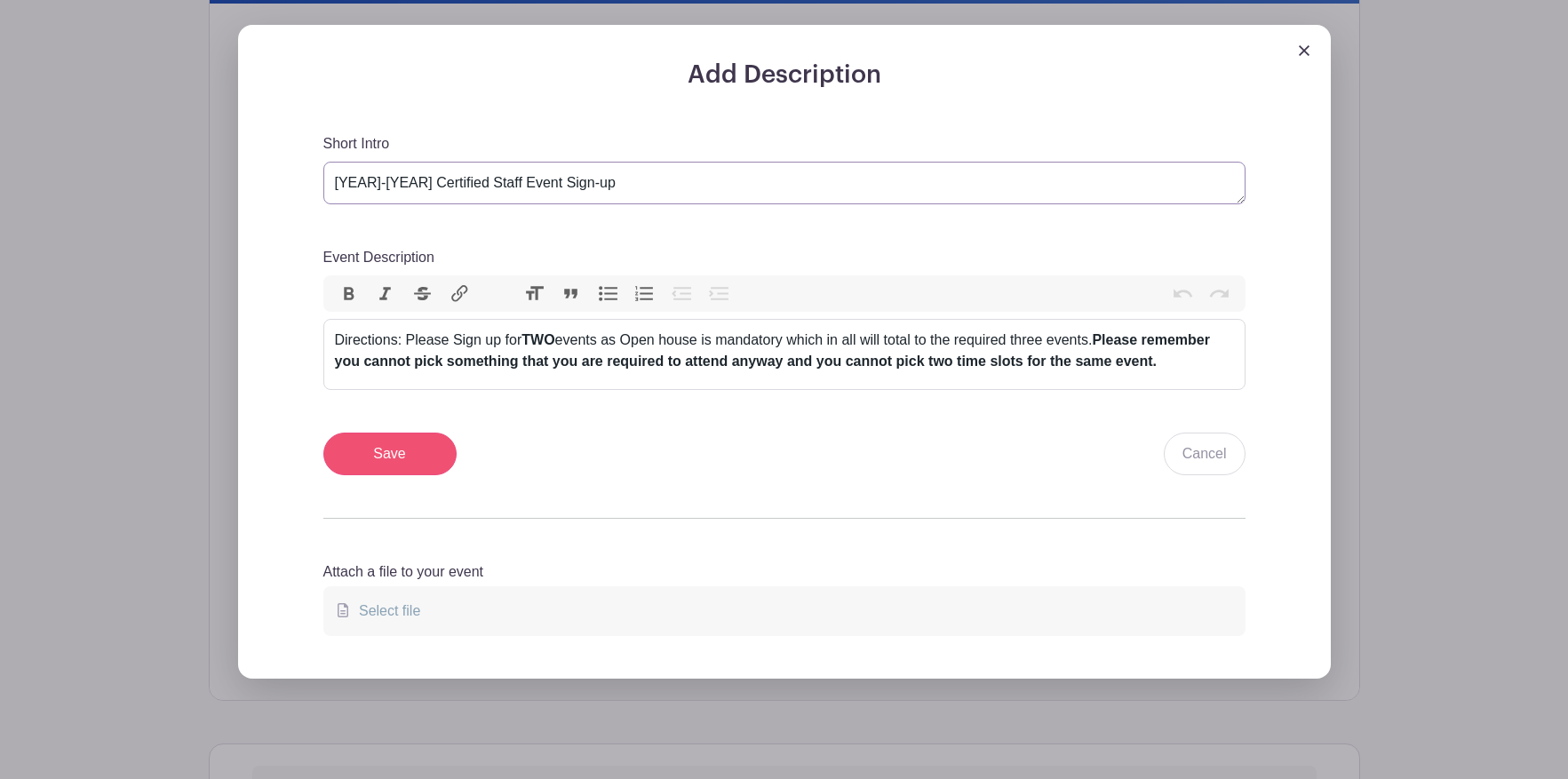 type on "[YEAR]-[YEAR] Certified Staff Event Sign-up" 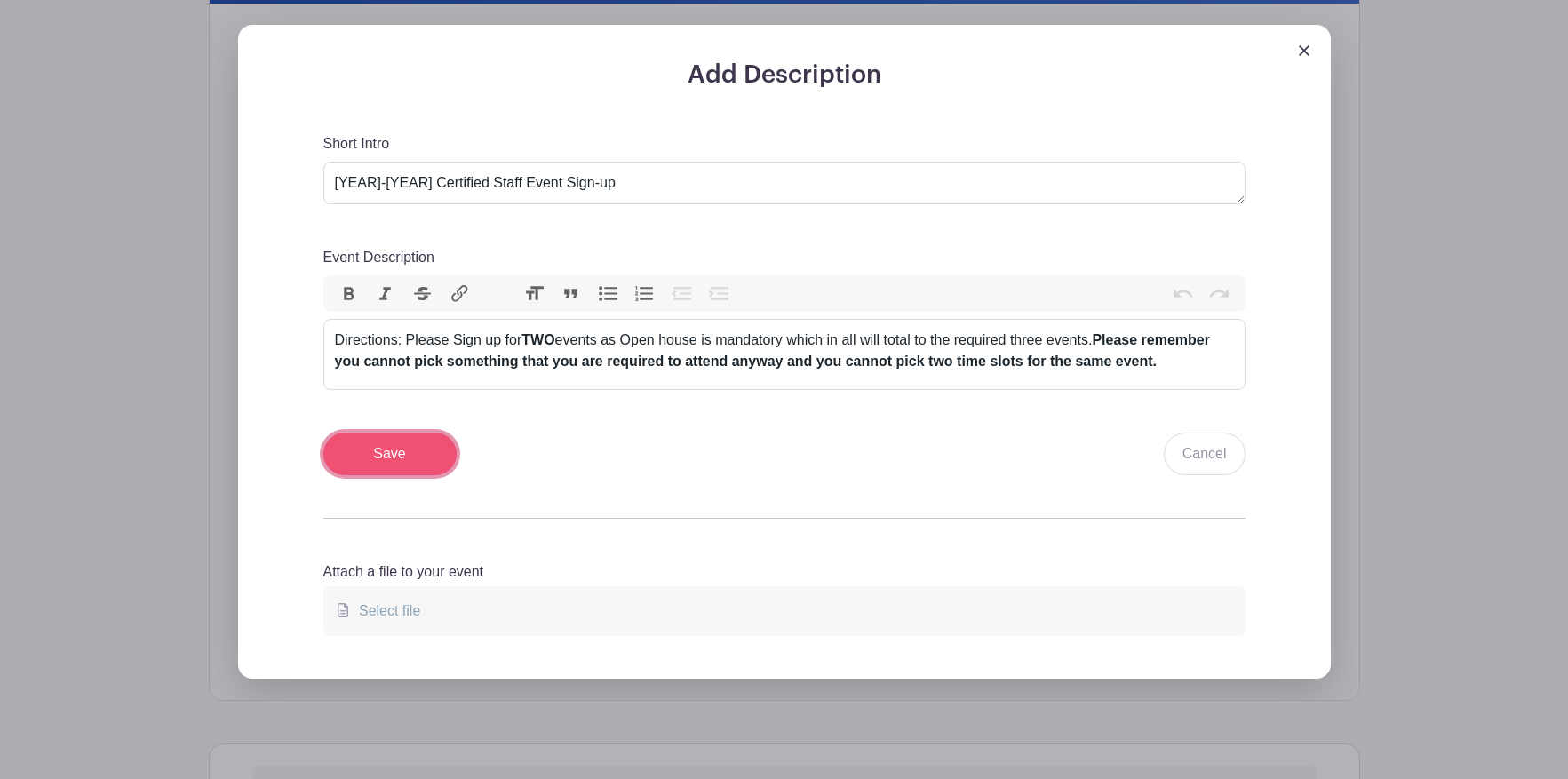 click on "Save" at bounding box center (390, 454) 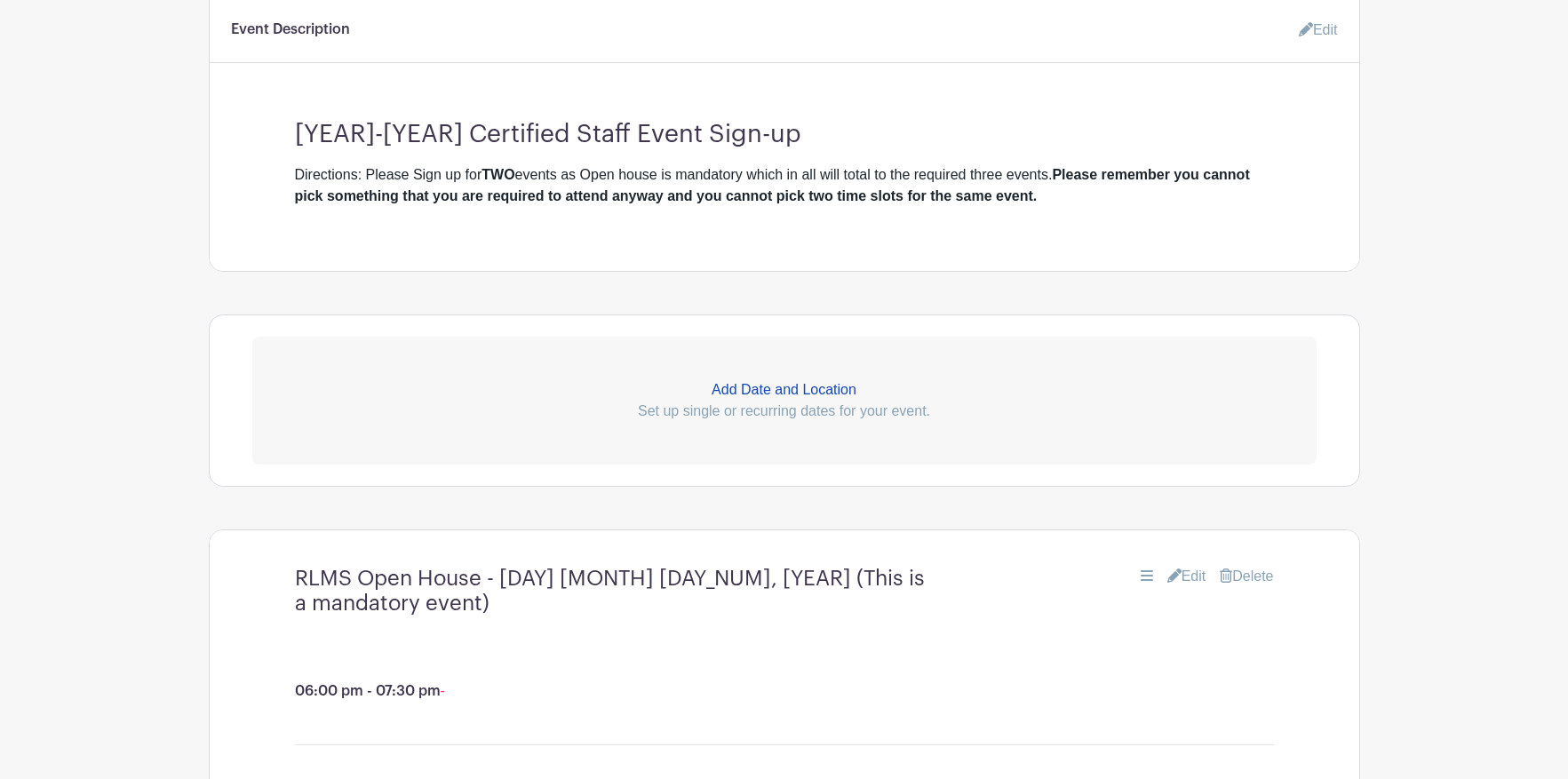 scroll, scrollTop: 0, scrollLeft: 0, axis: both 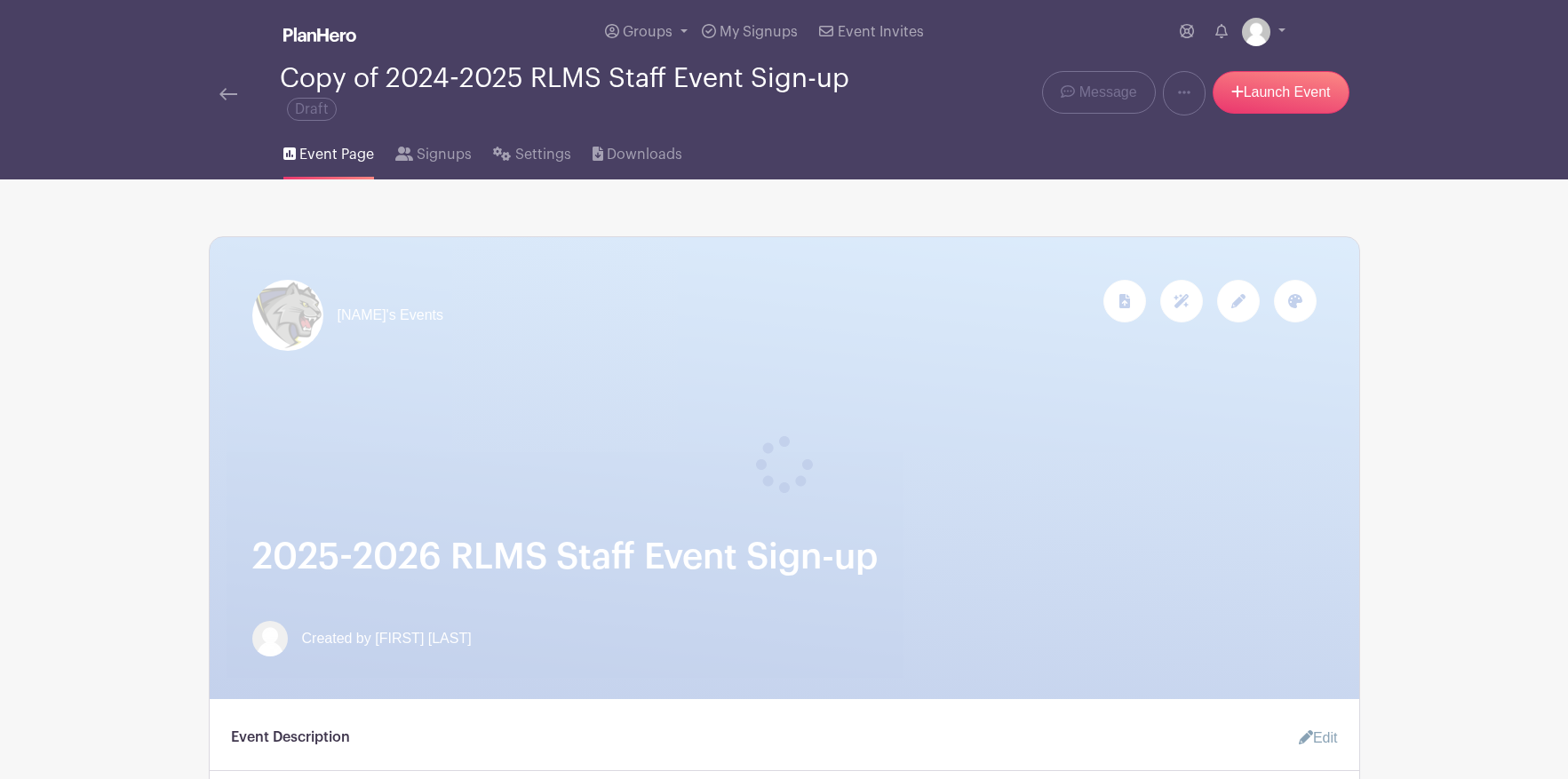 click on "Copy of 2024-2025 RLMS Staff Event Sign-up  Draft" at bounding box center (784, 2740) 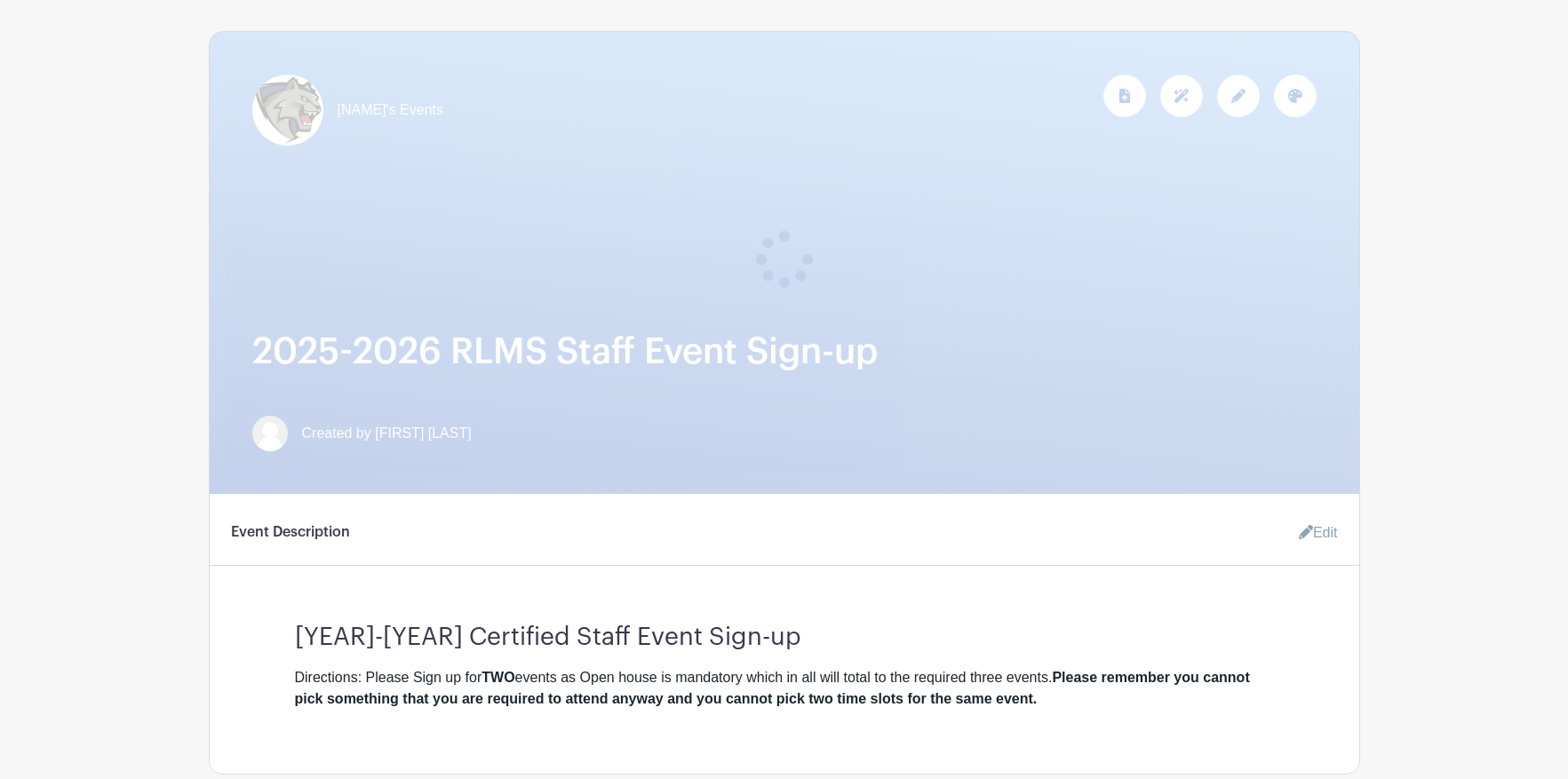 scroll, scrollTop: 0, scrollLeft: 0, axis: both 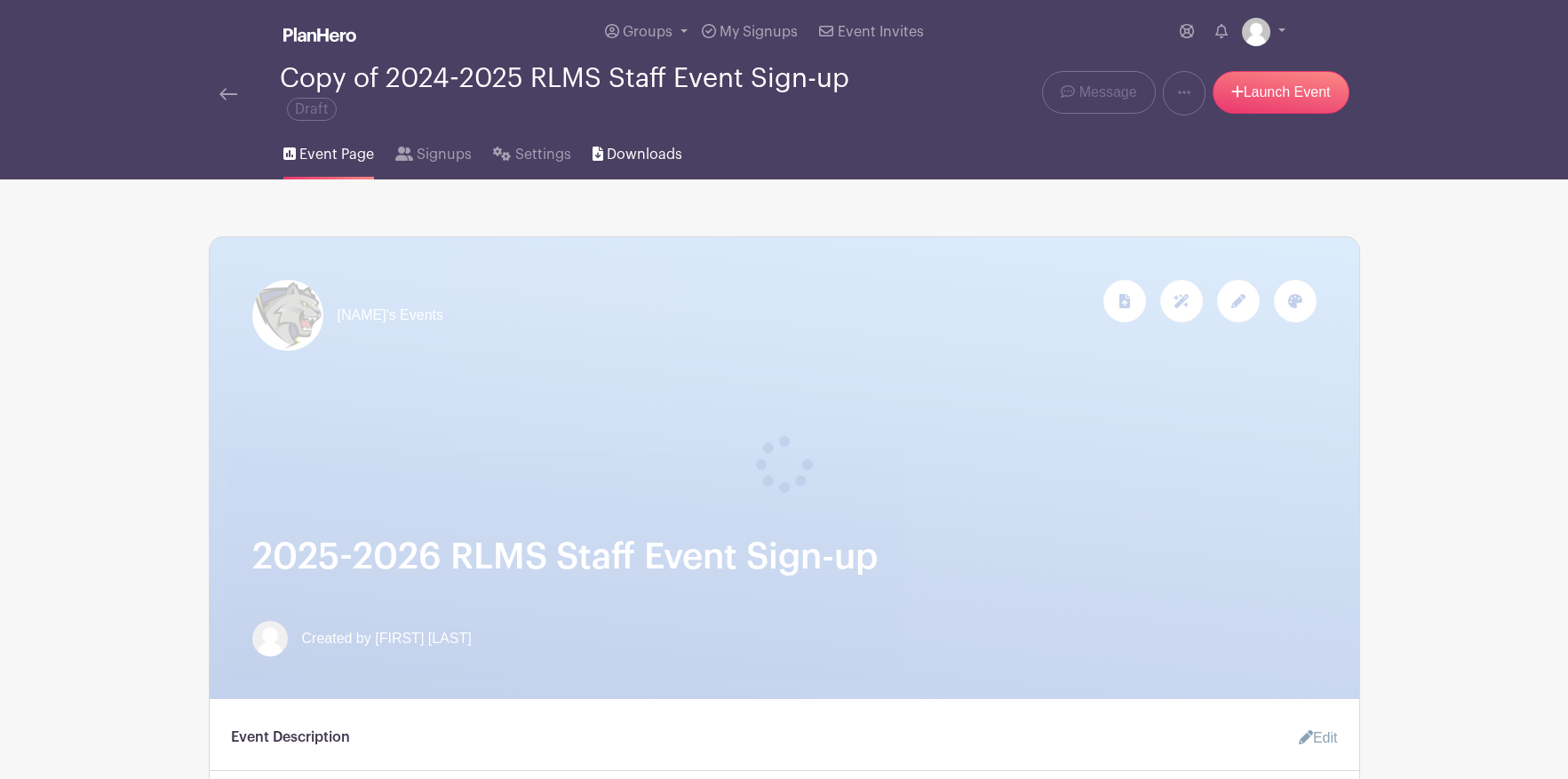 click on "Downloads" at bounding box center (644, 155) 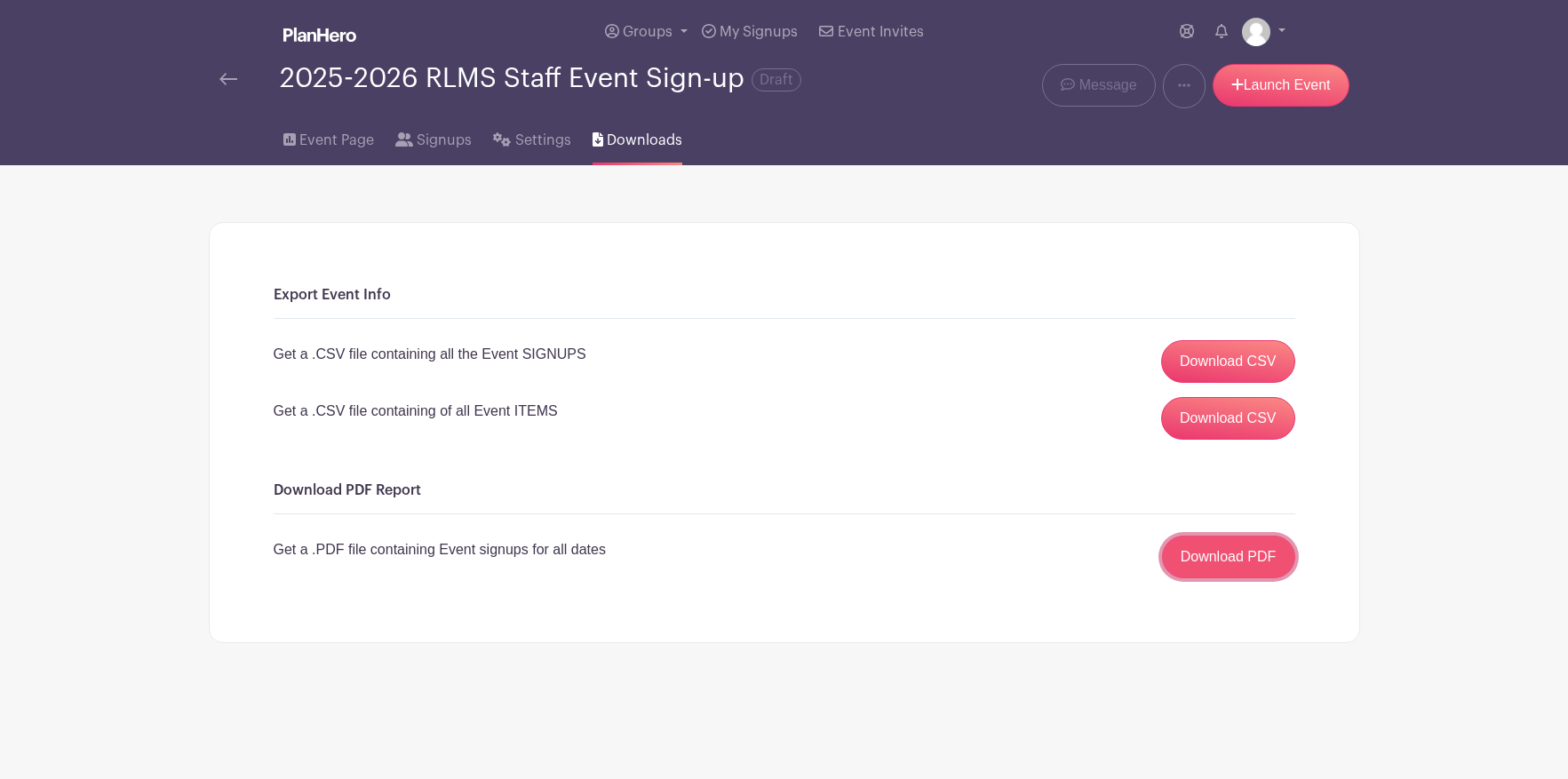 click on "Download PDF" at bounding box center (1229, 557) 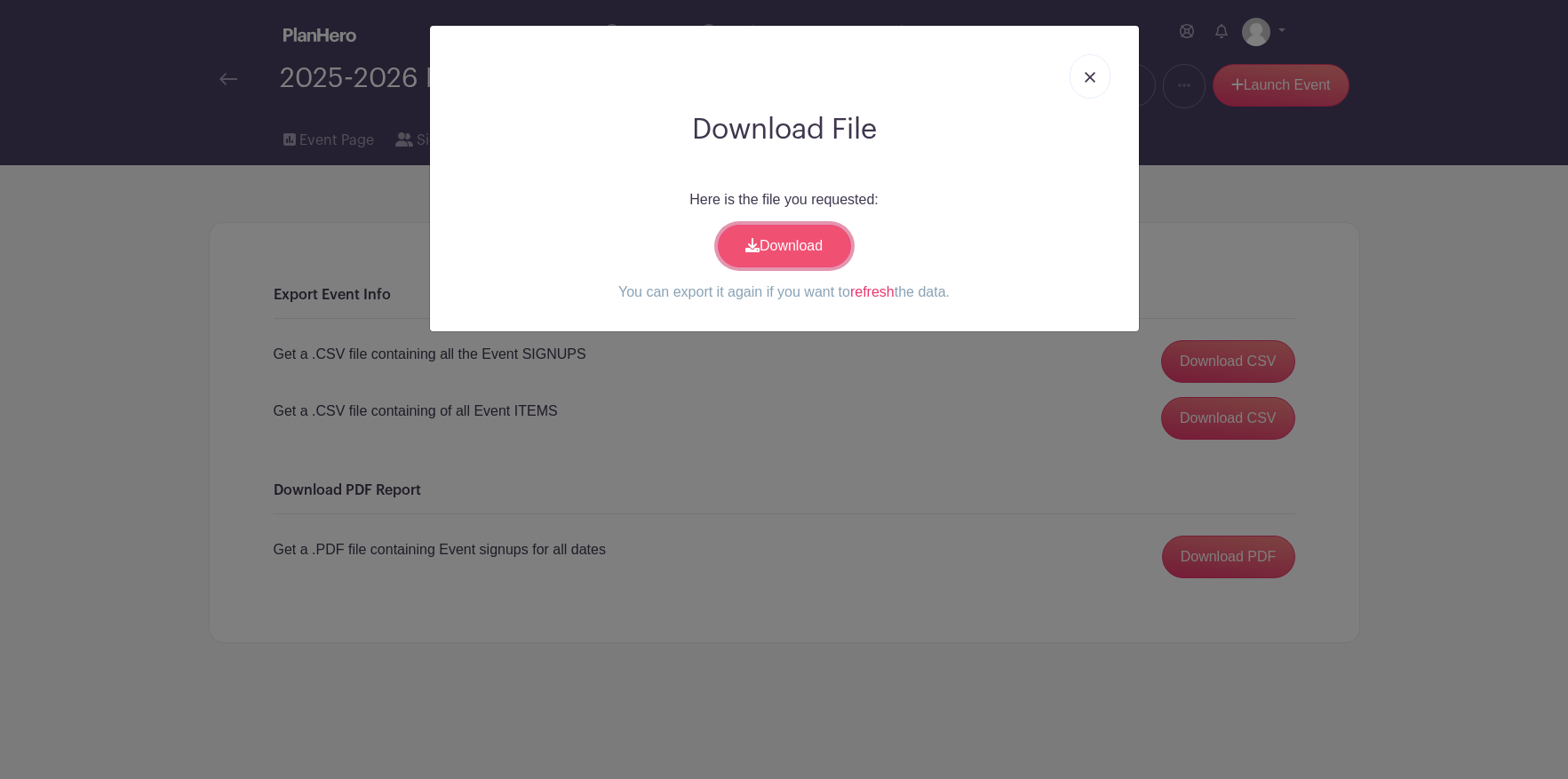 click on "Download" at bounding box center [784, 246] 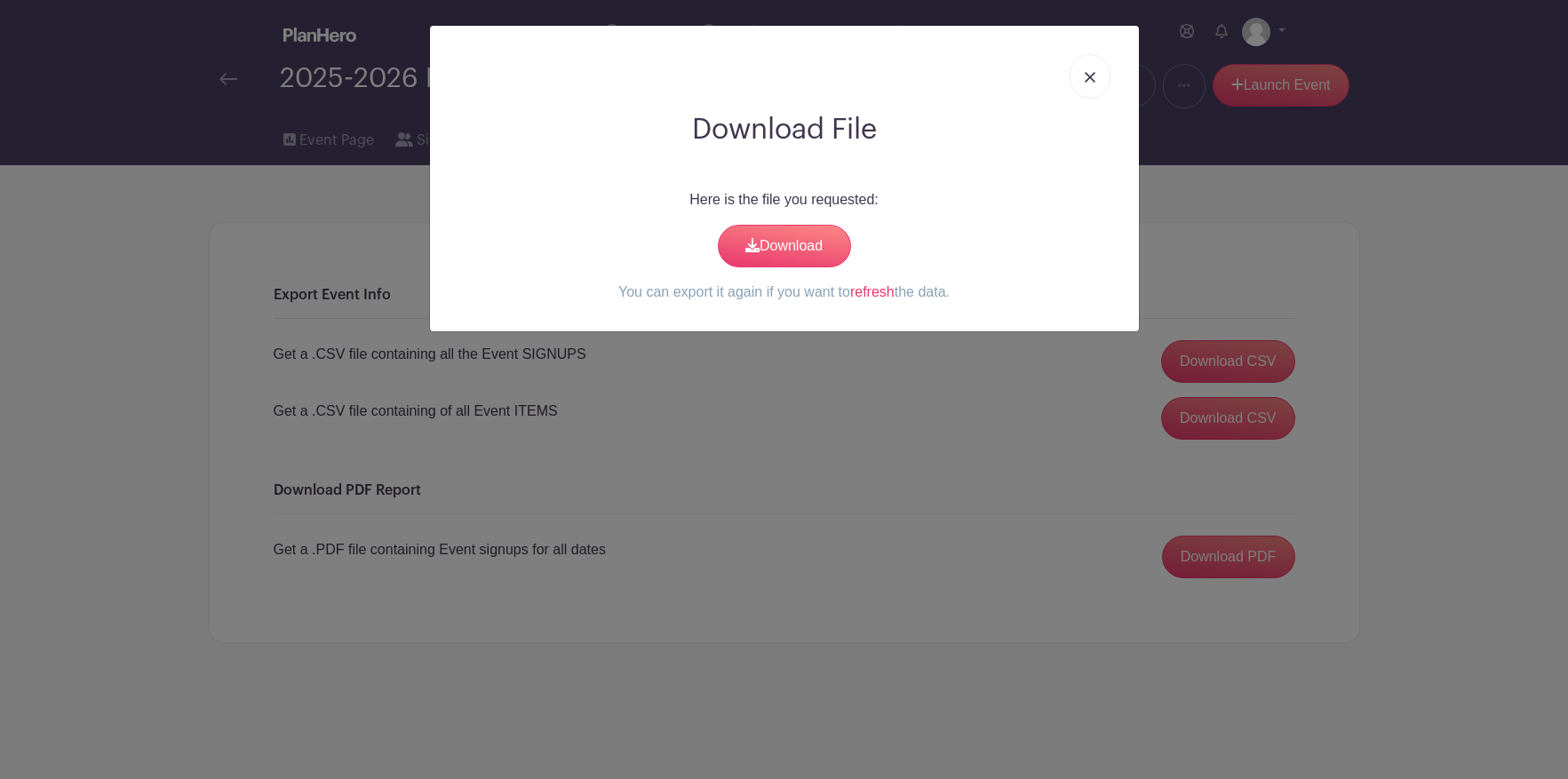 click at bounding box center [1090, 77] 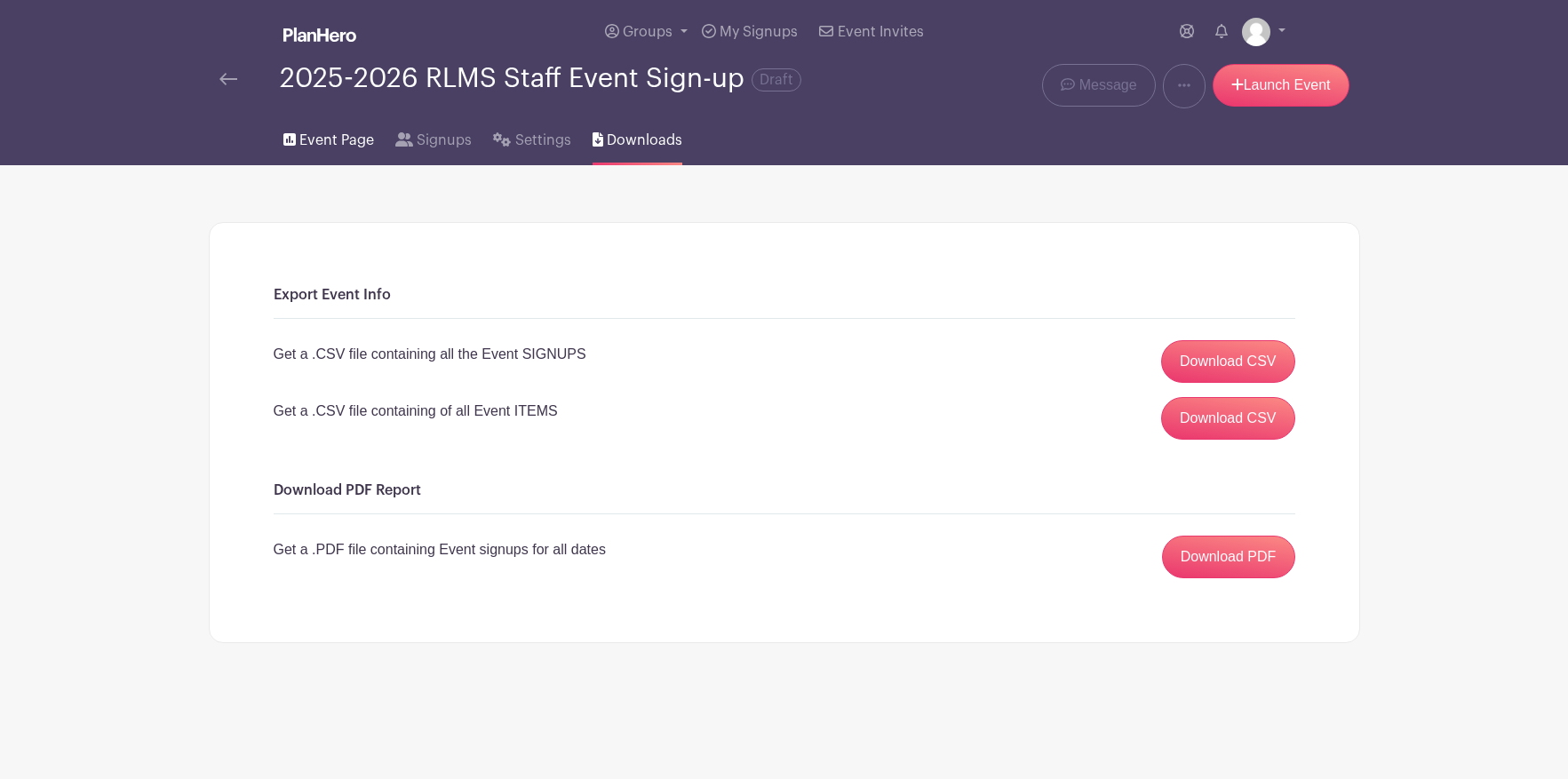 click on "Event Page" at bounding box center (337, 140) 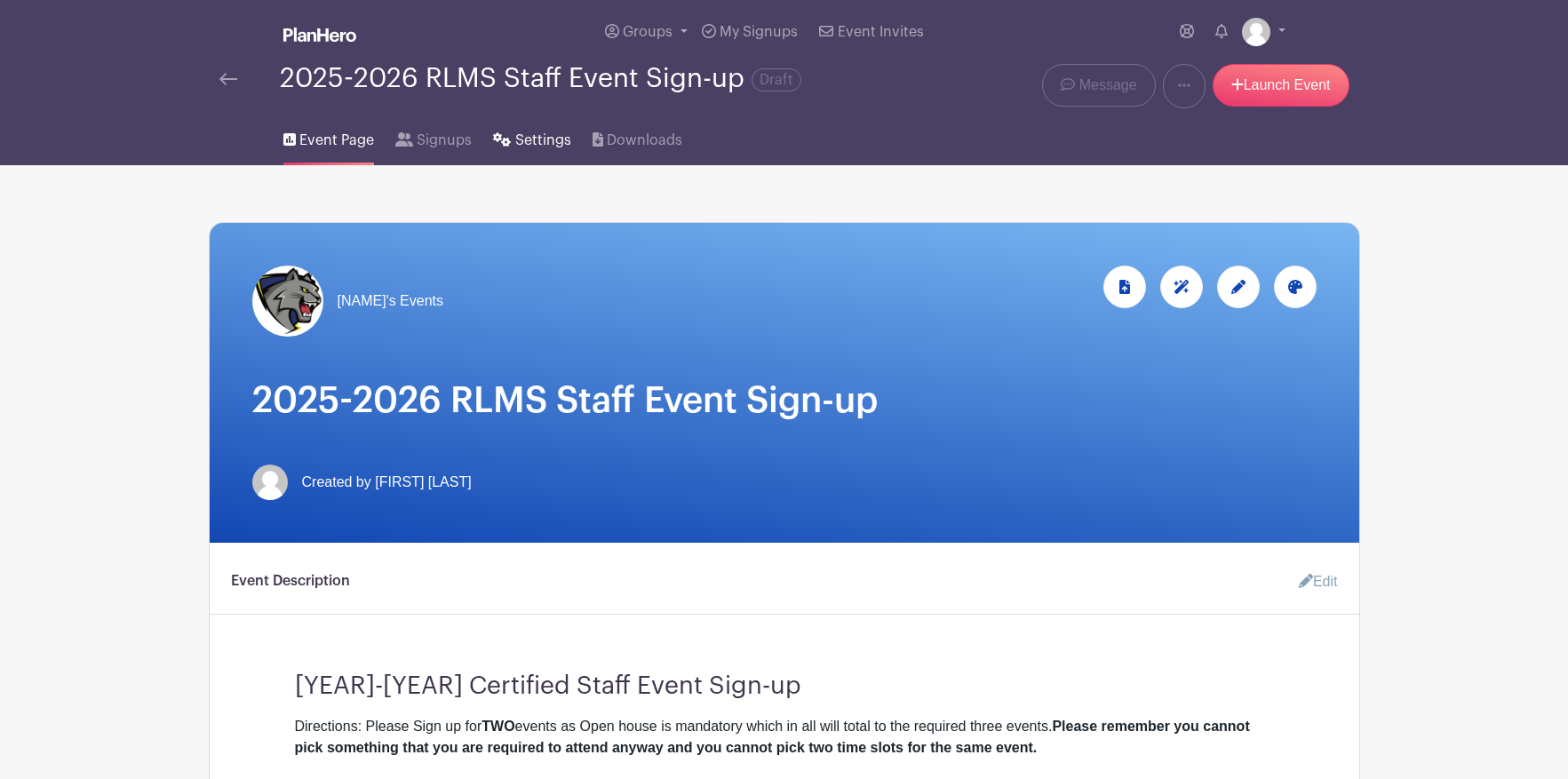 click on "Settings" at bounding box center (543, 140) 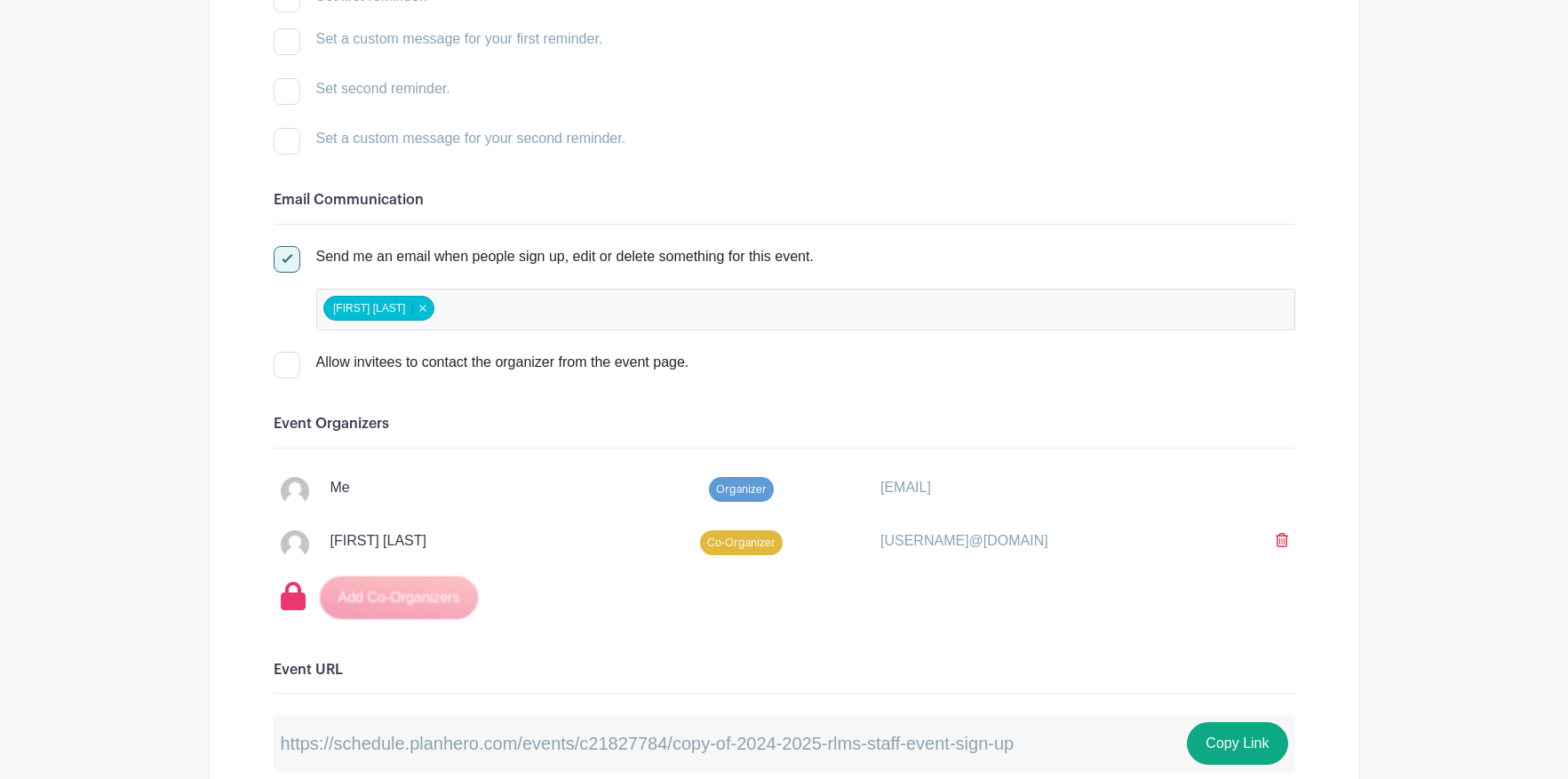 scroll, scrollTop: 623, scrollLeft: 0, axis: vertical 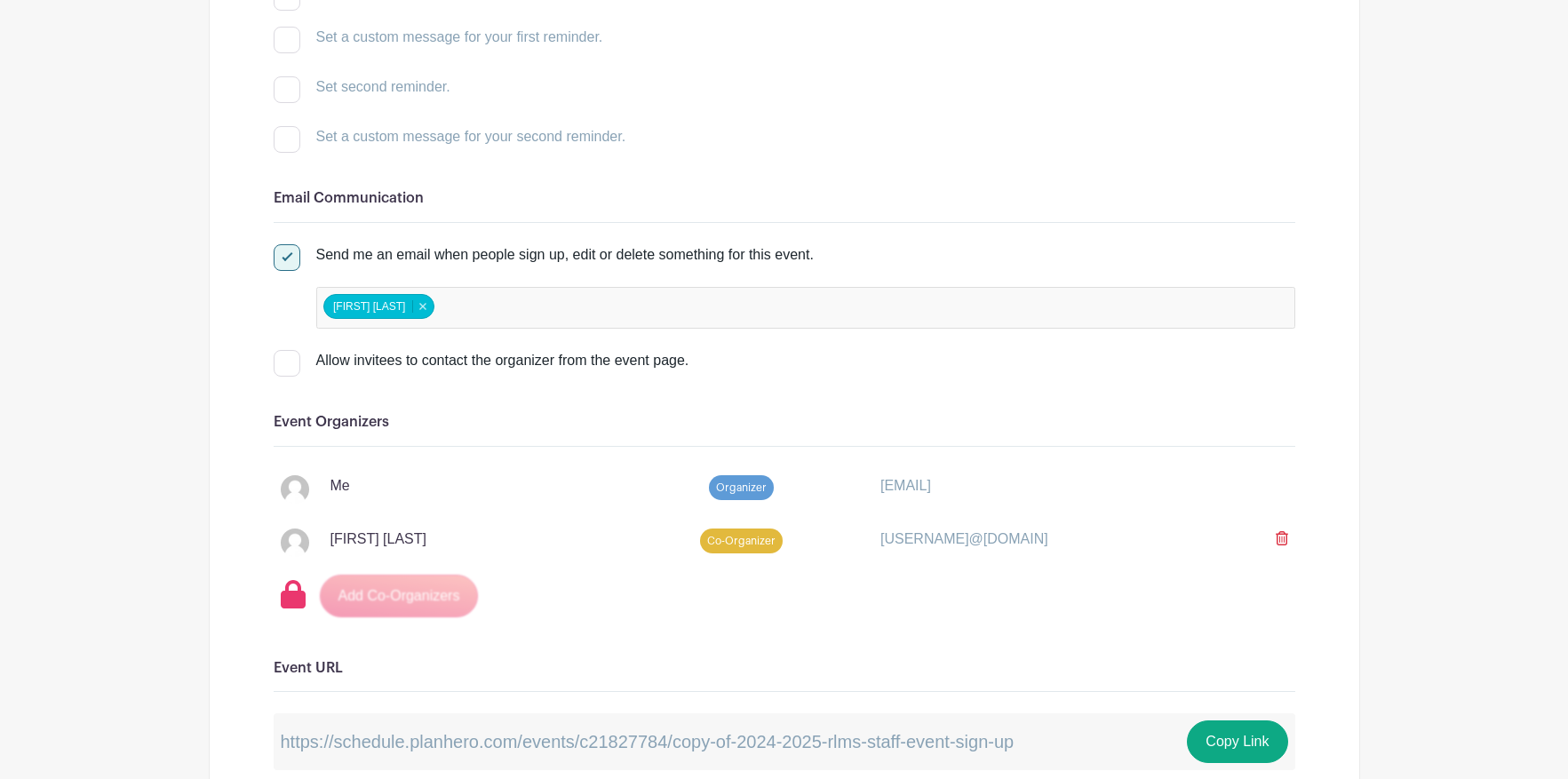 click on "Co-Organizer" at bounding box center [741, 541] 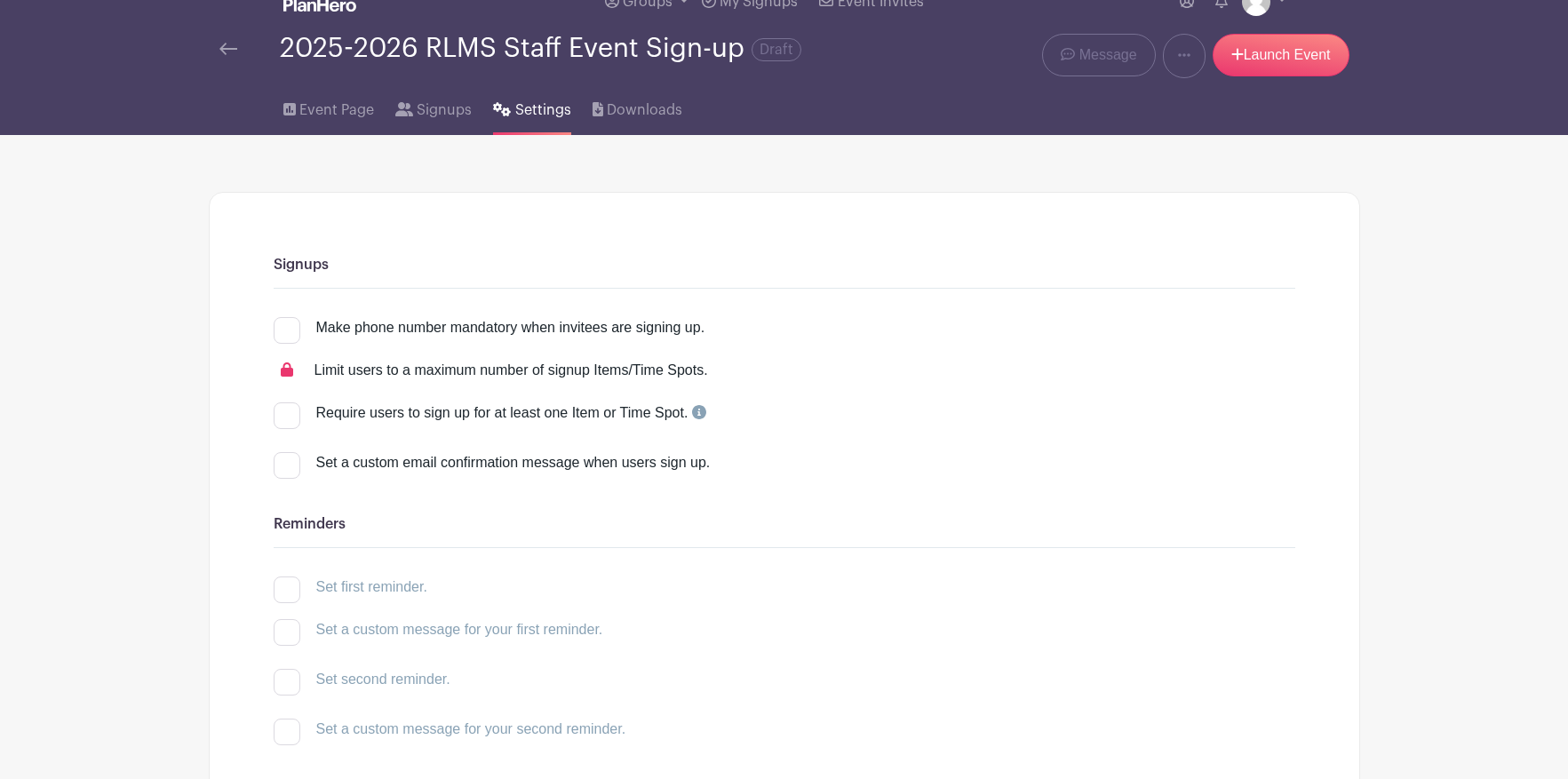 scroll, scrollTop: 0, scrollLeft: 0, axis: both 